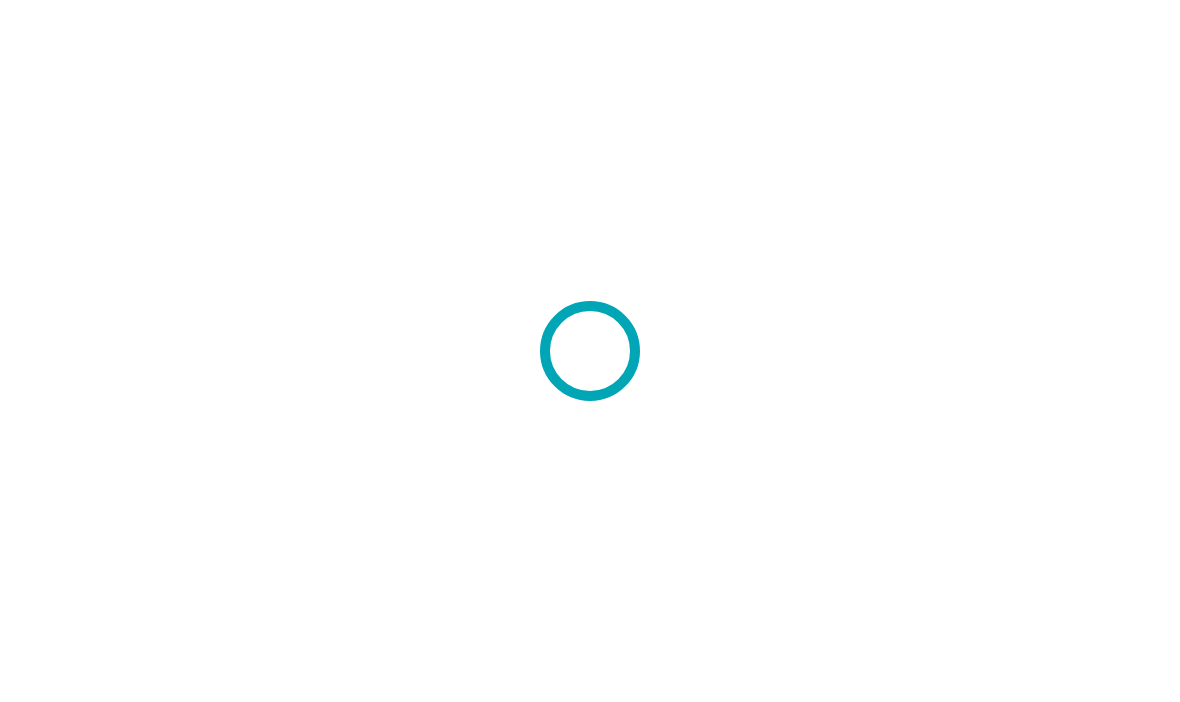 scroll, scrollTop: 0, scrollLeft: 0, axis: both 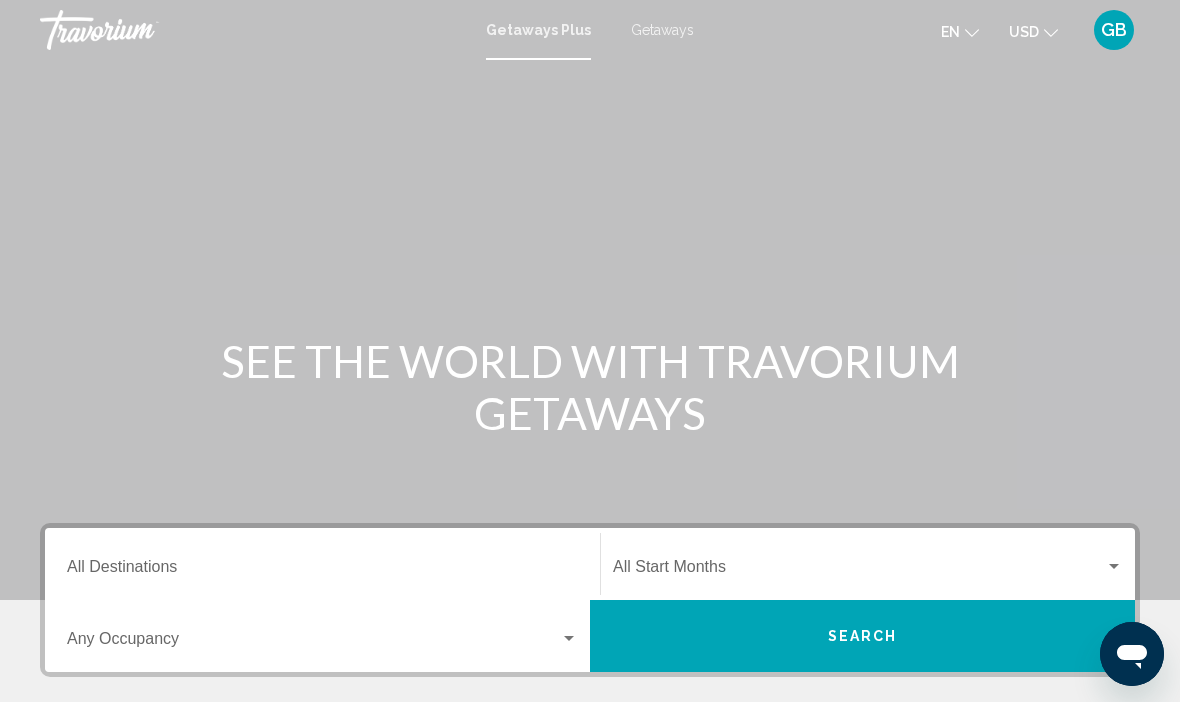 click on "Destination All Destinations" at bounding box center [322, 571] 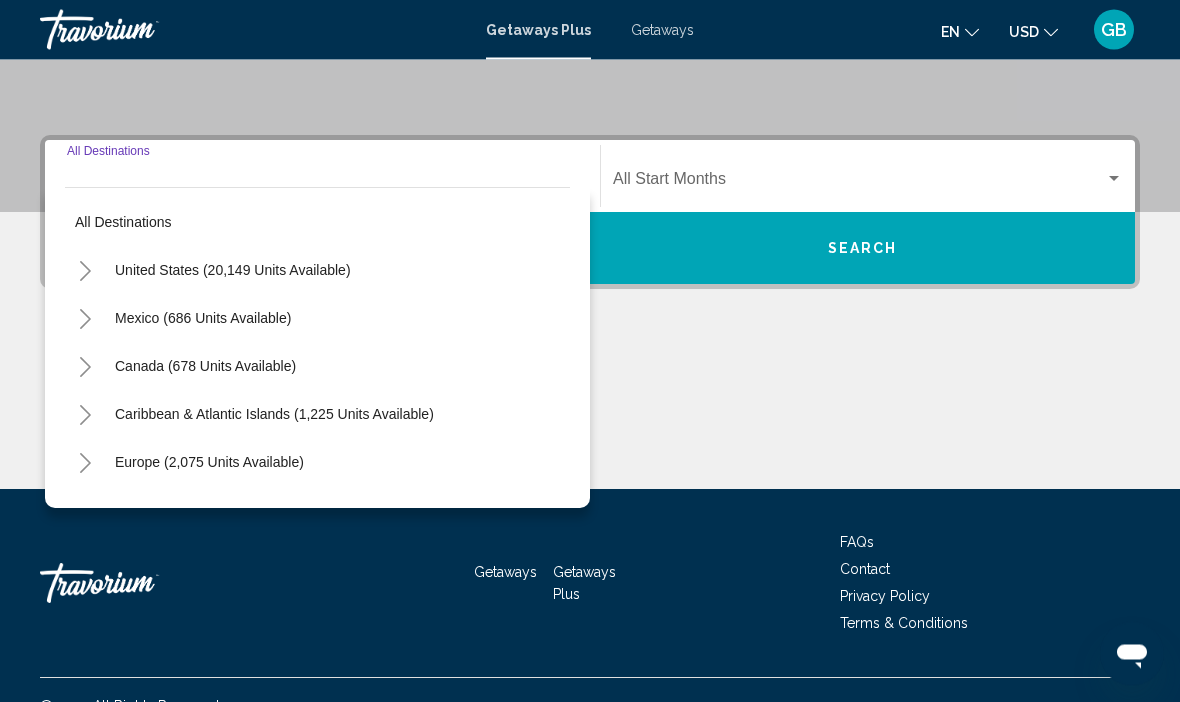 scroll, scrollTop: 420, scrollLeft: 0, axis: vertical 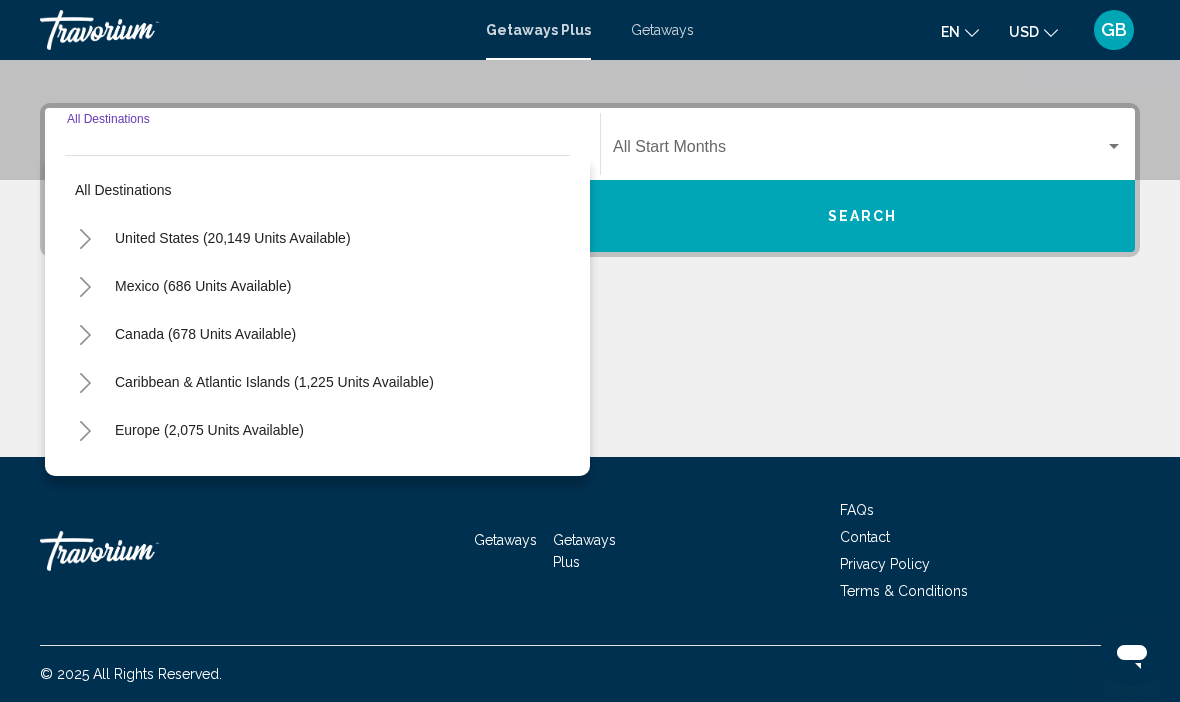 click on "Getaways" at bounding box center [662, 30] 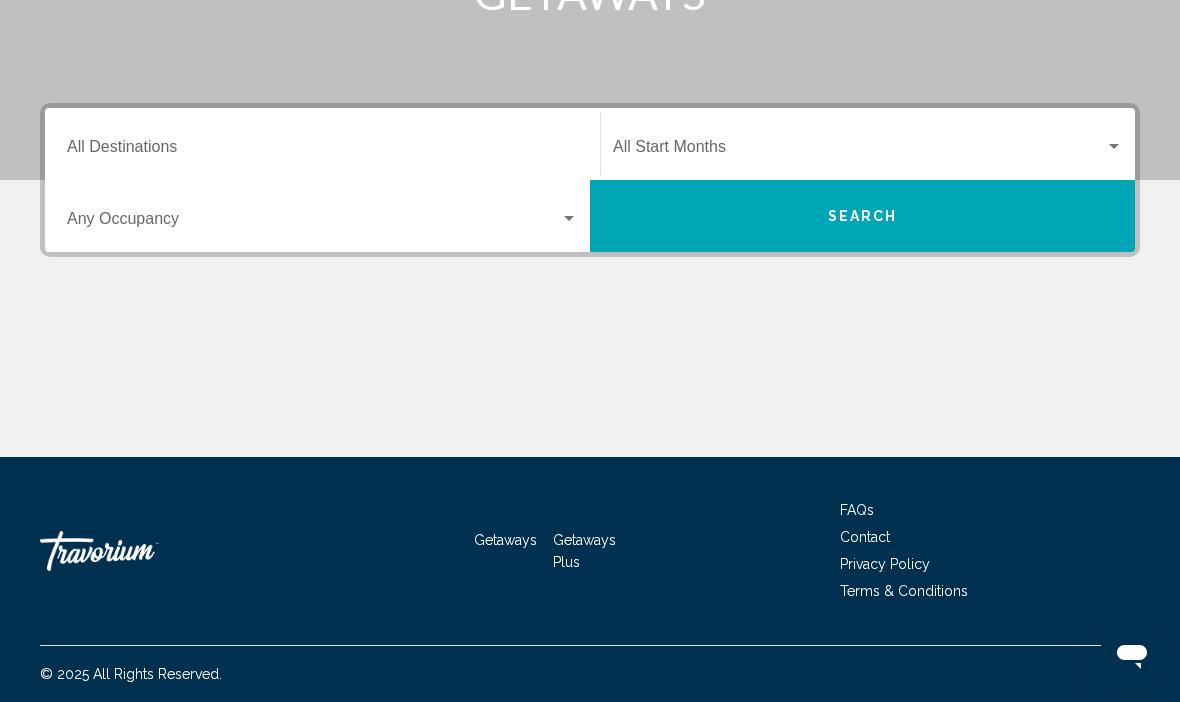 scroll, scrollTop: 0, scrollLeft: 0, axis: both 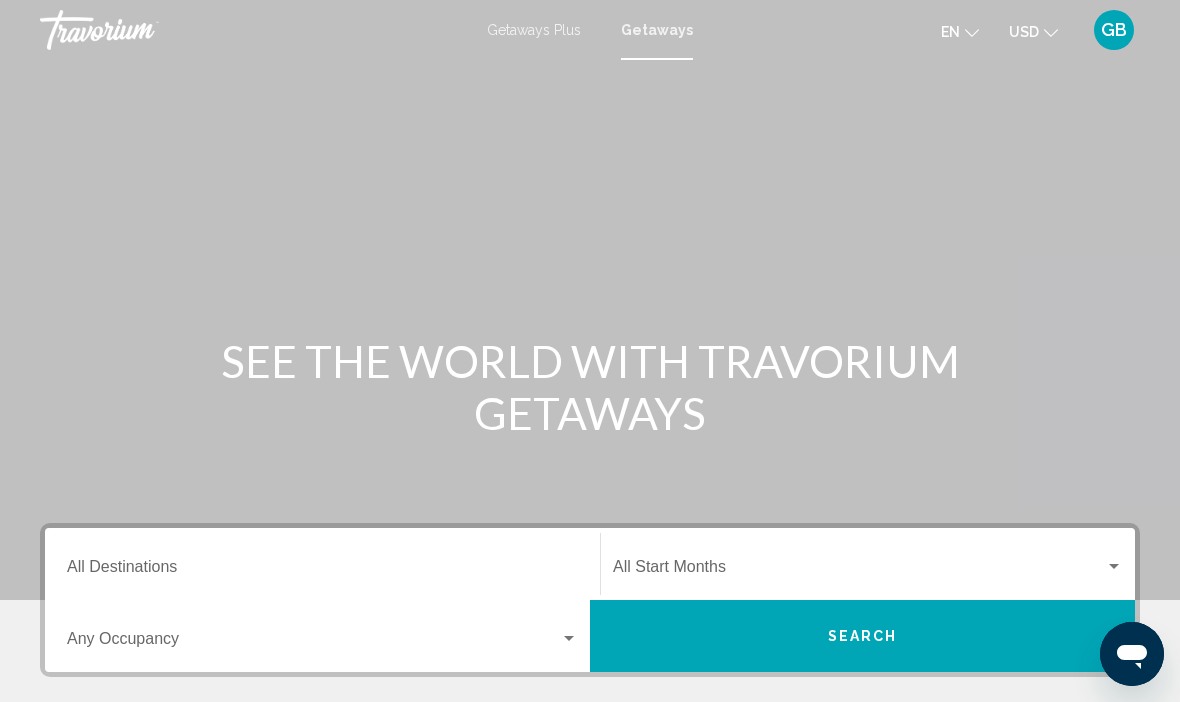 click on "Destination All Destinations" at bounding box center [322, 571] 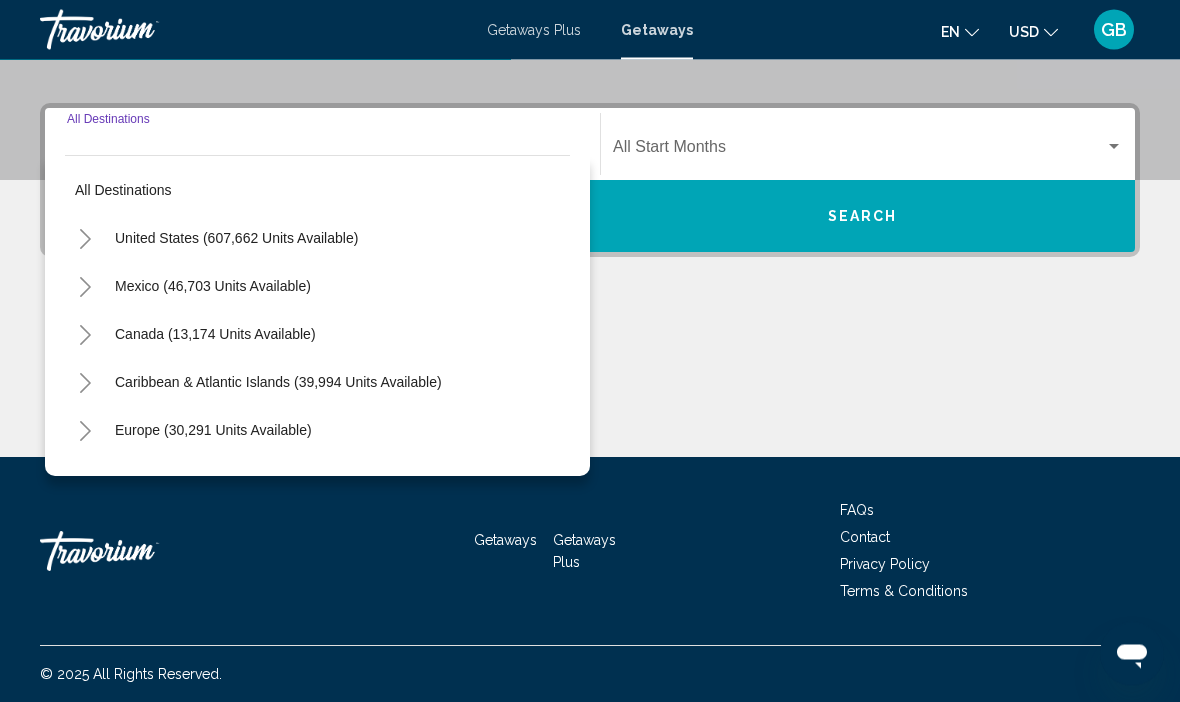 scroll, scrollTop: 420, scrollLeft: 0, axis: vertical 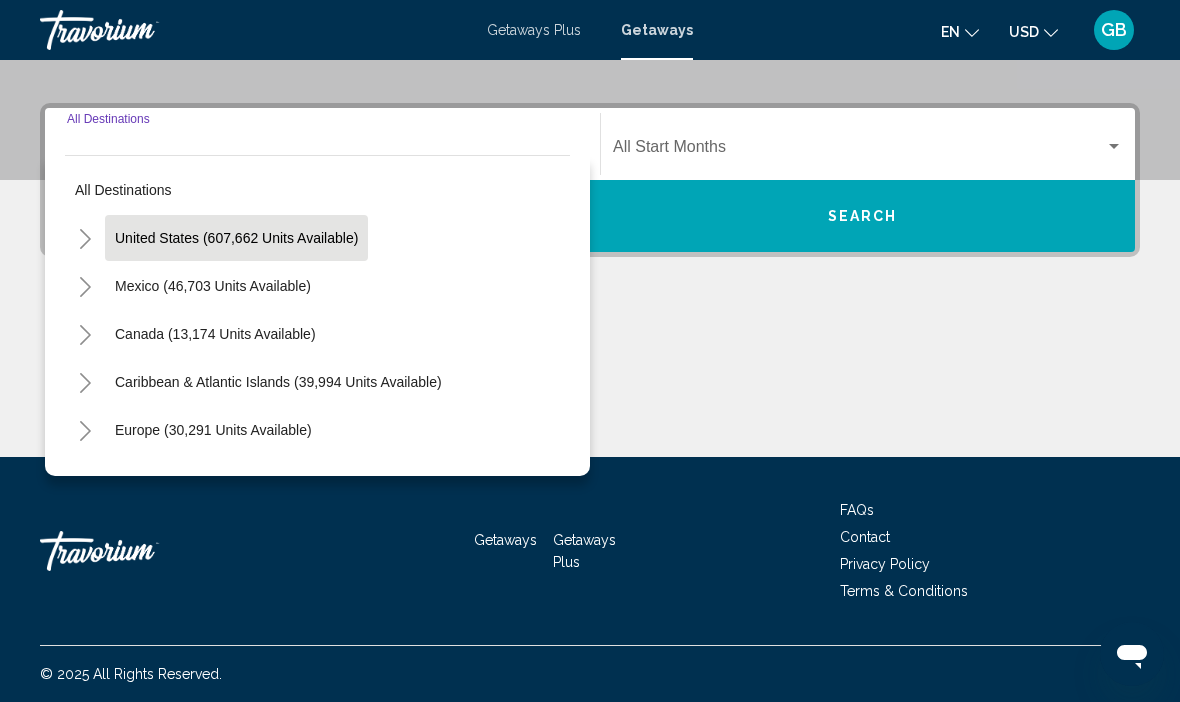 click on "United States (607,662 units available)" at bounding box center (213, 286) 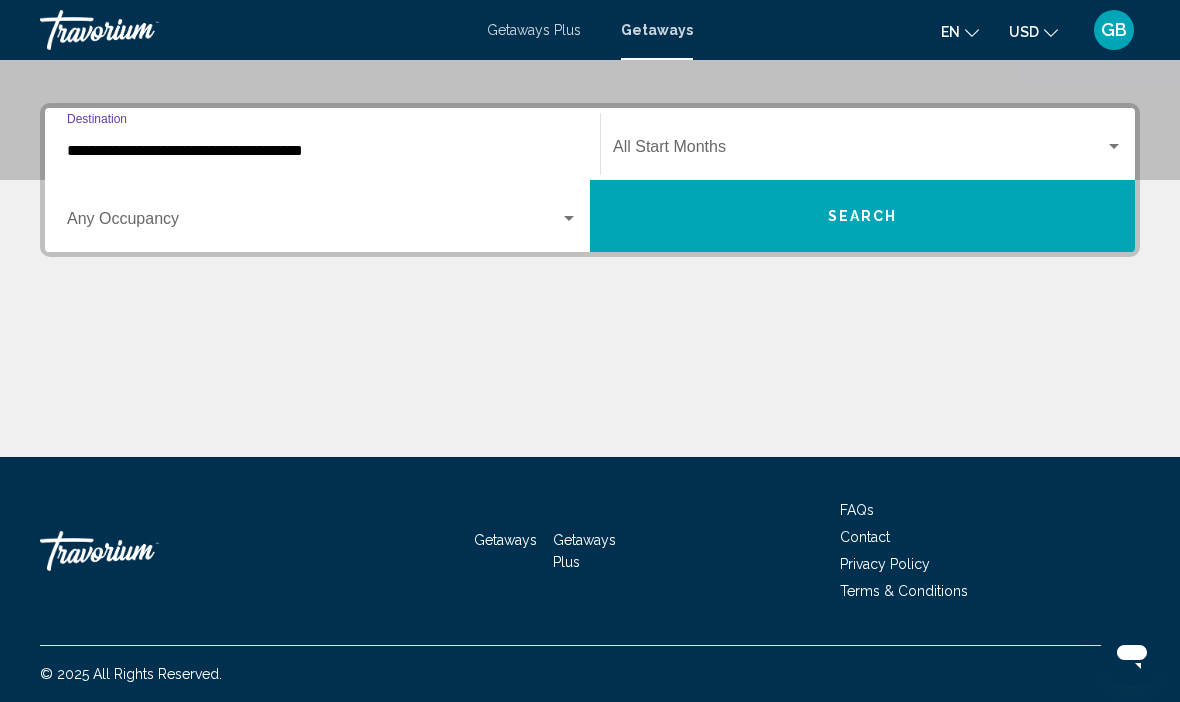 click at bounding box center (1114, 146) 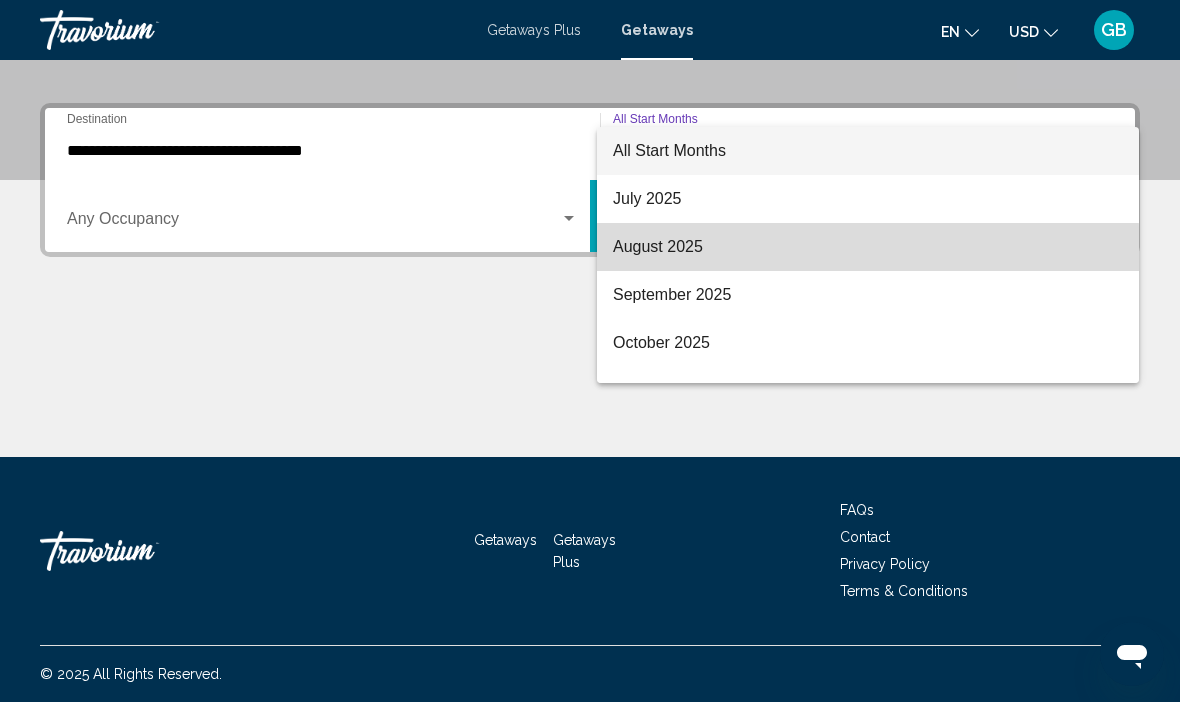 click on "August 2025" at bounding box center [868, 247] 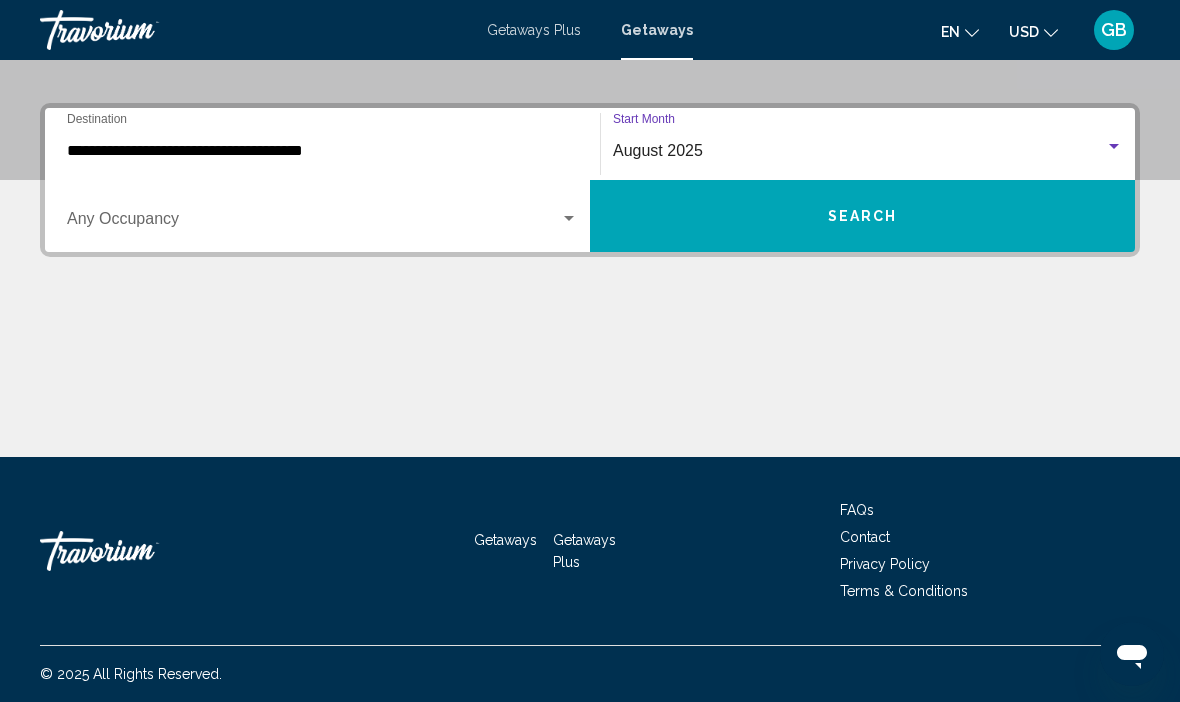 click at bounding box center (569, 219) 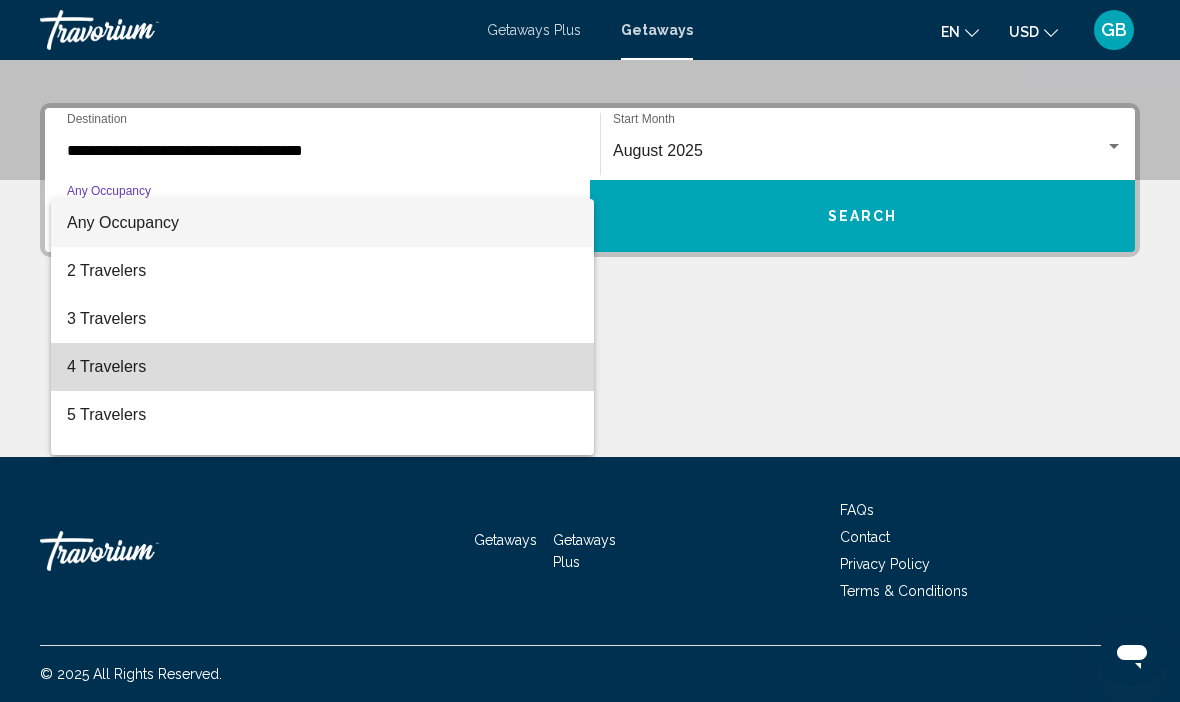 click on "4 Travelers" at bounding box center [322, 367] 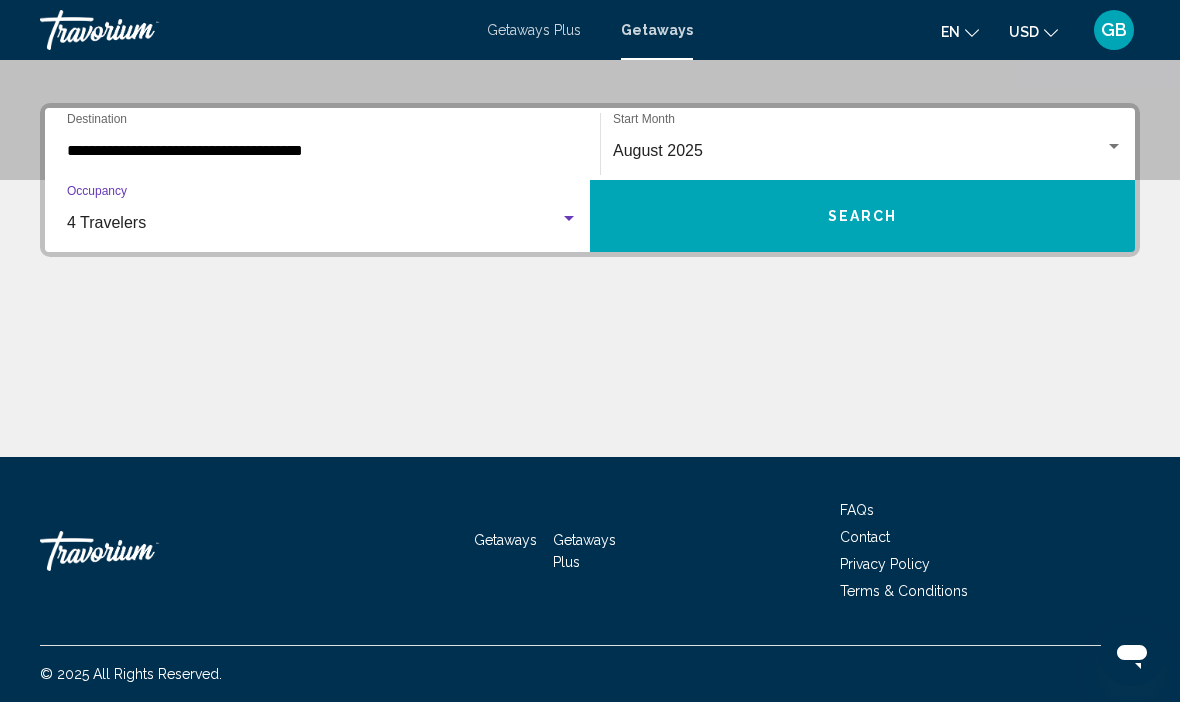 click on "Search" at bounding box center (862, 216) 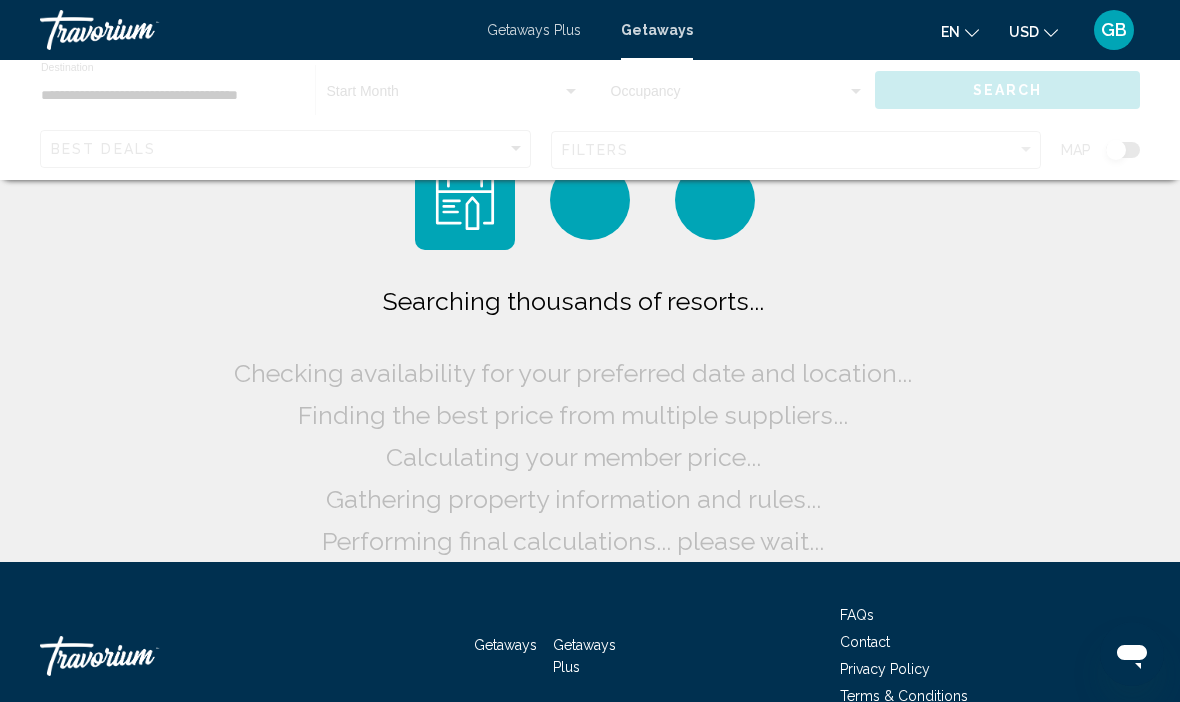scroll, scrollTop: 105, scrollLeft: 0, axis: vertical 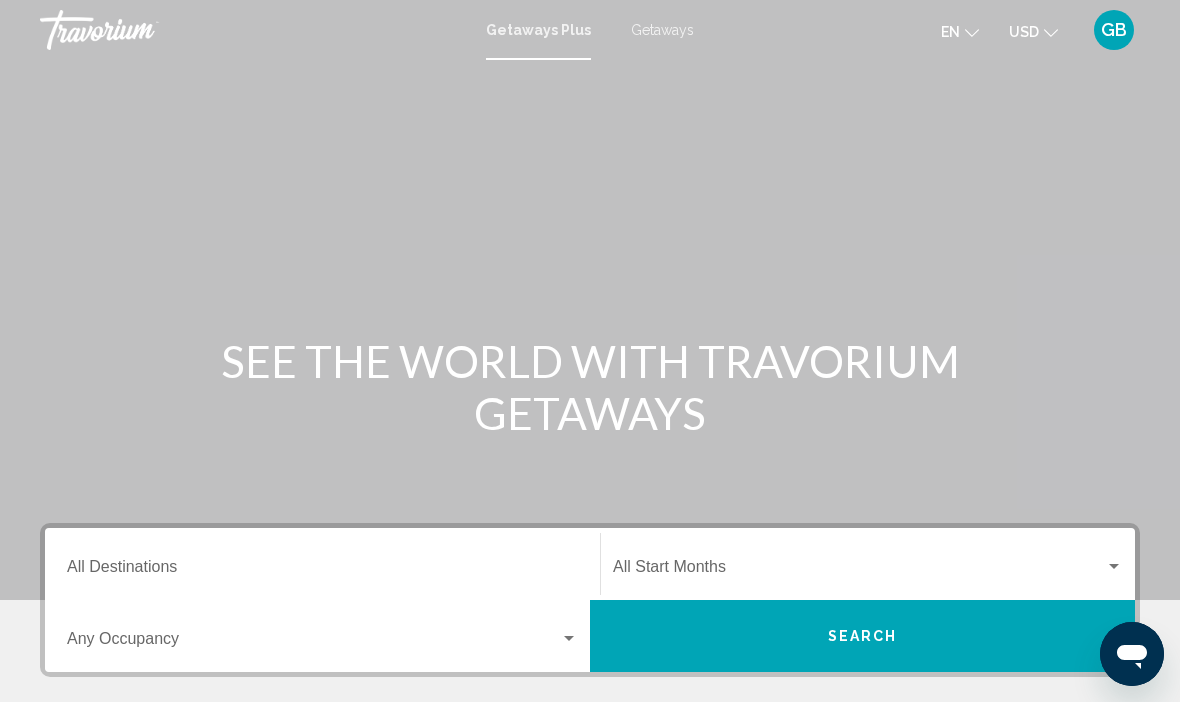 click on "Destination All Destinations" at bounding box center [322, 571] 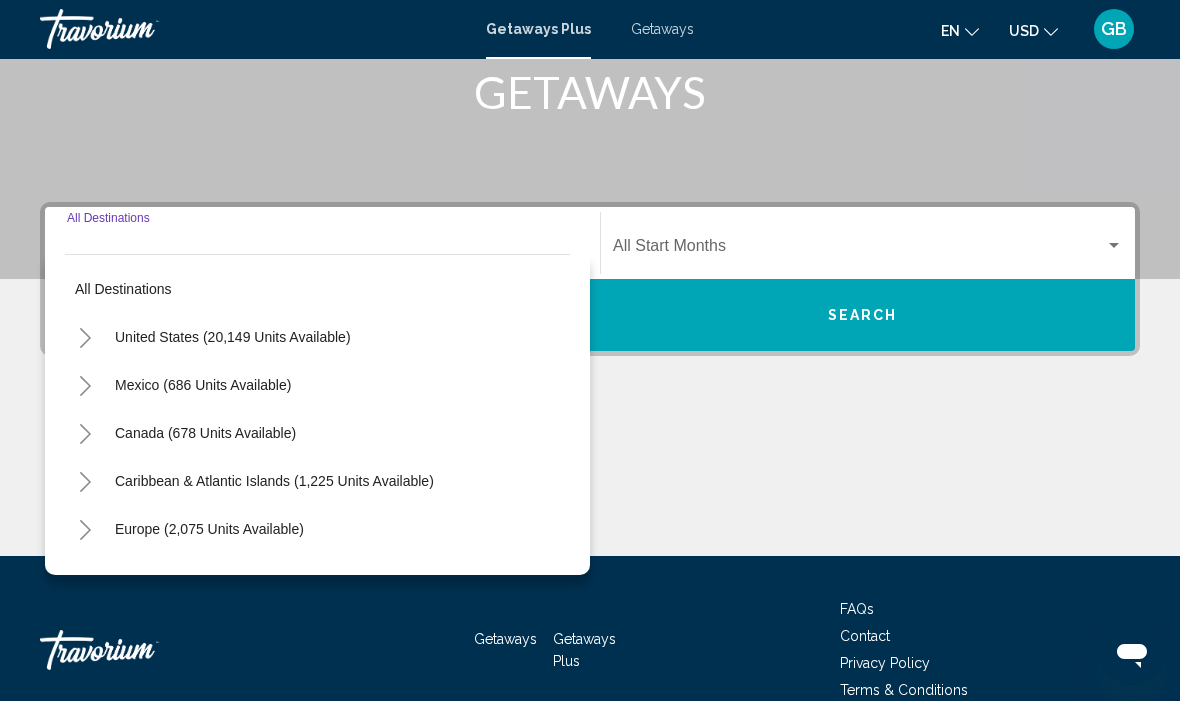 scroll, scrollTop: 420, scrollLeft: 0, axis: vertical 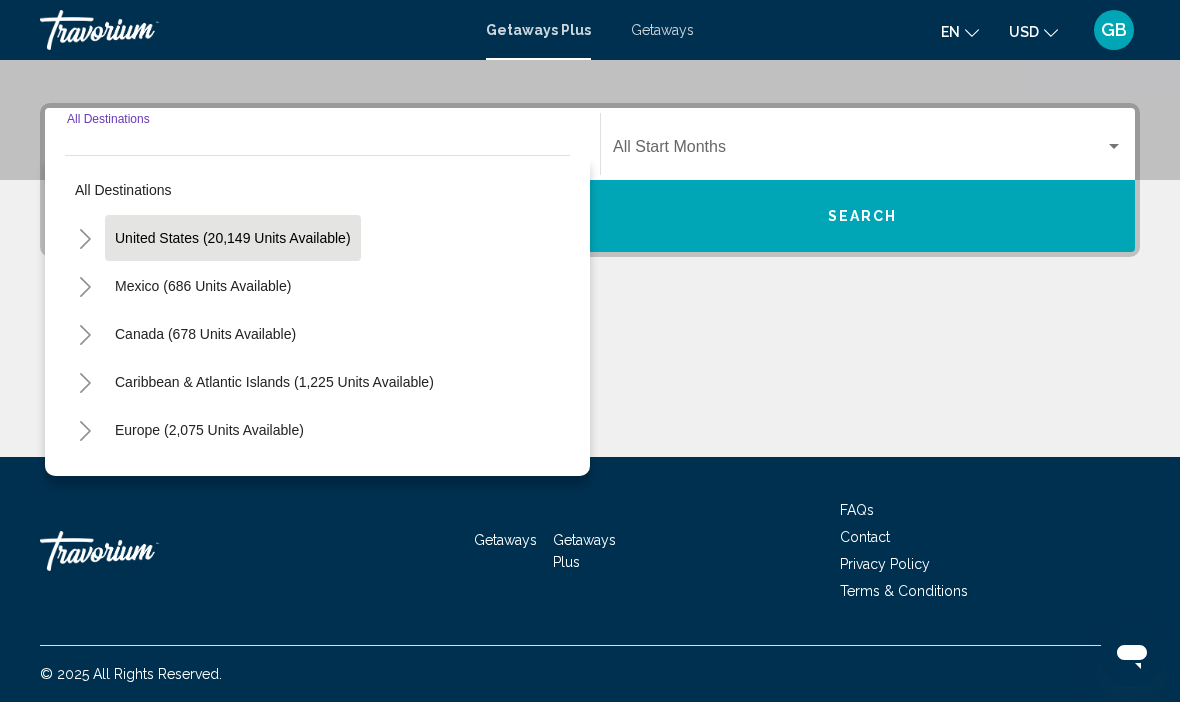 click on "United States (20,149 units available)" at bounding box center (203, 286) 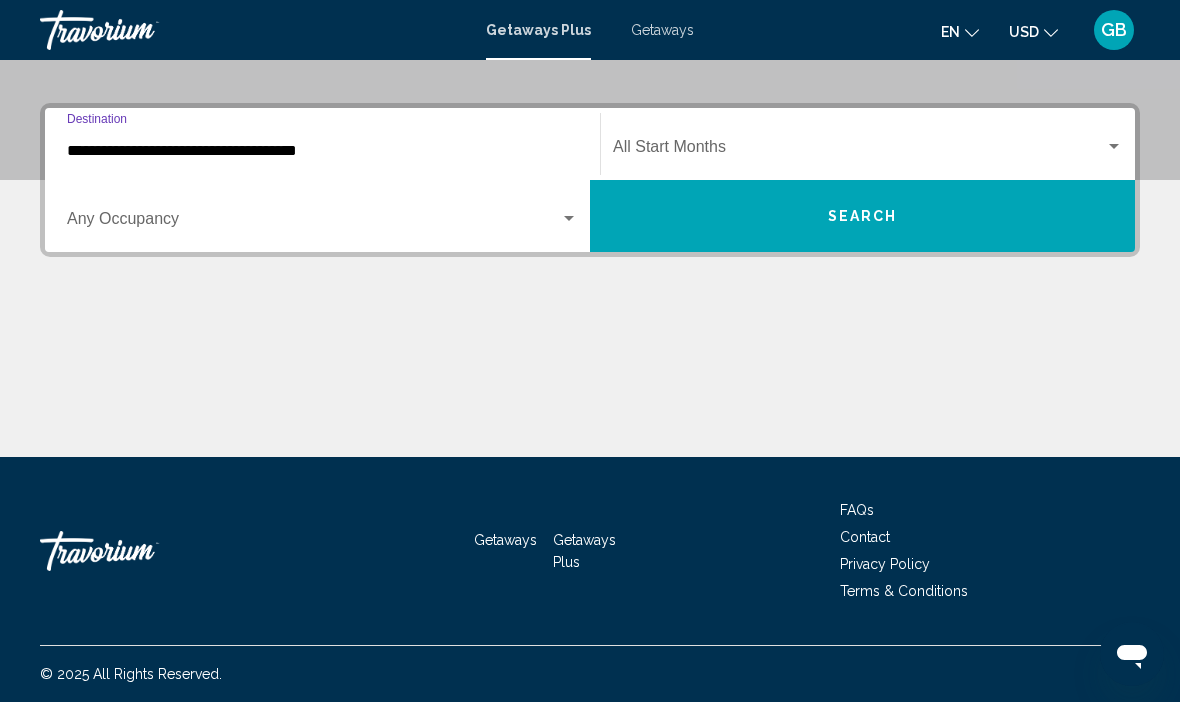 click at bounding box center [859, 151] 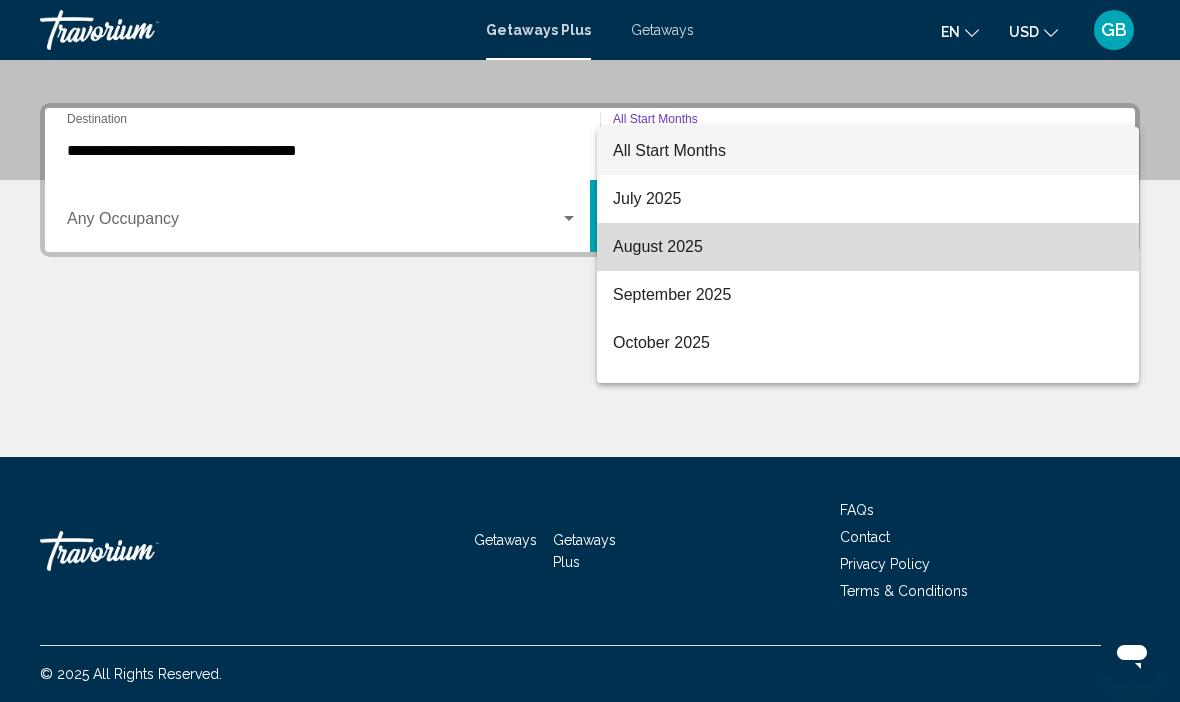 click on "August 2025" at bounding box center (868, 247) 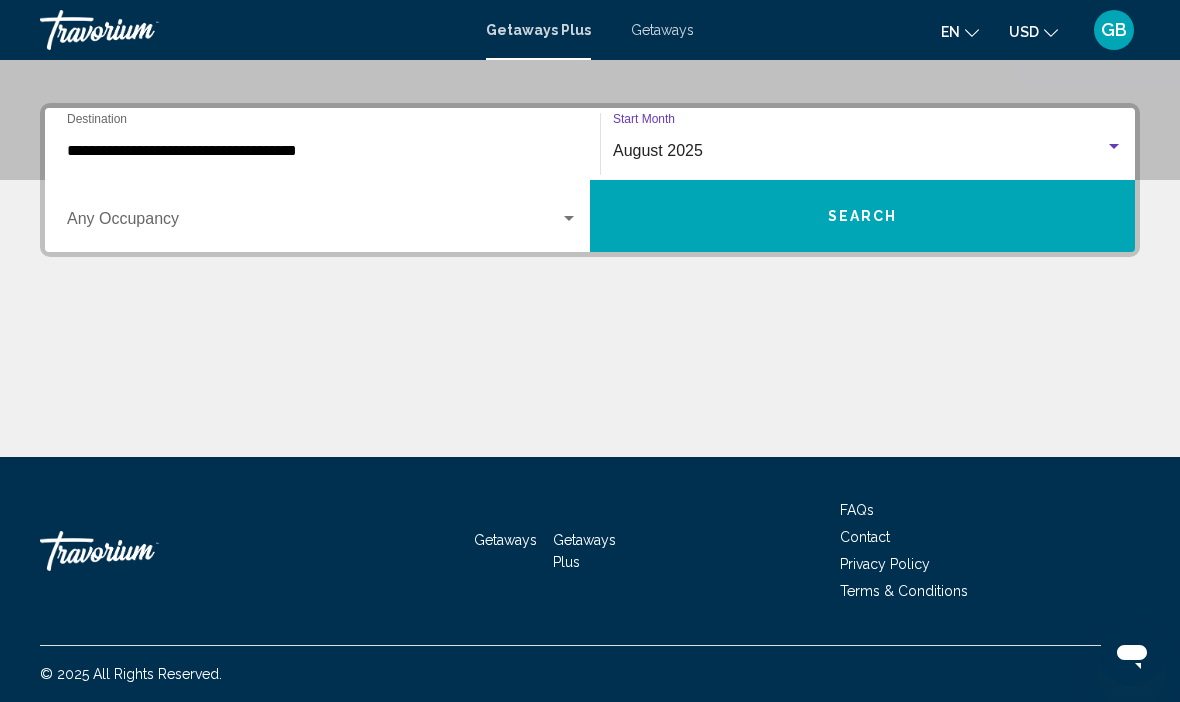 click on "Search" at bounding box center (862, 216) 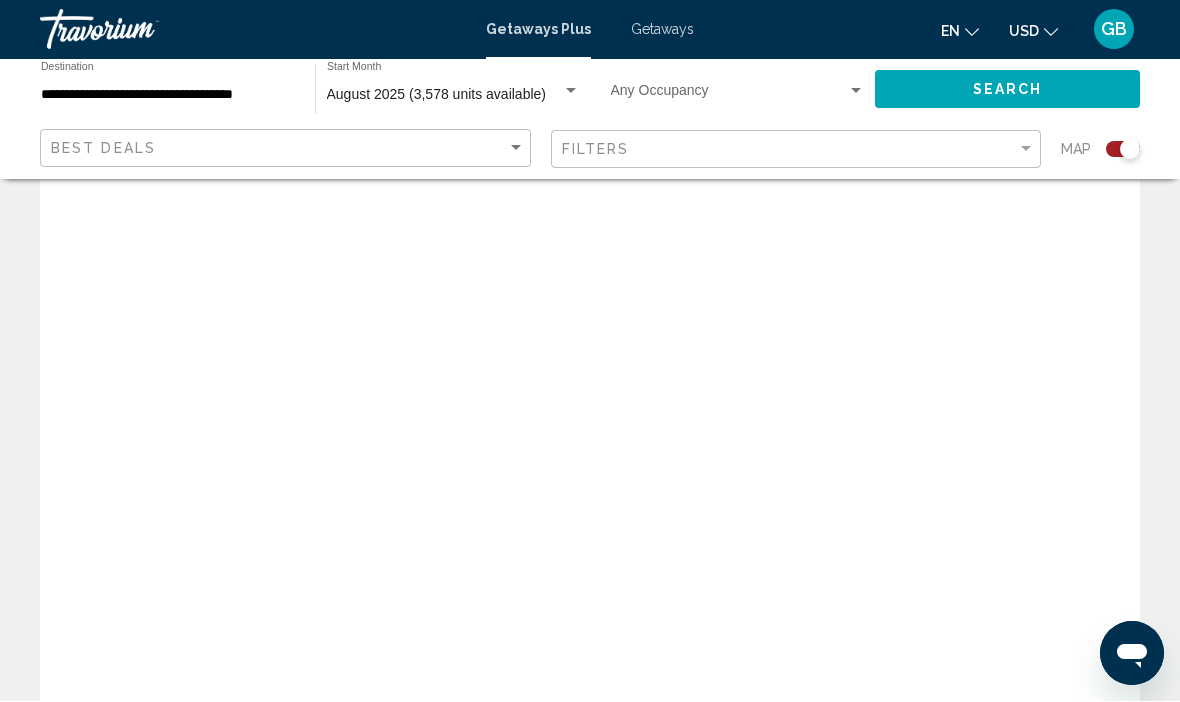 scroll, scrollTop: 70, scrollLeft: 0, axis: vertical 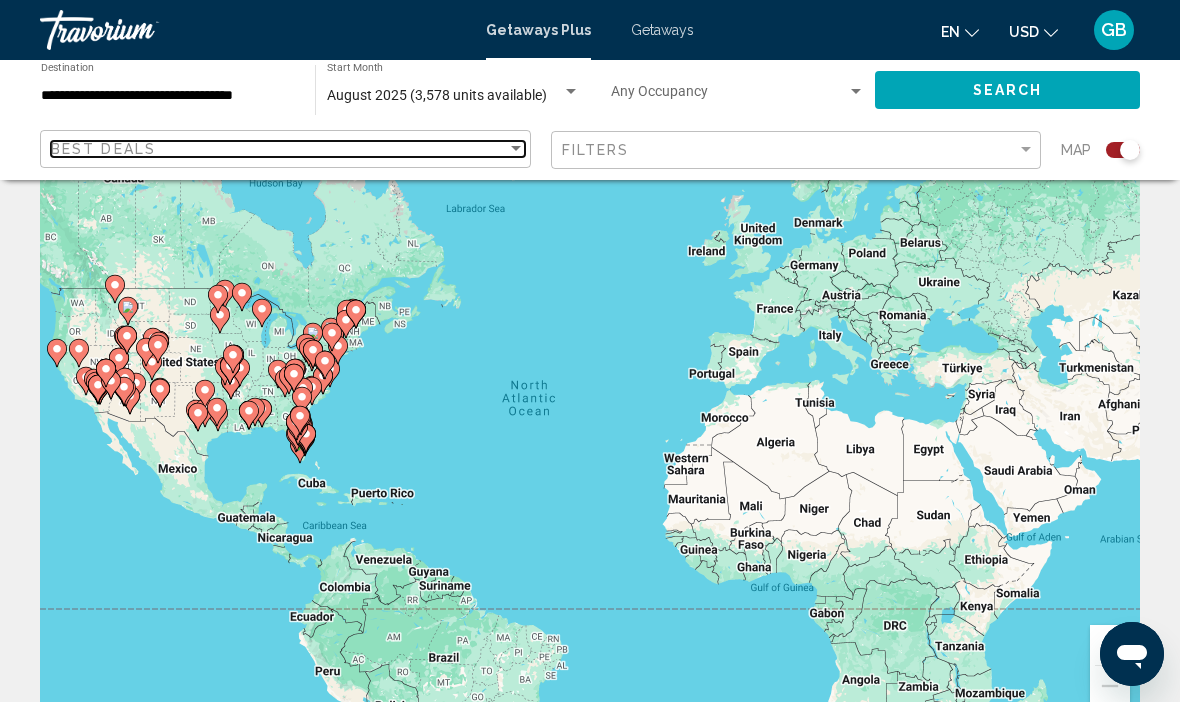 click at bounding box center (516, 149) 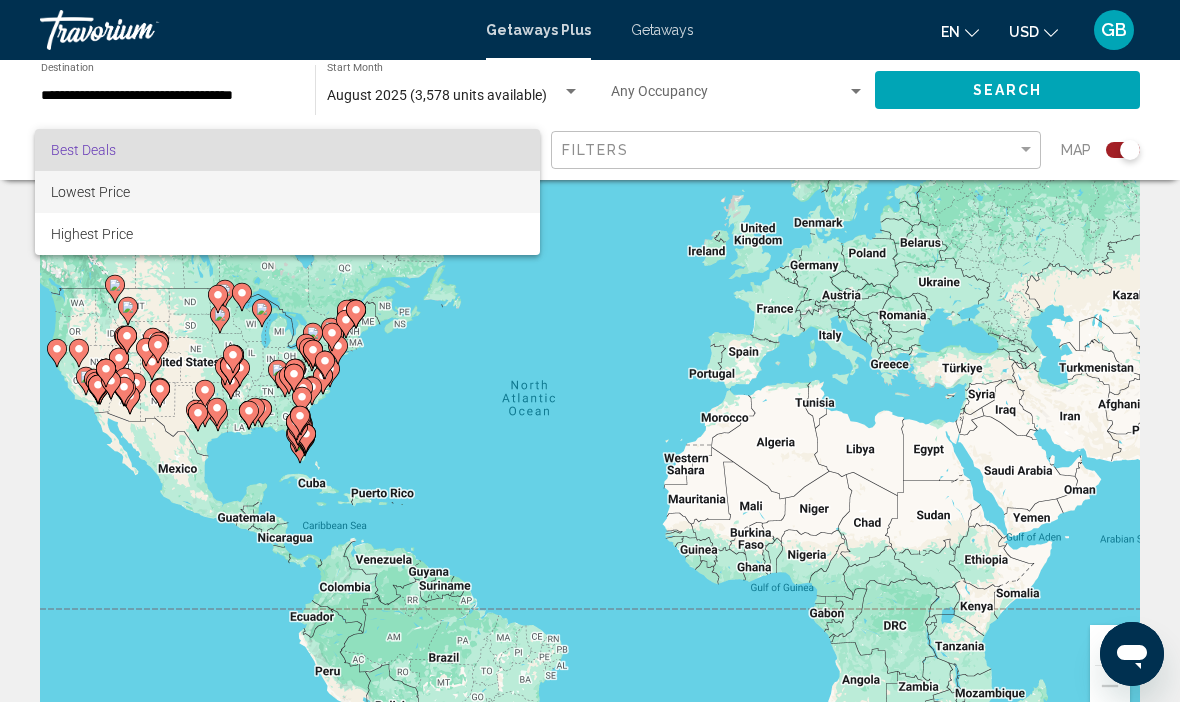 click on "Lowest Price" at bounding box center [287, 192] 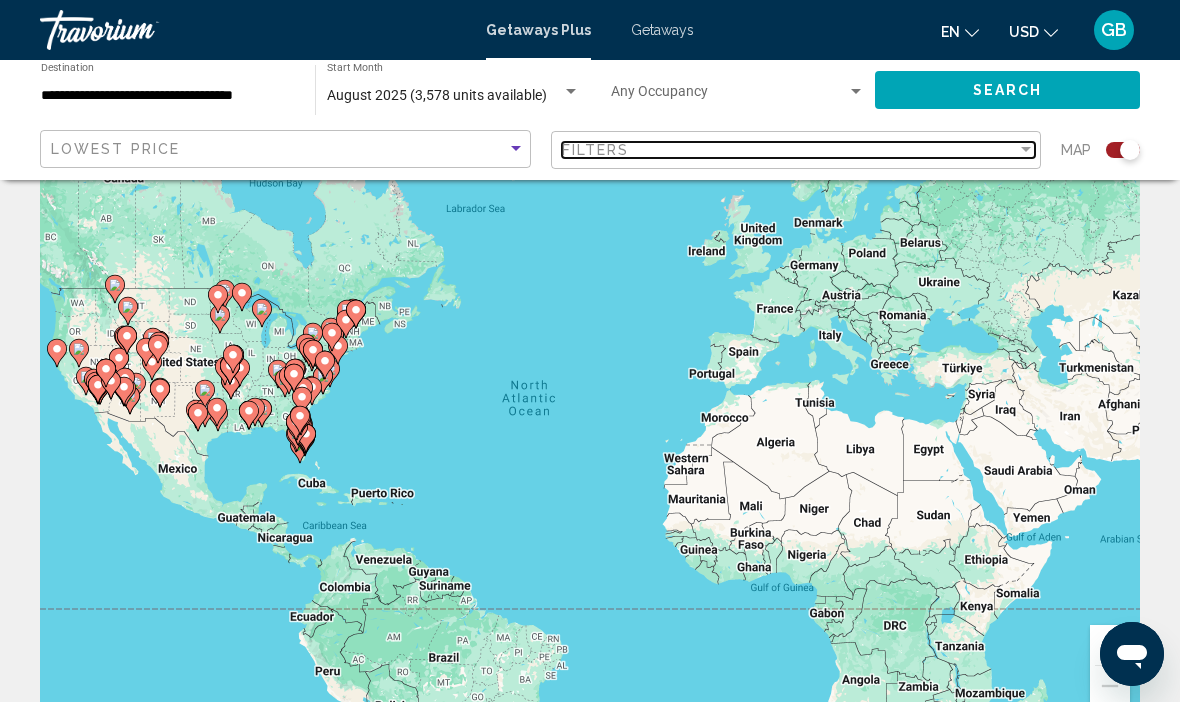 click at bounding box center (1026, 150) 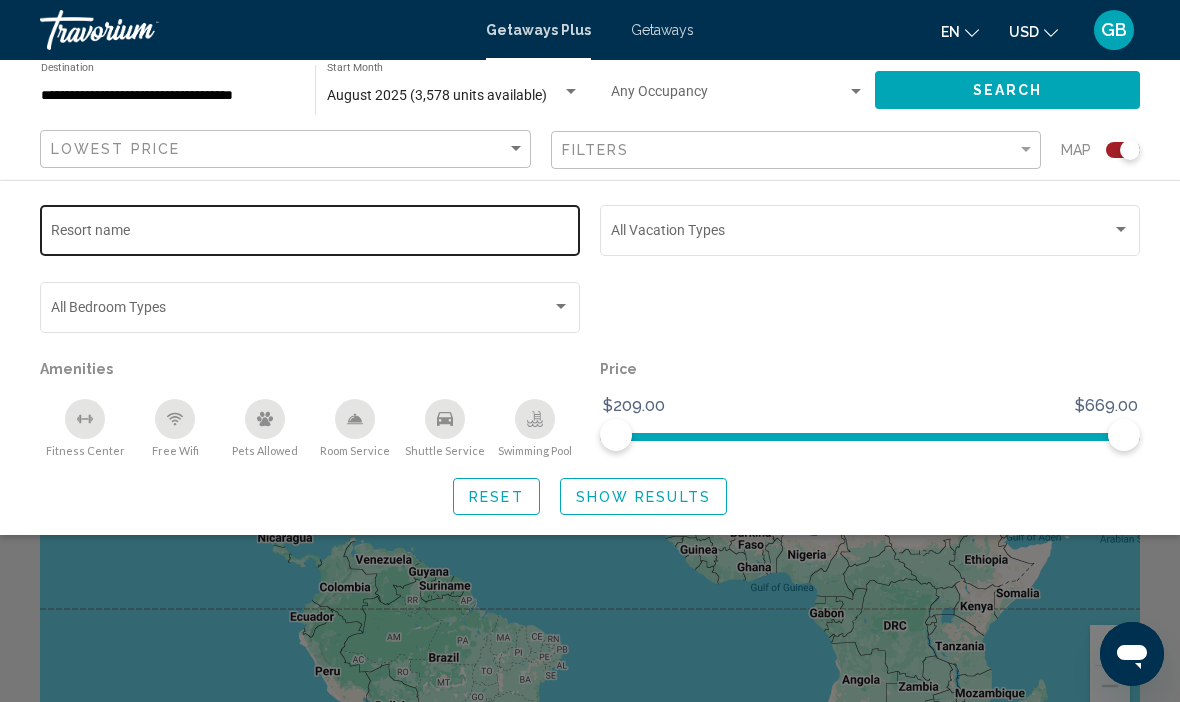 click on "Resort name" at bounding box center [310, 234] 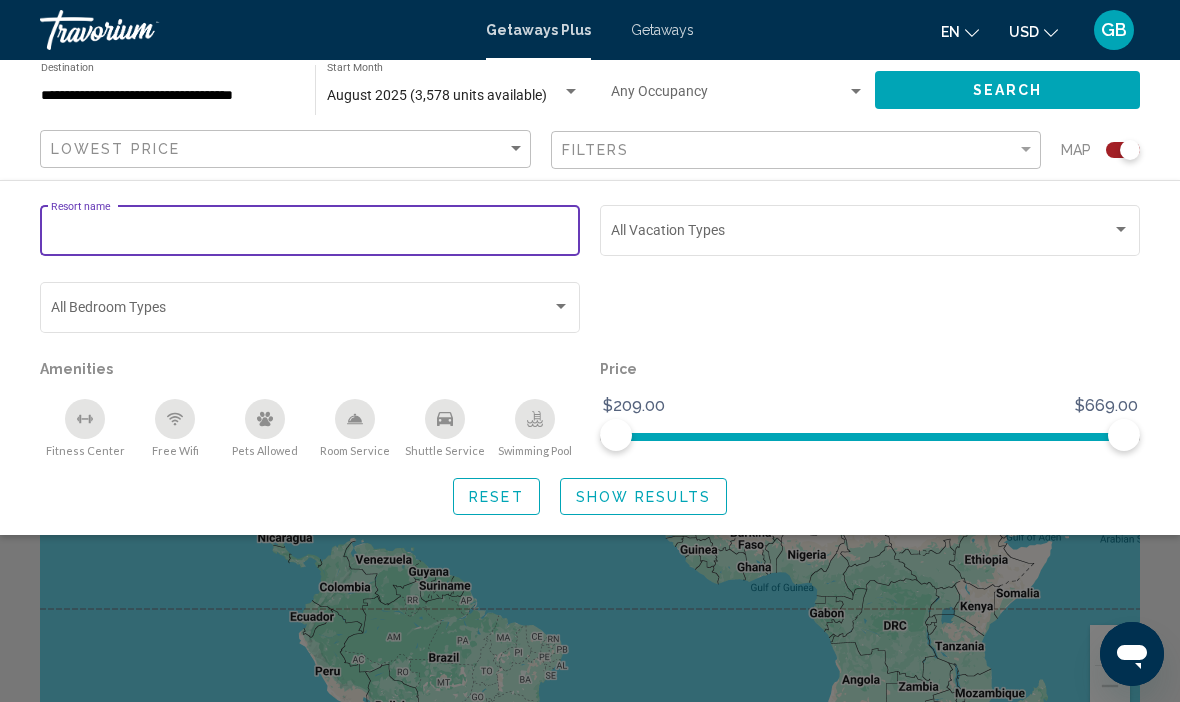 scroll, scrollTop: 69, scrollLeft: 0, axis: vertical 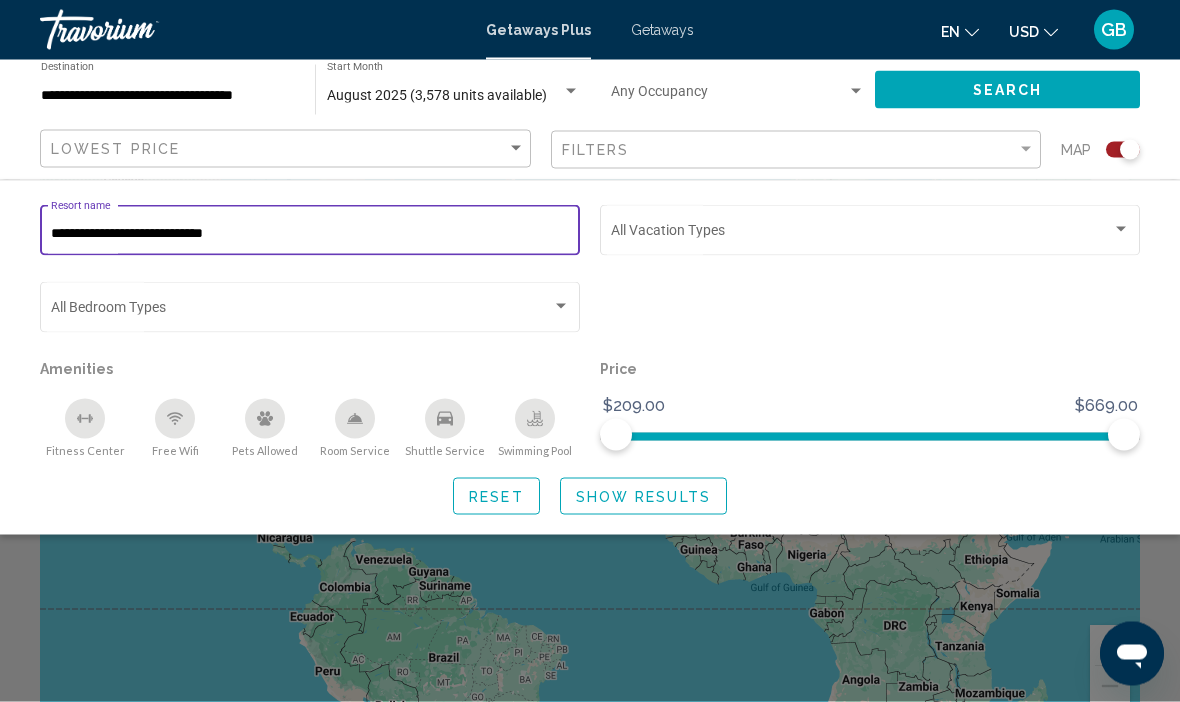 type on "**********" 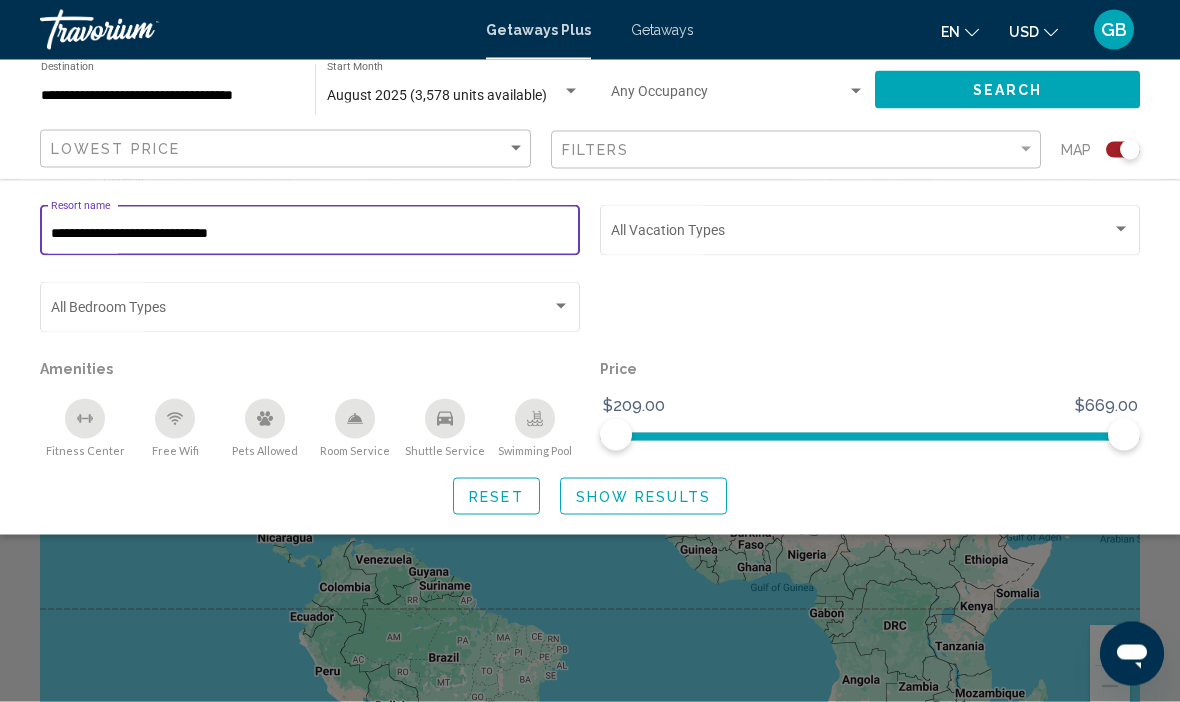 click on "Show Results" 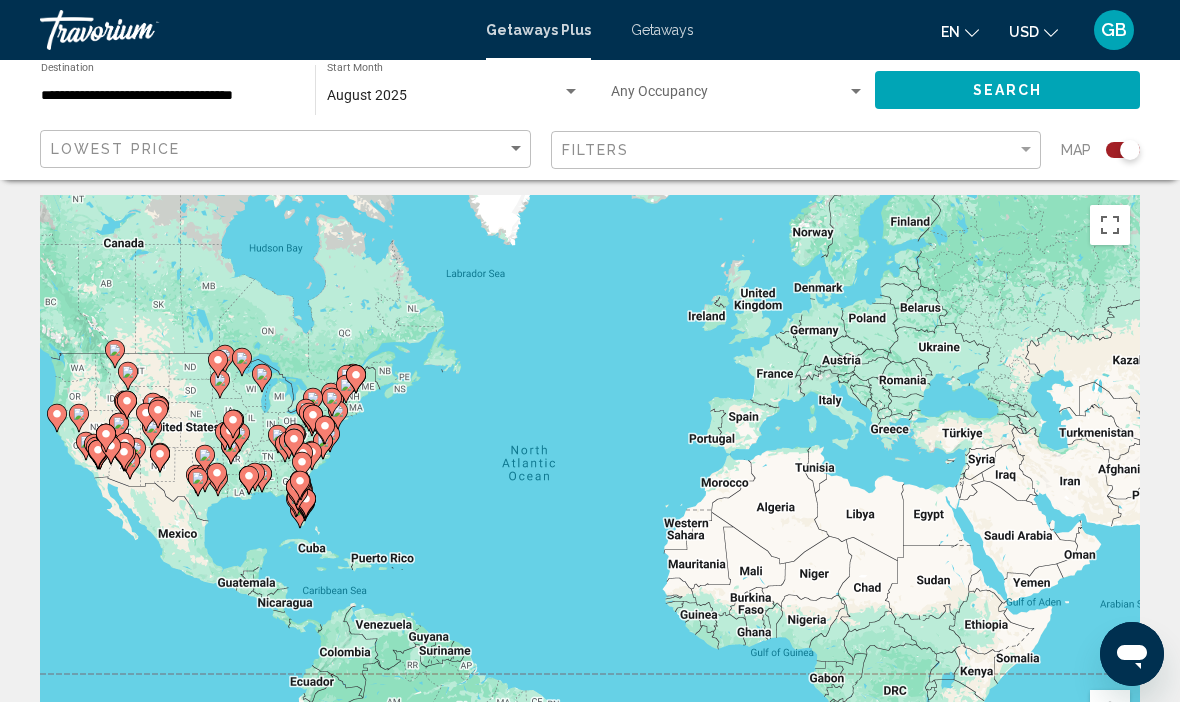 scroll, scrollTop: 0, scrollLeft: 0, axis: both 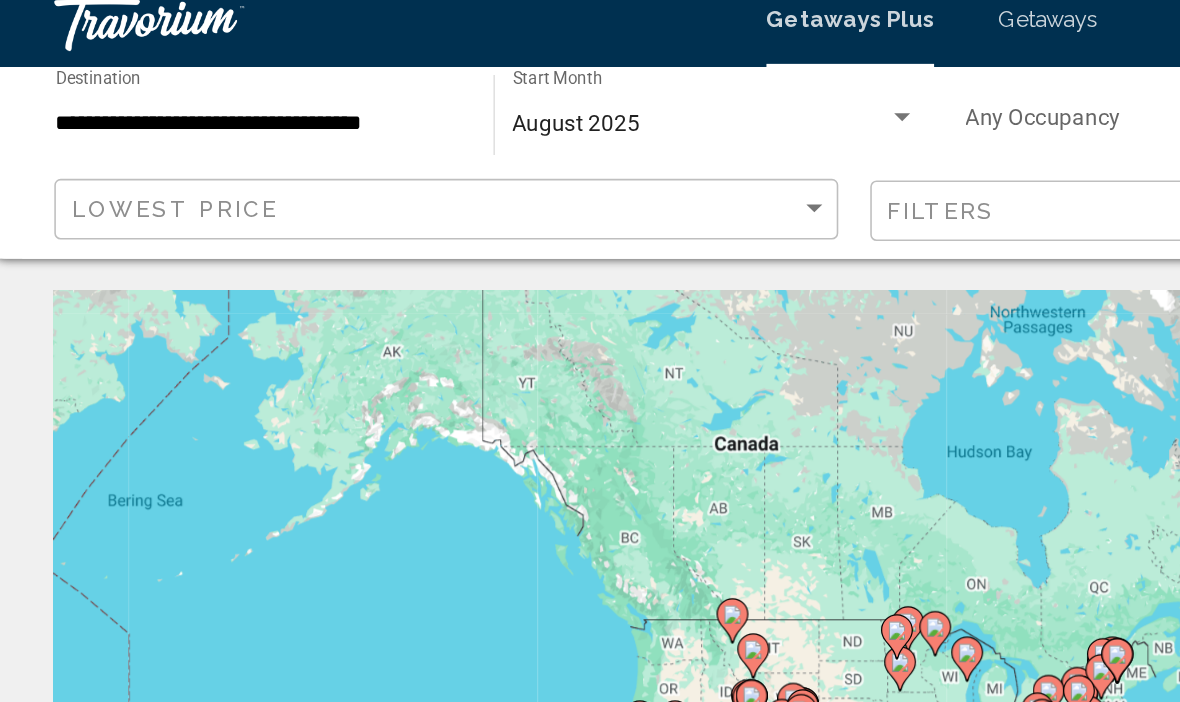 click on "To activate drag with keyboard, press Alt + Enter. Once in keyboard drag state, use the arrow keys to move the marker. To complete the drag, press the Enter key. To cancel, press Escape." at bounding box center [590, 500] 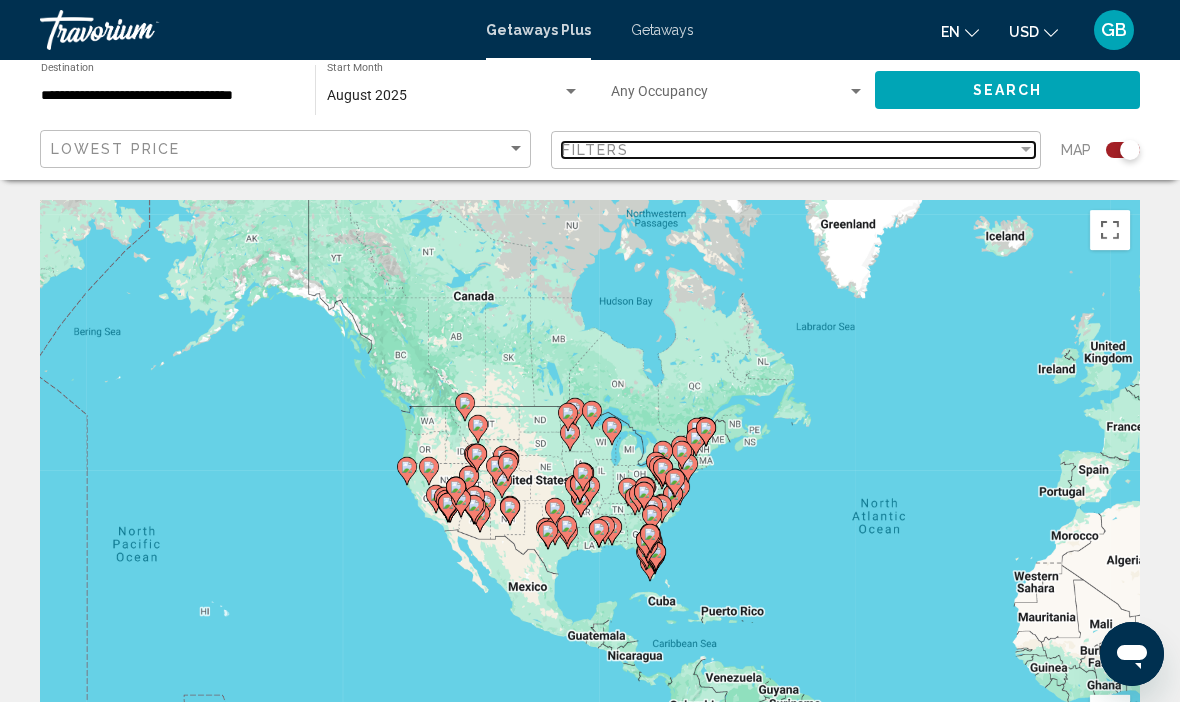 click at bounding box center (1026, 149) 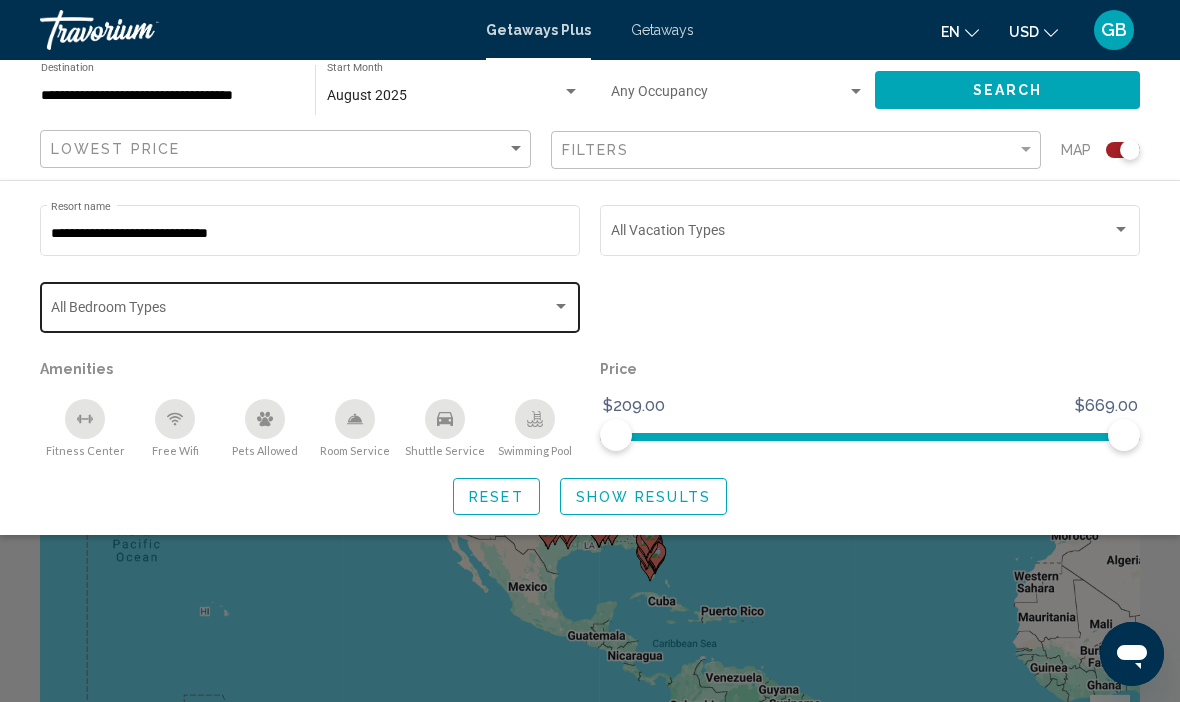 click at bounding box center [561, 306] 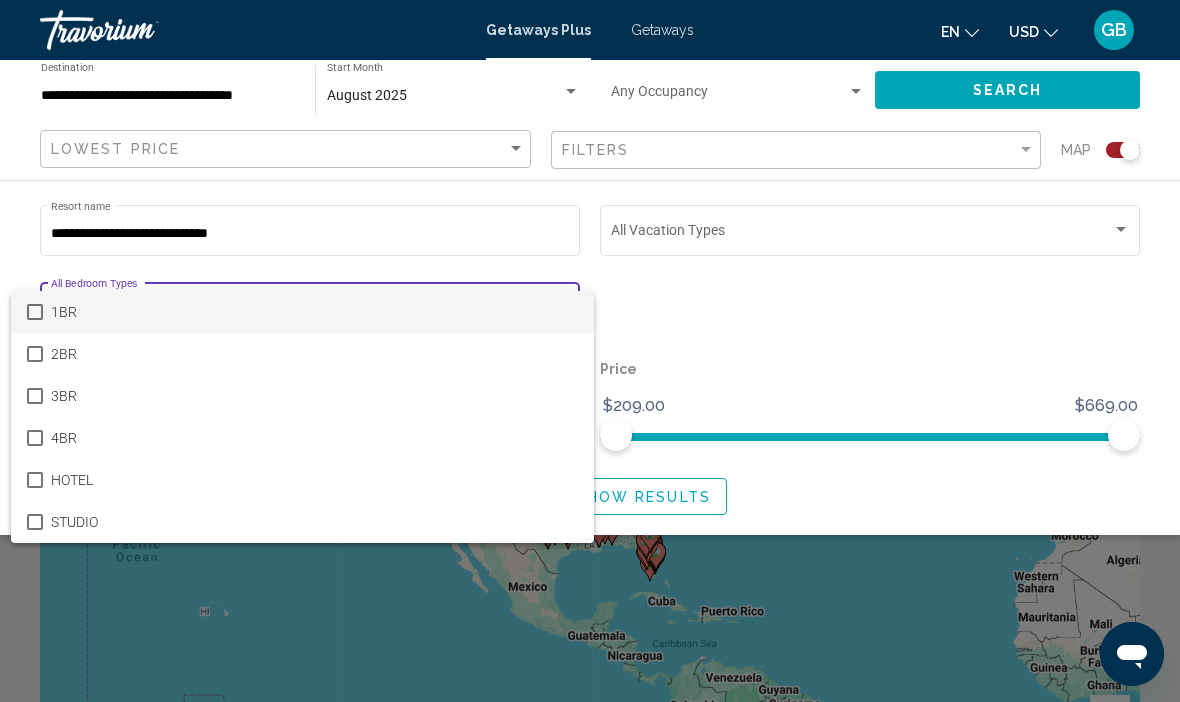 click at bounding box center (590, 351) 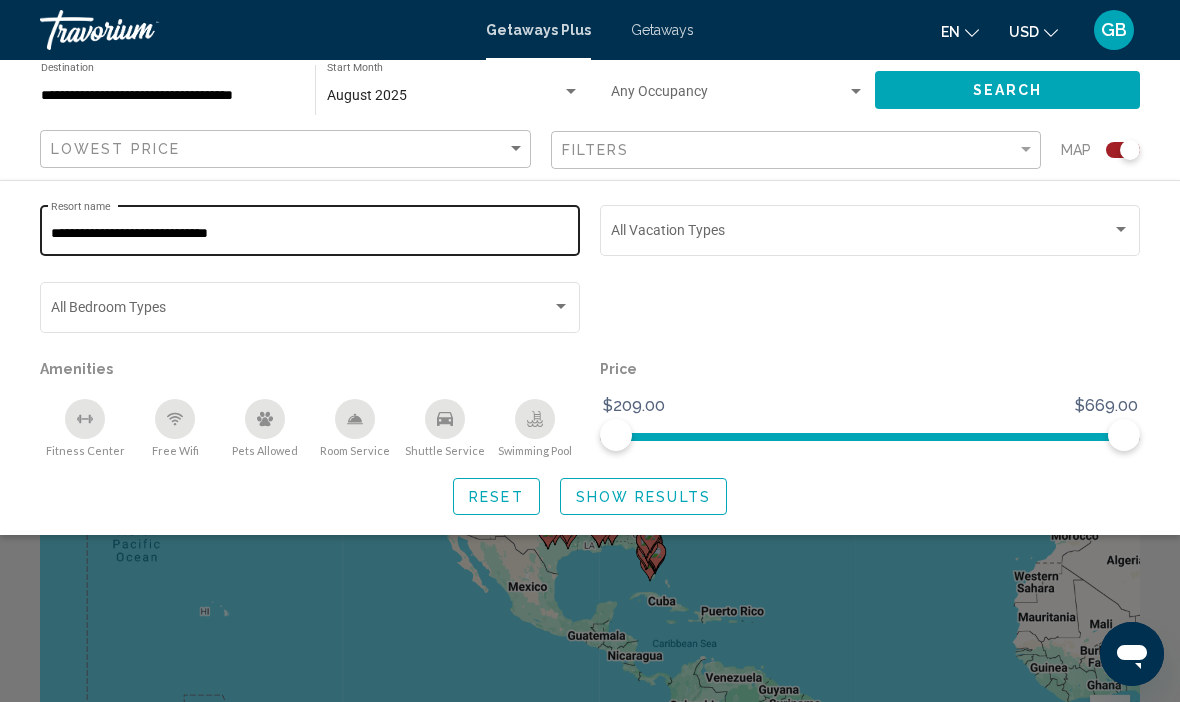 click on "**********" at bounding box center [310, 234] 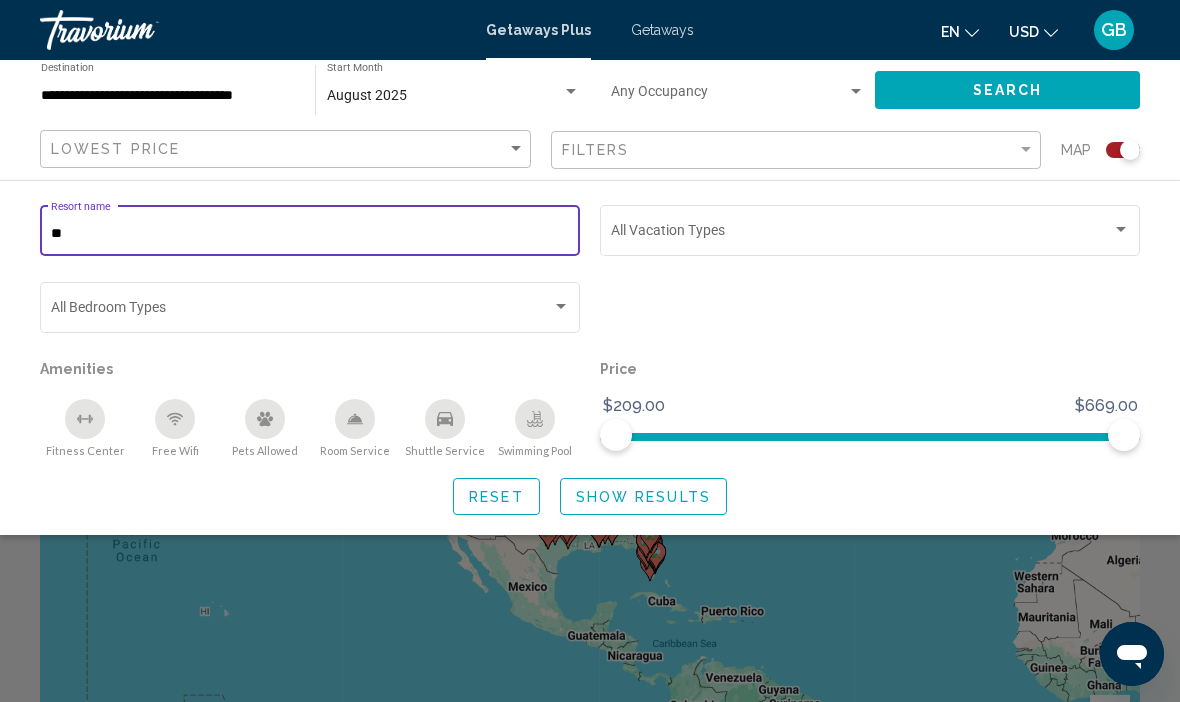 type on "*" 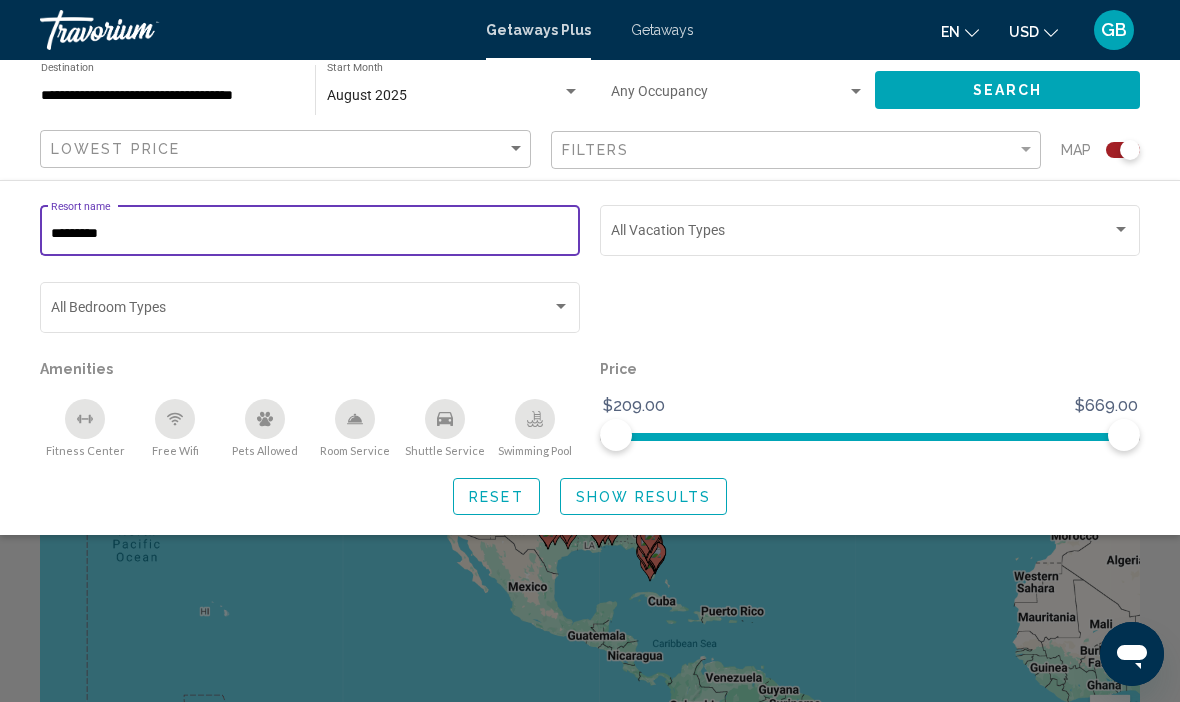 type on "**********" 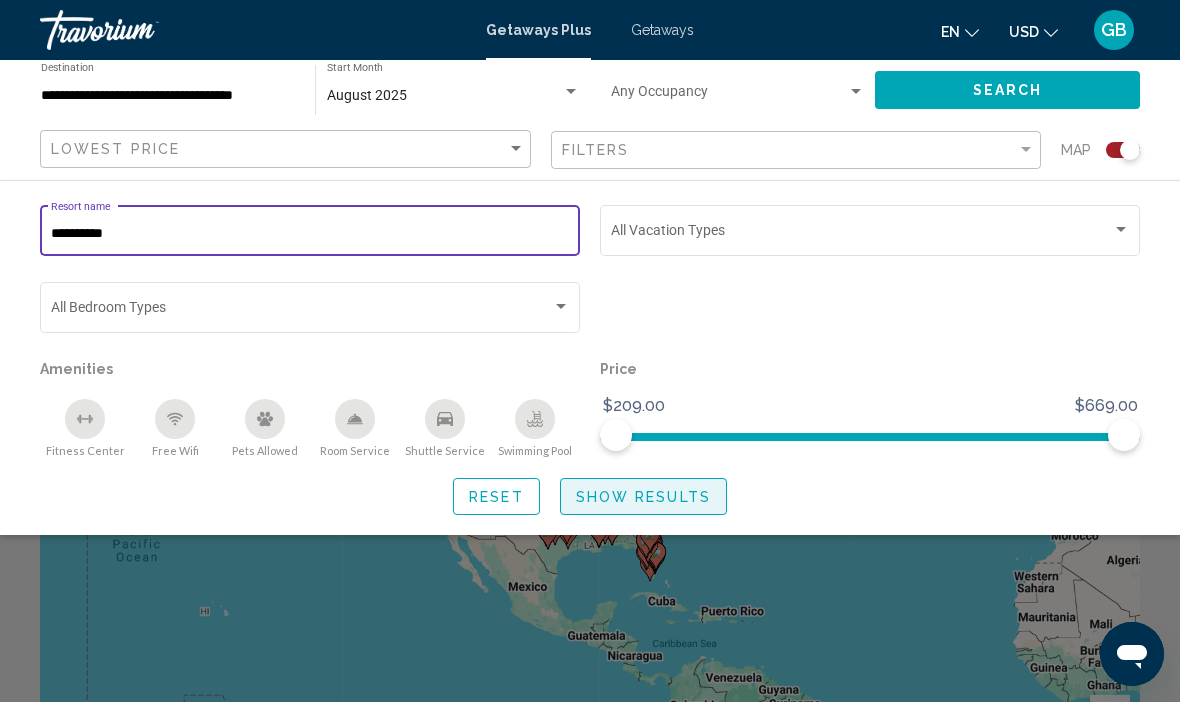 click on "Show Results" 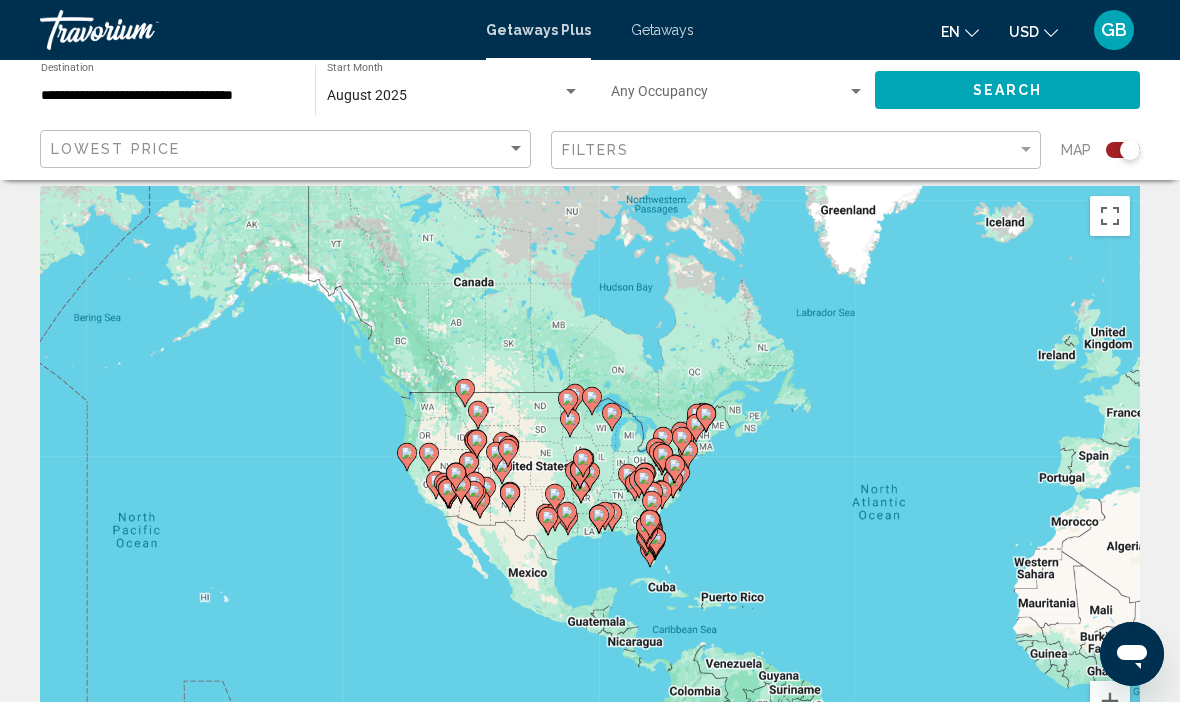 scroll, scrollTop: 0, scrollLeft: 0, axis: both 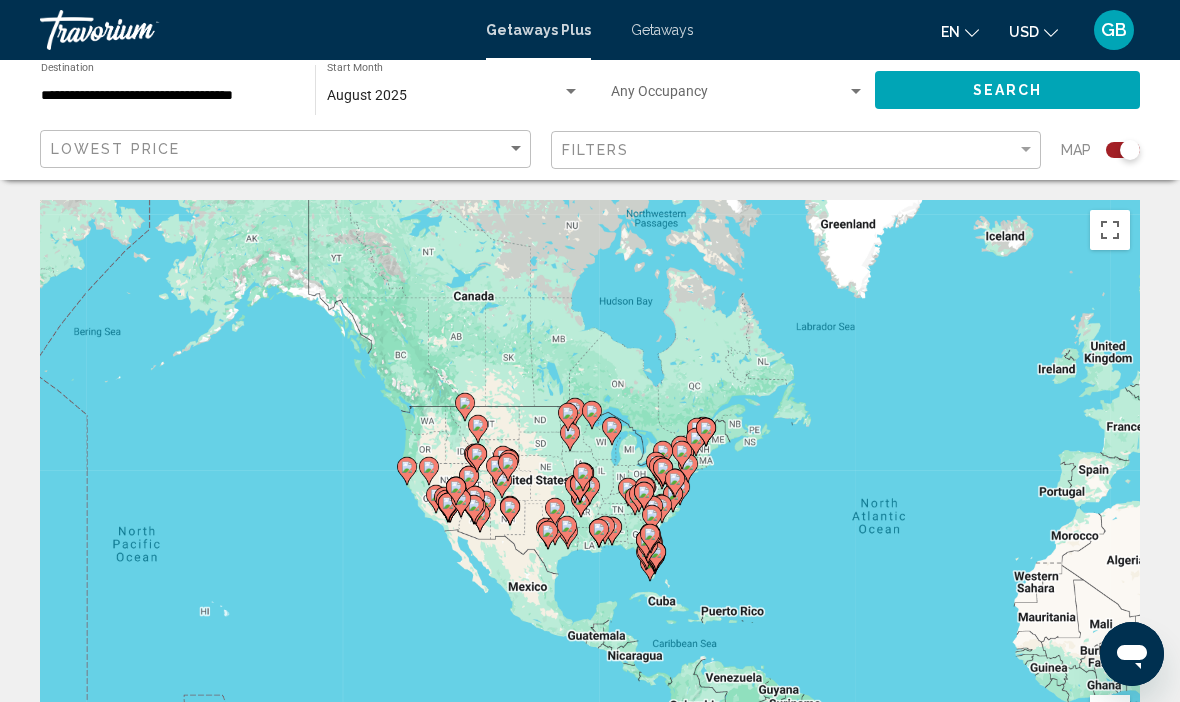 click on "Getaways" at bounding box center [662, 30] 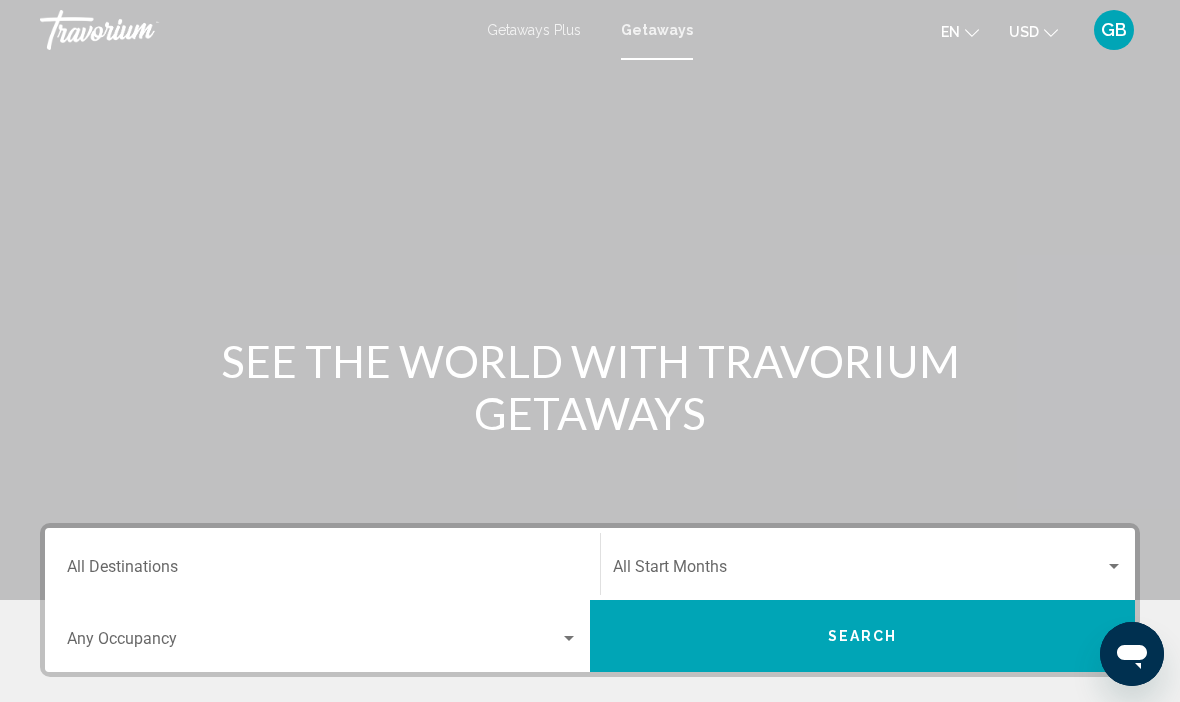 click on "Destination All Destinations" at bounding box center [322, 571] 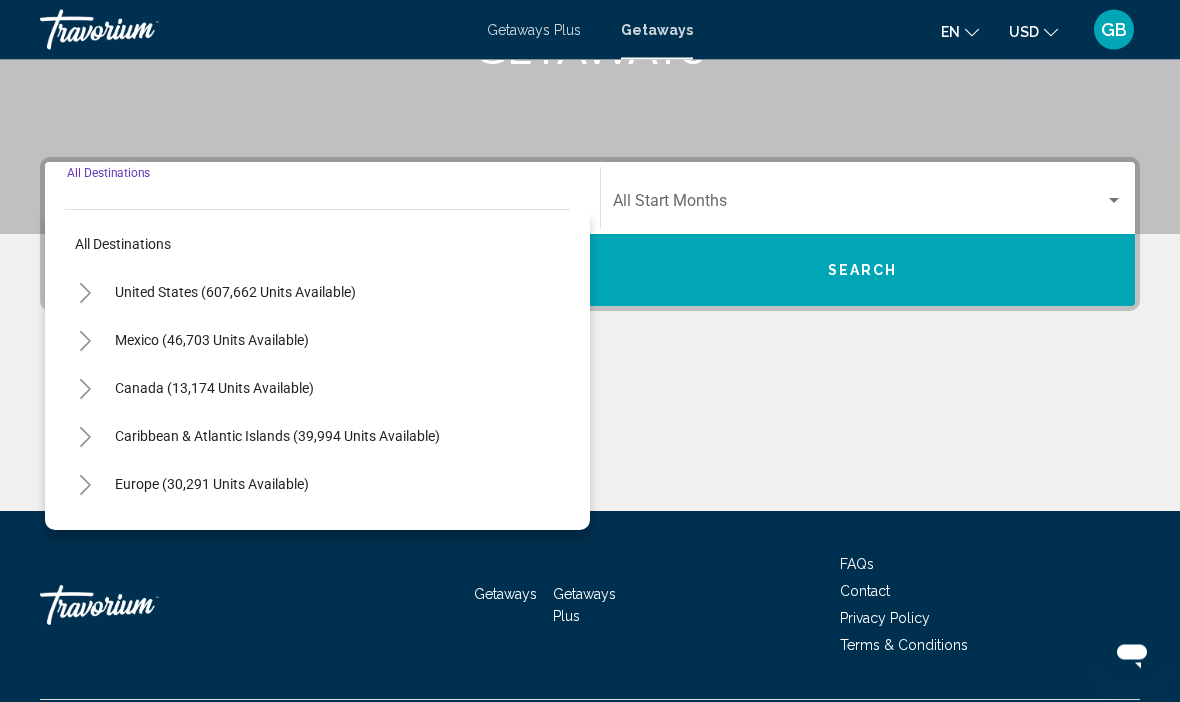 scroll, scrollTop: 420, scrollLeft: 0, axis: vertical 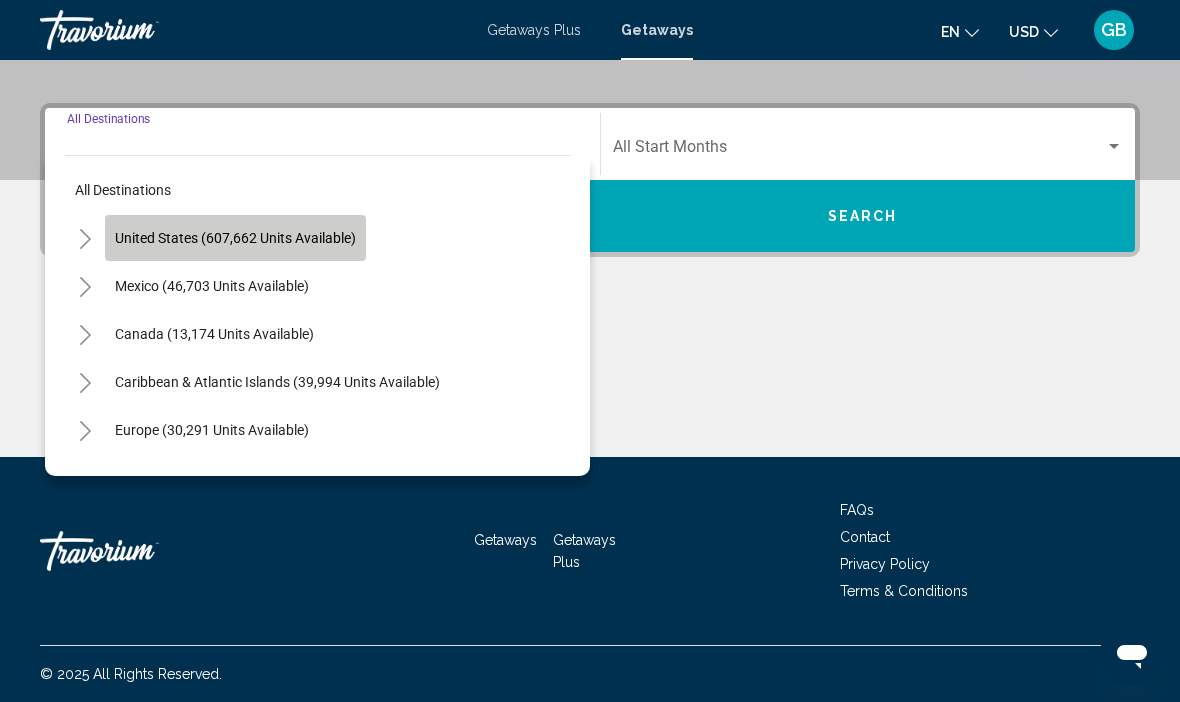 click on "United States (607,662 units available)" at bounding box center [212, 286] 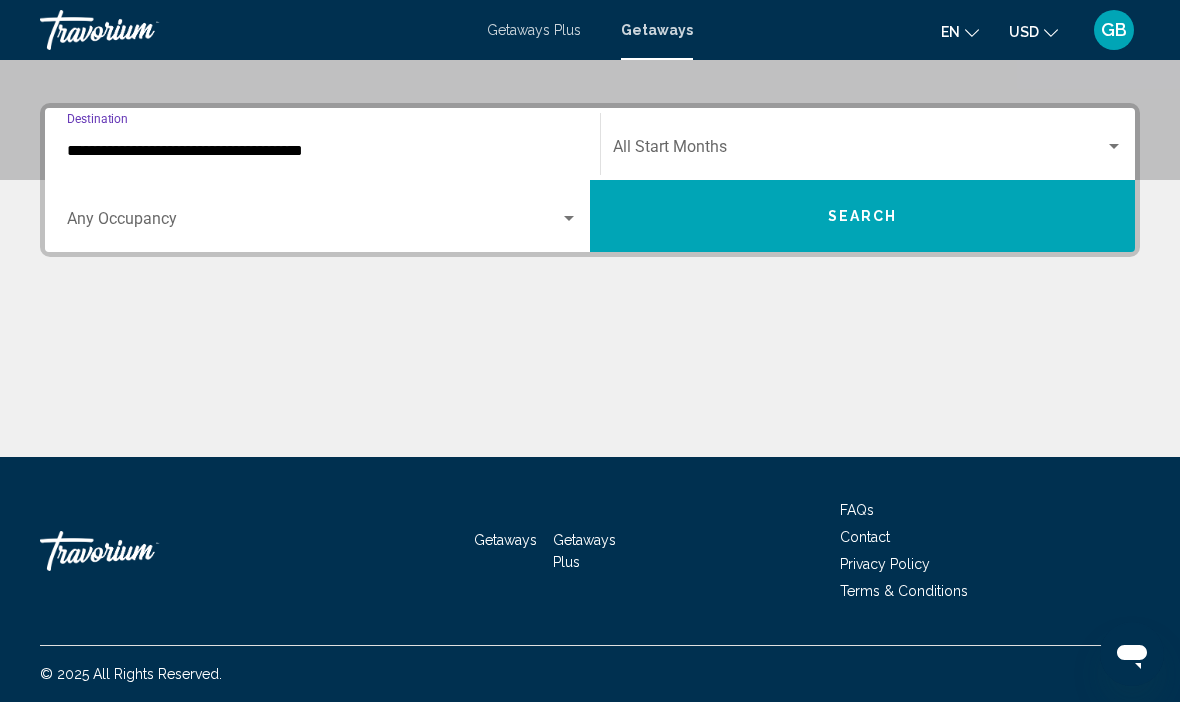 click at bounding box center (859, 151) 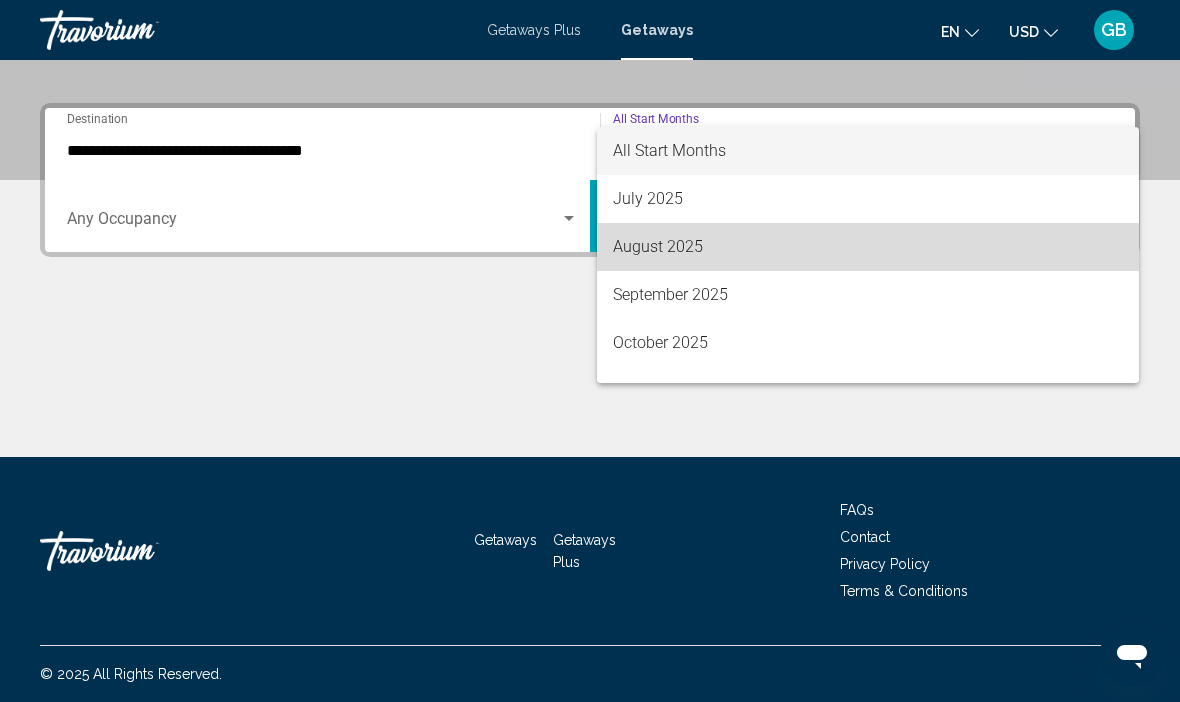 click on "August 2025" at bounding box center [868, 247] 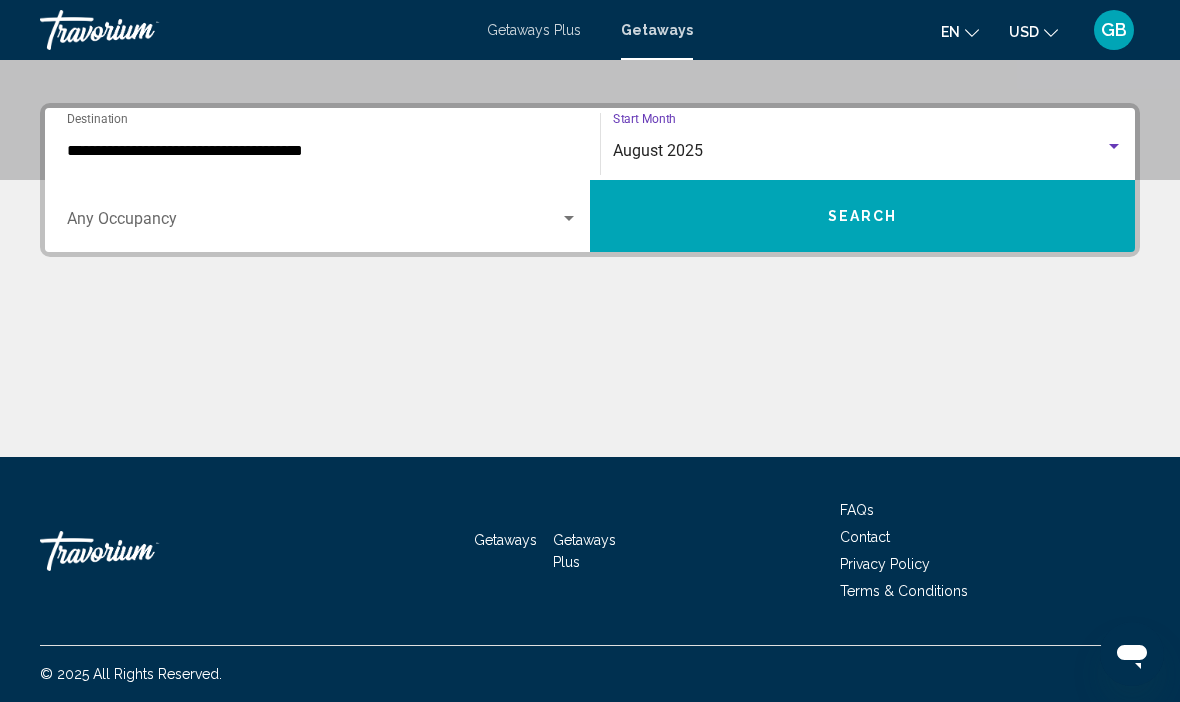 click on "Search" at bounding box center [862, 216] 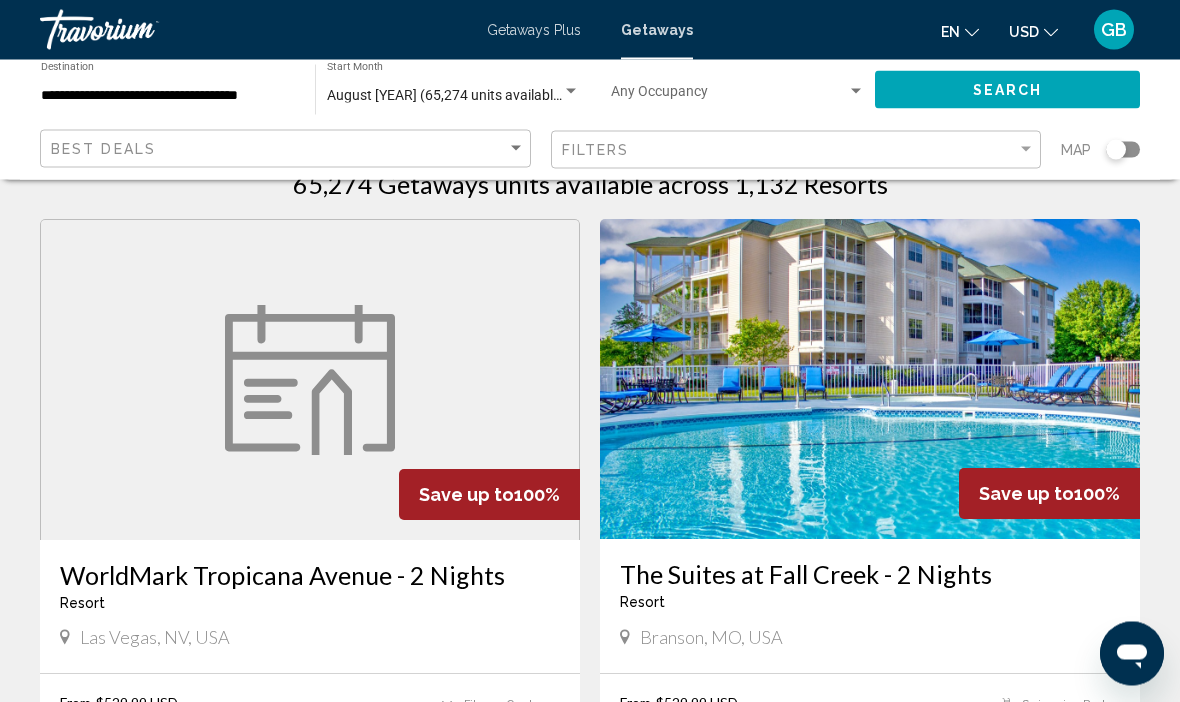scroll, scrollTop: 19, scrollLeft: 0, axis: vertical 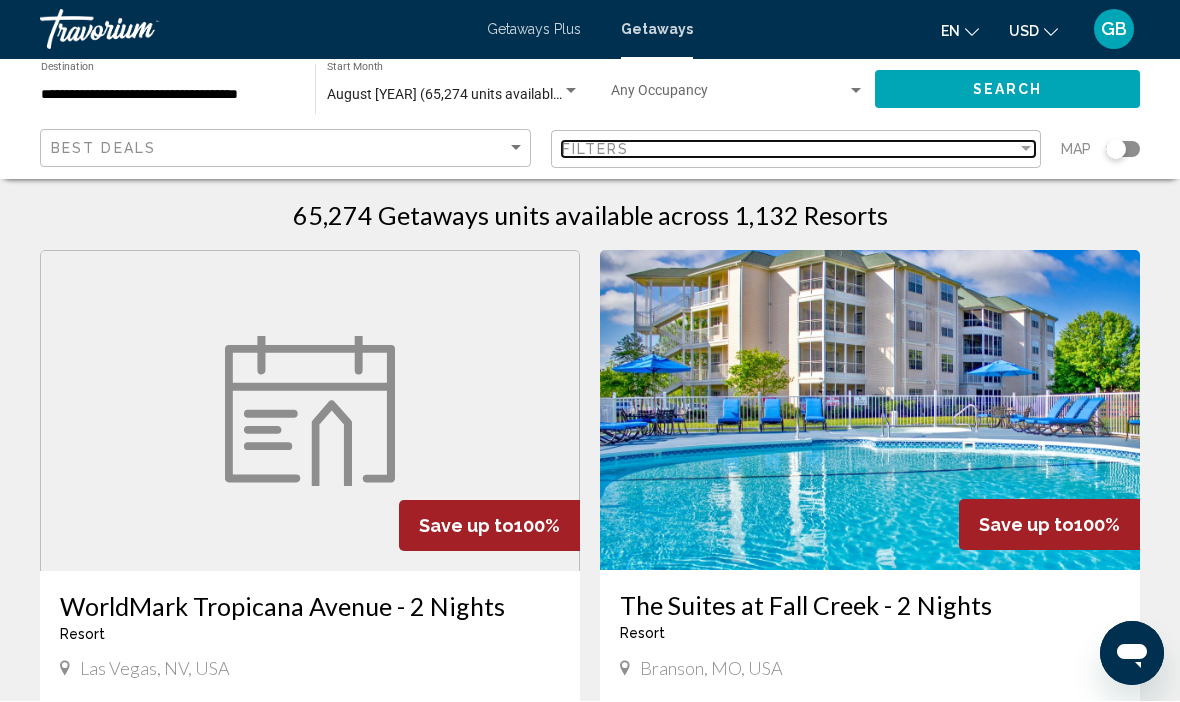 click at bounding box center [1026, 150] 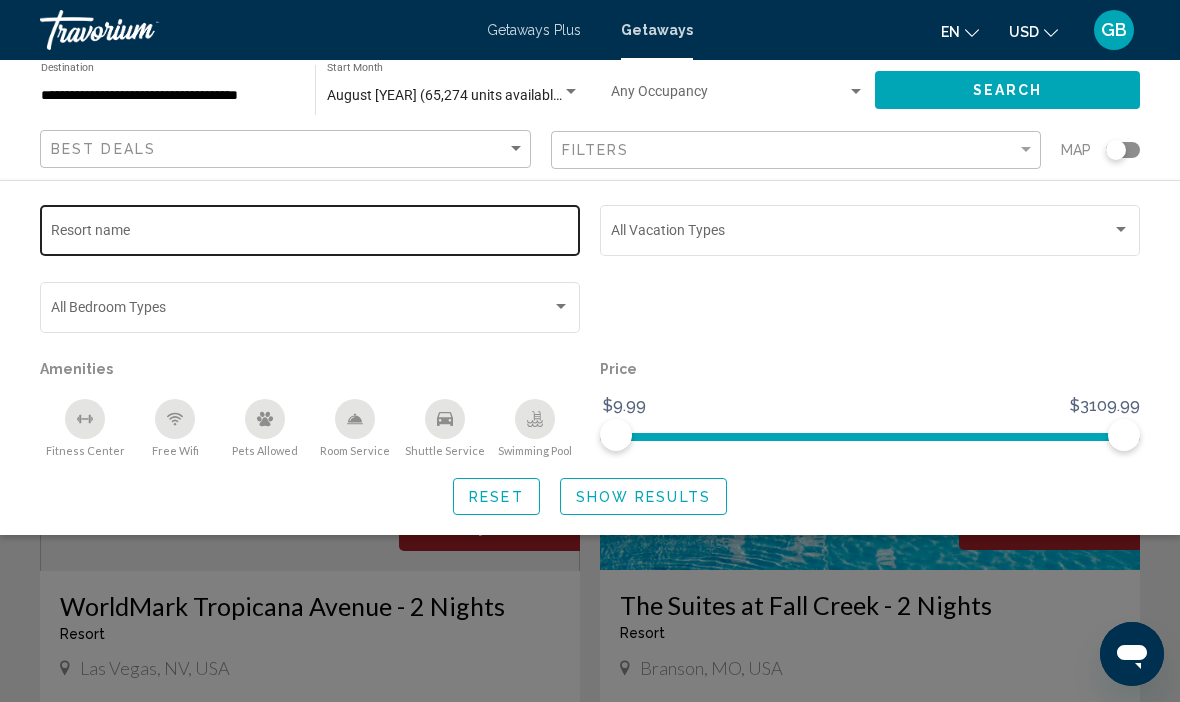 click on "Resort name" at bounding box center [310, 234] 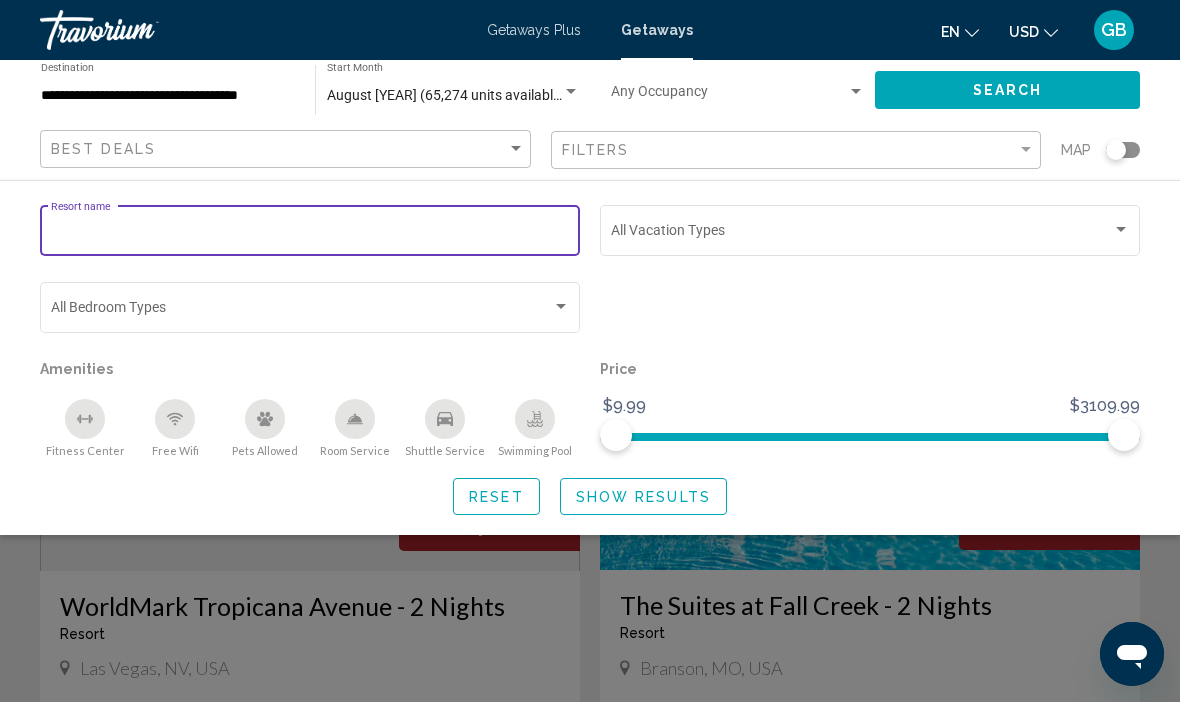 scroll, scrollTop: 19, scrollLeft: 0, axis: vertical 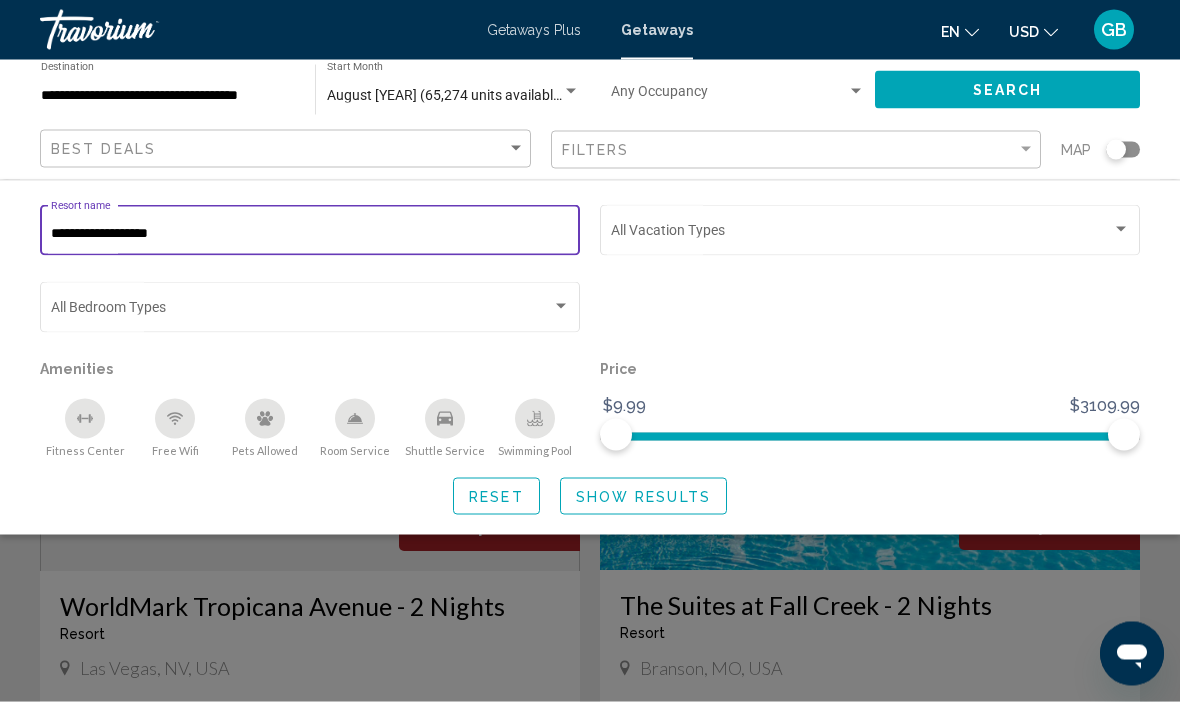 type on "**********" 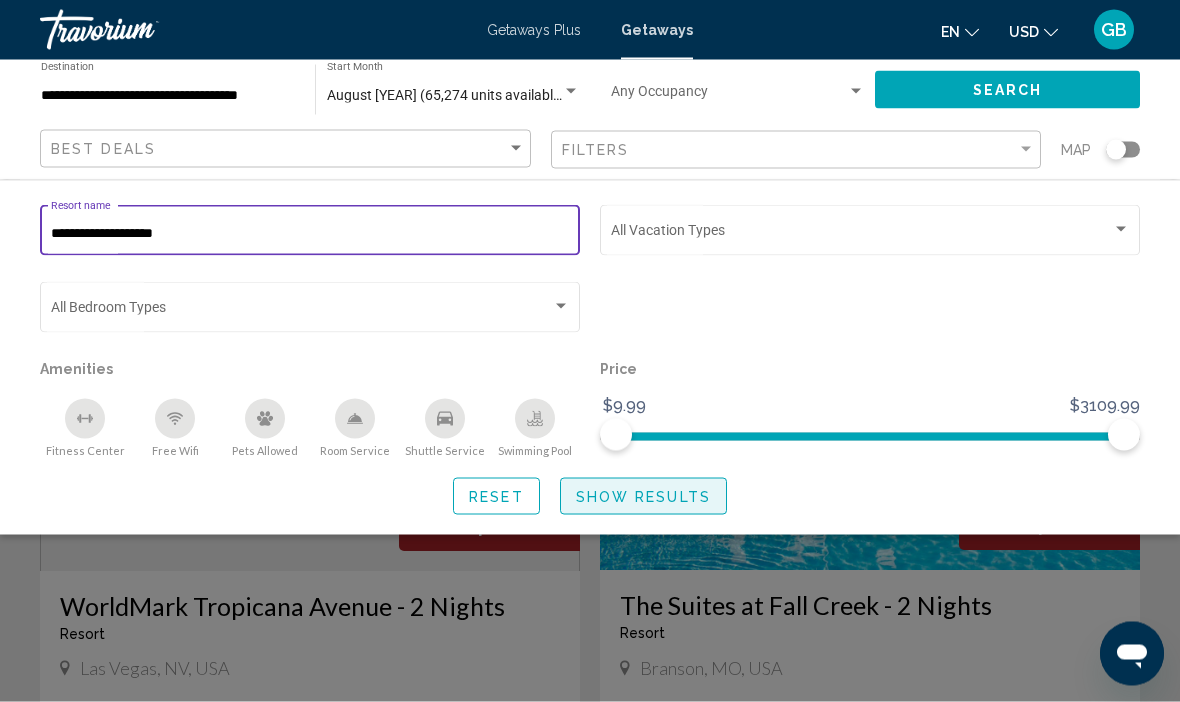 click on "Show Results" 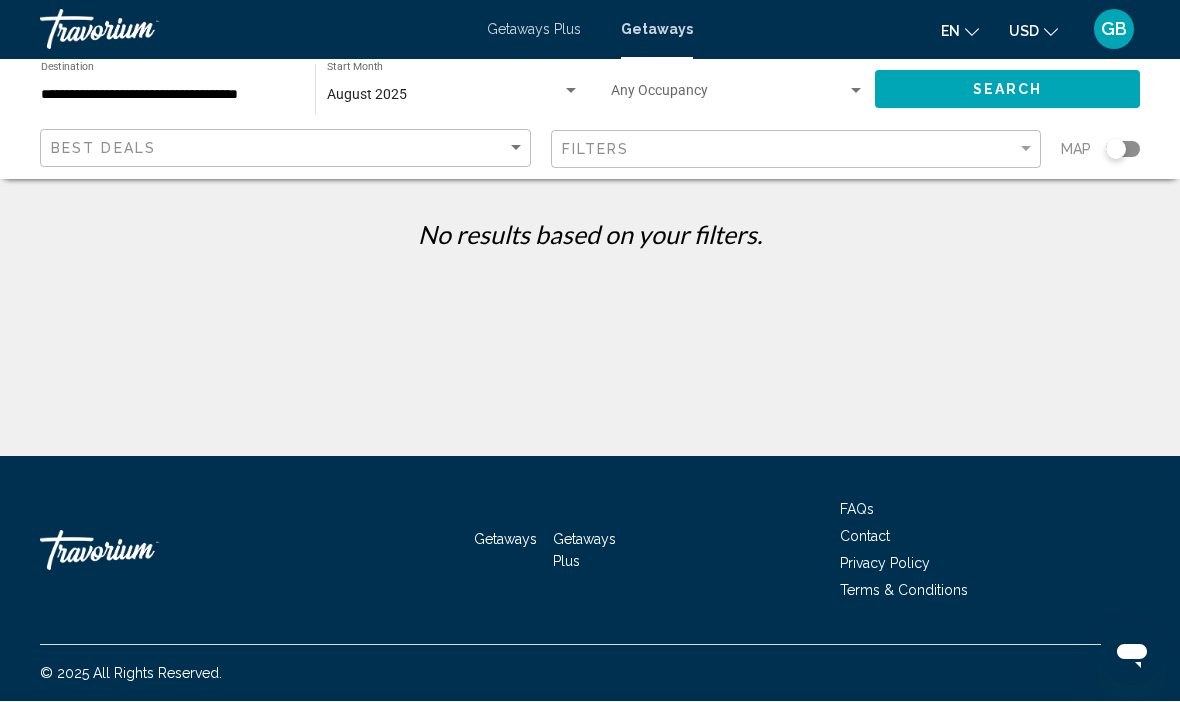 scroll, scrollTop: 0, scrollLeft: 0, axis: both 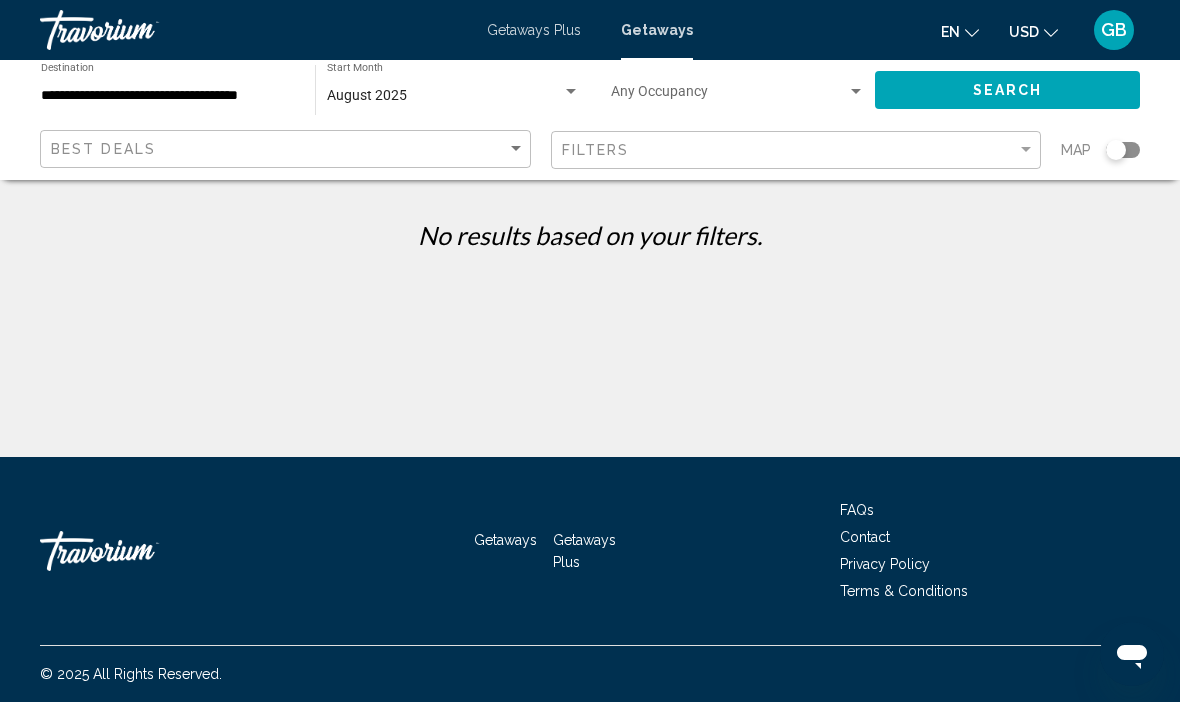 click 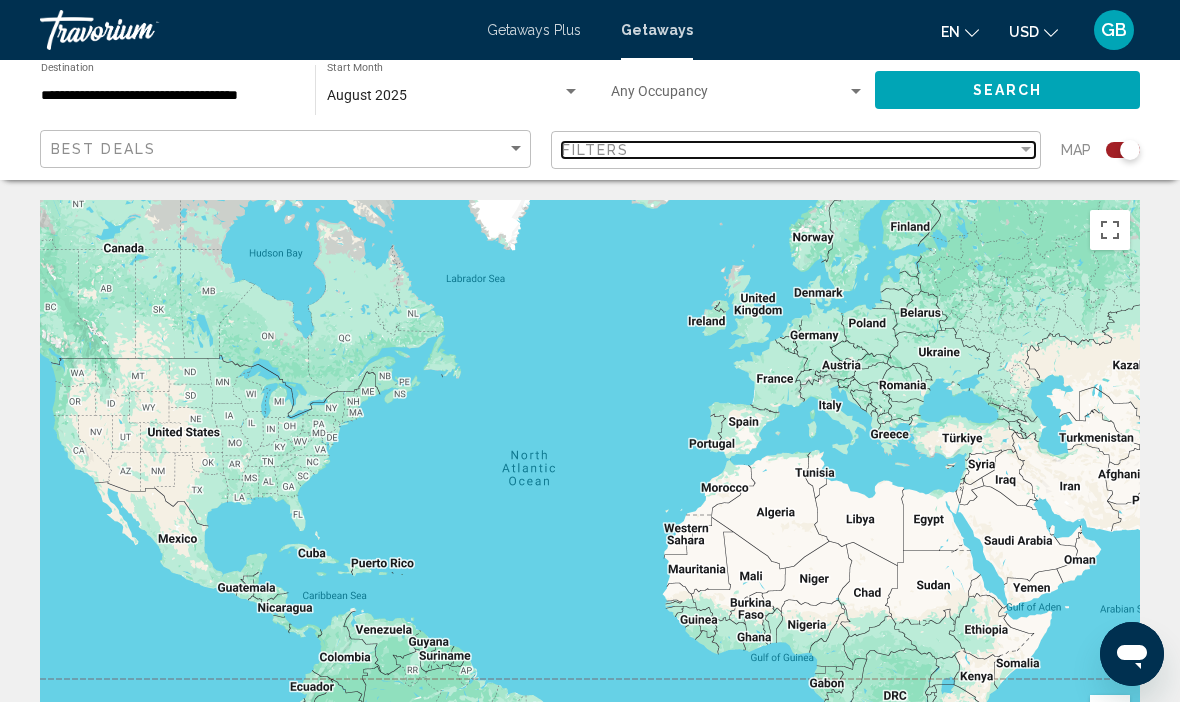 click at bounding box center [1026, 150] 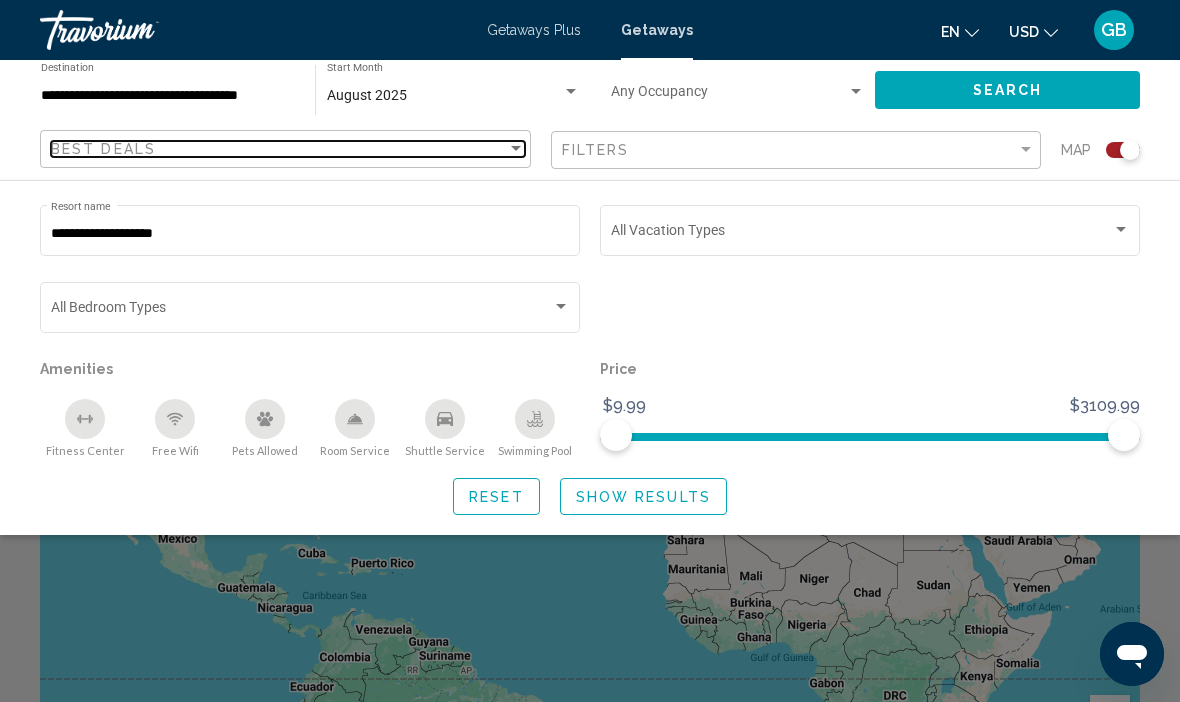 click on "Best Deals" at bounding box center [279, 149] 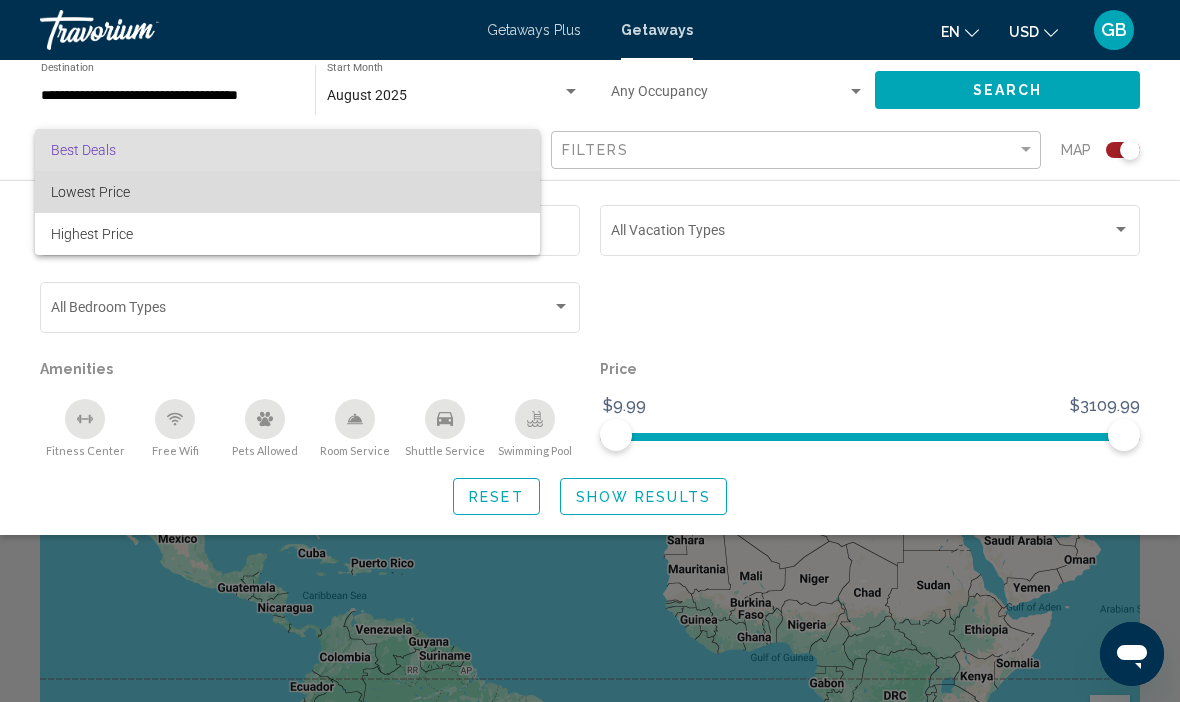 click on "Lowest Price" at bounding box center (287, 192) 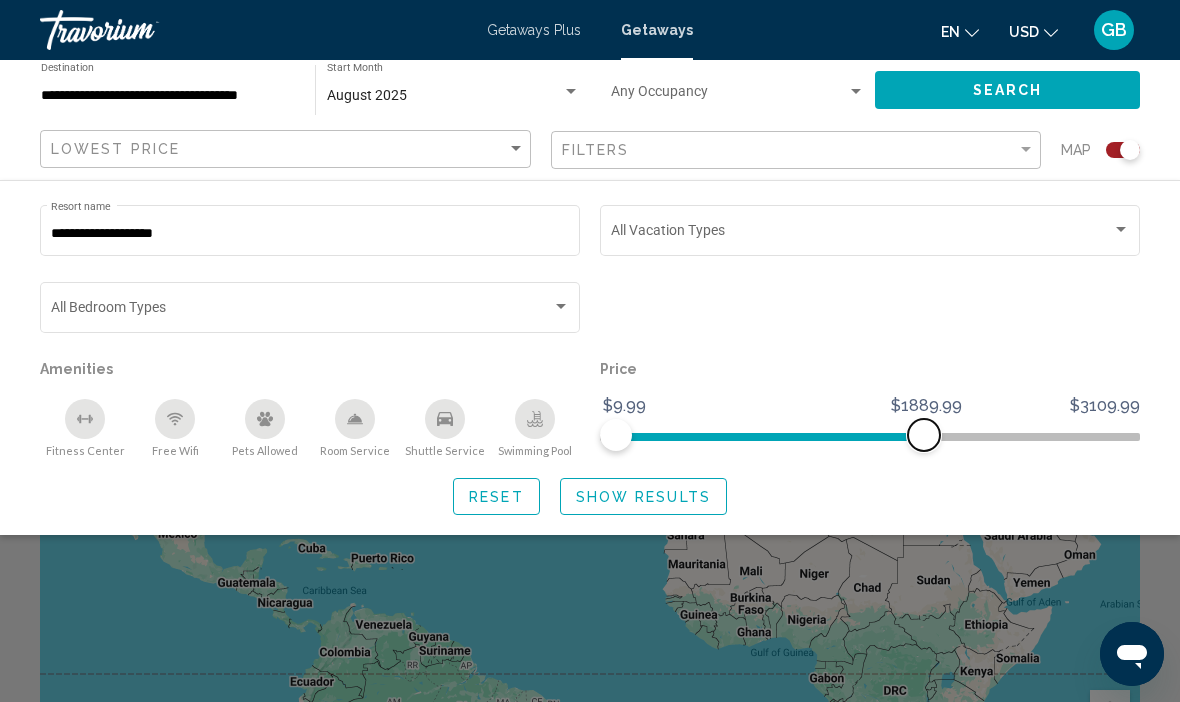 scroll, scrollTop: 0, scrollLeft: 0, axis: both 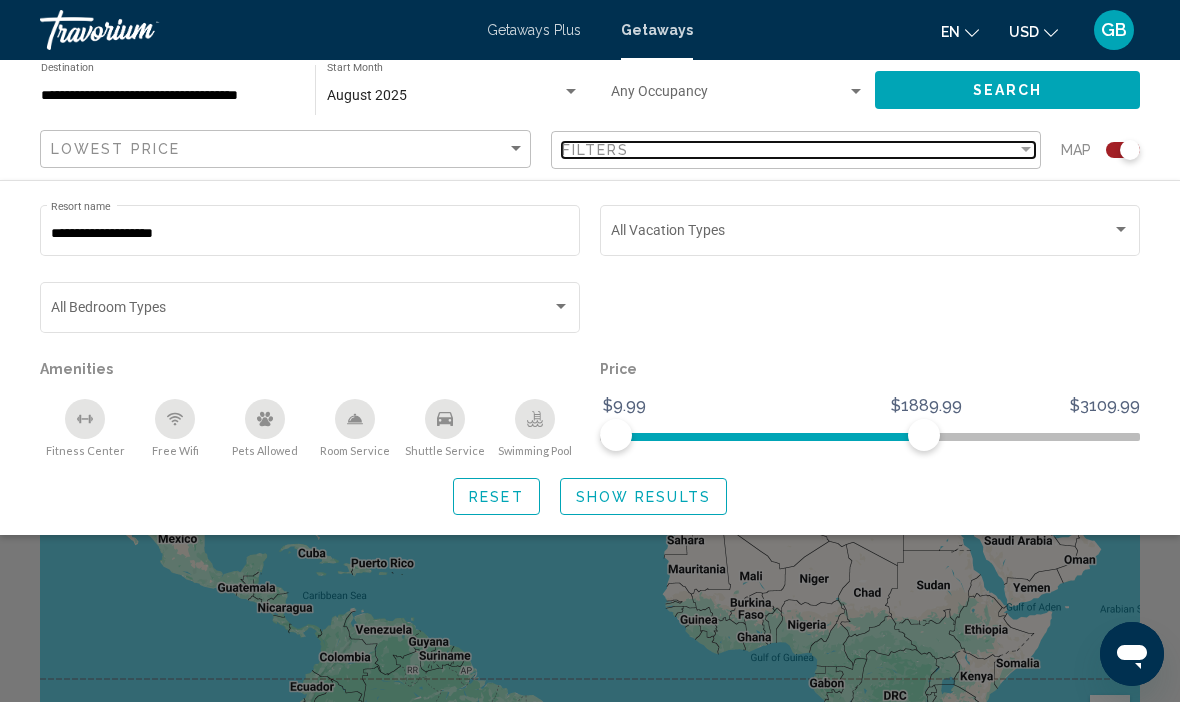 click at bounding box center (1026, 150) 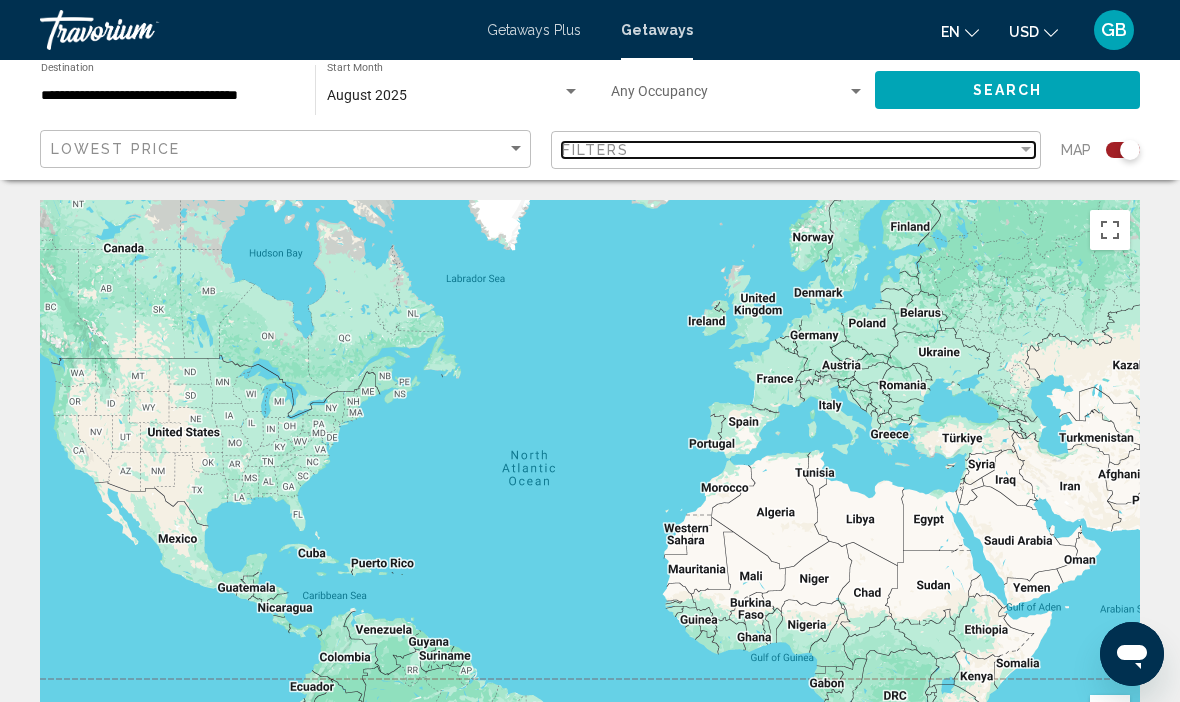 click on "Filters" at bounding box center [790, 150] 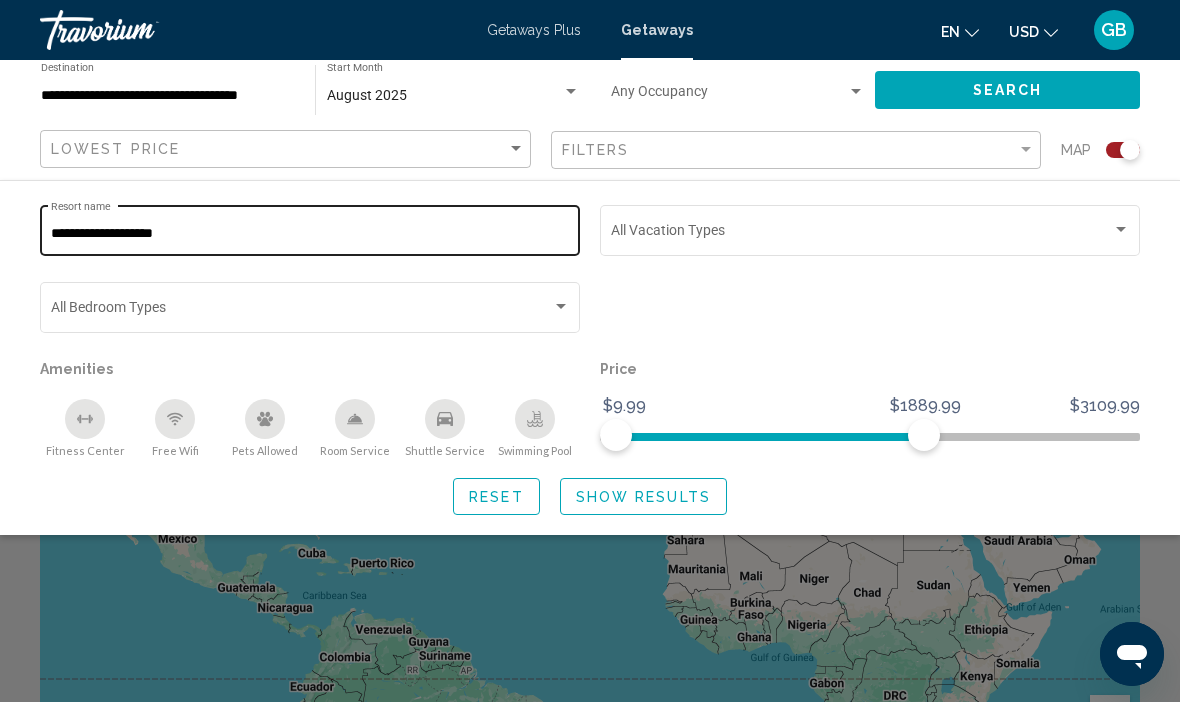 click on "**********" at bounding box center (310, 234) 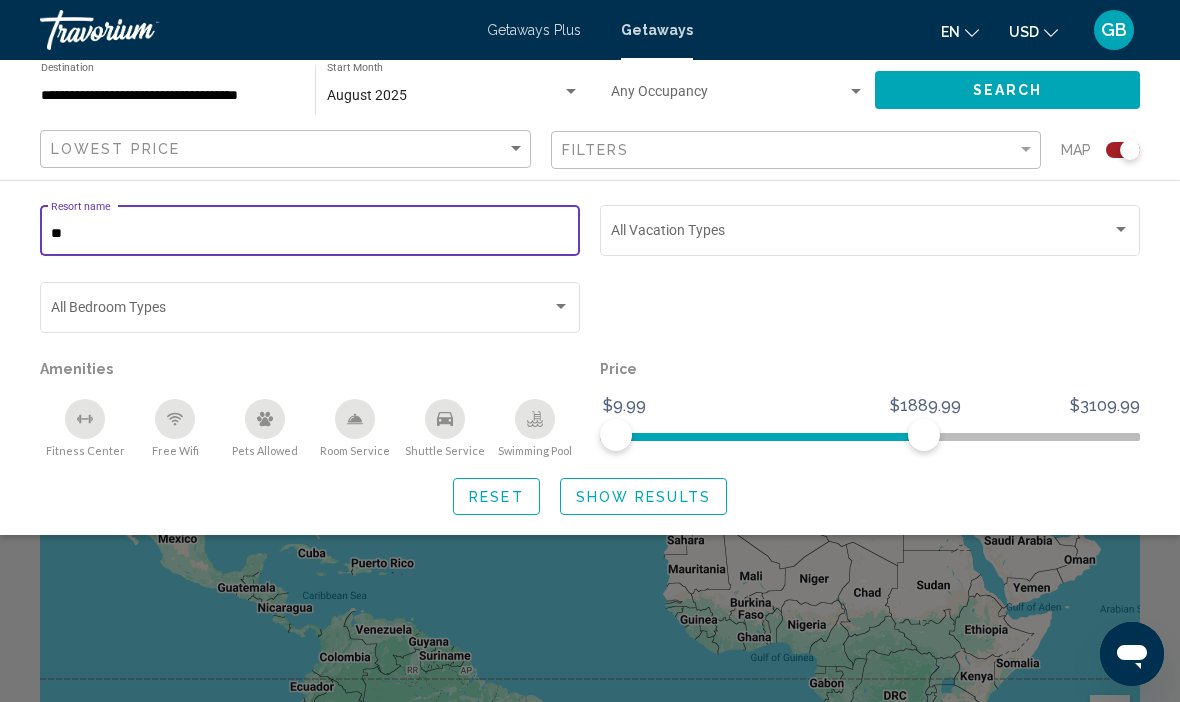 type on "*" 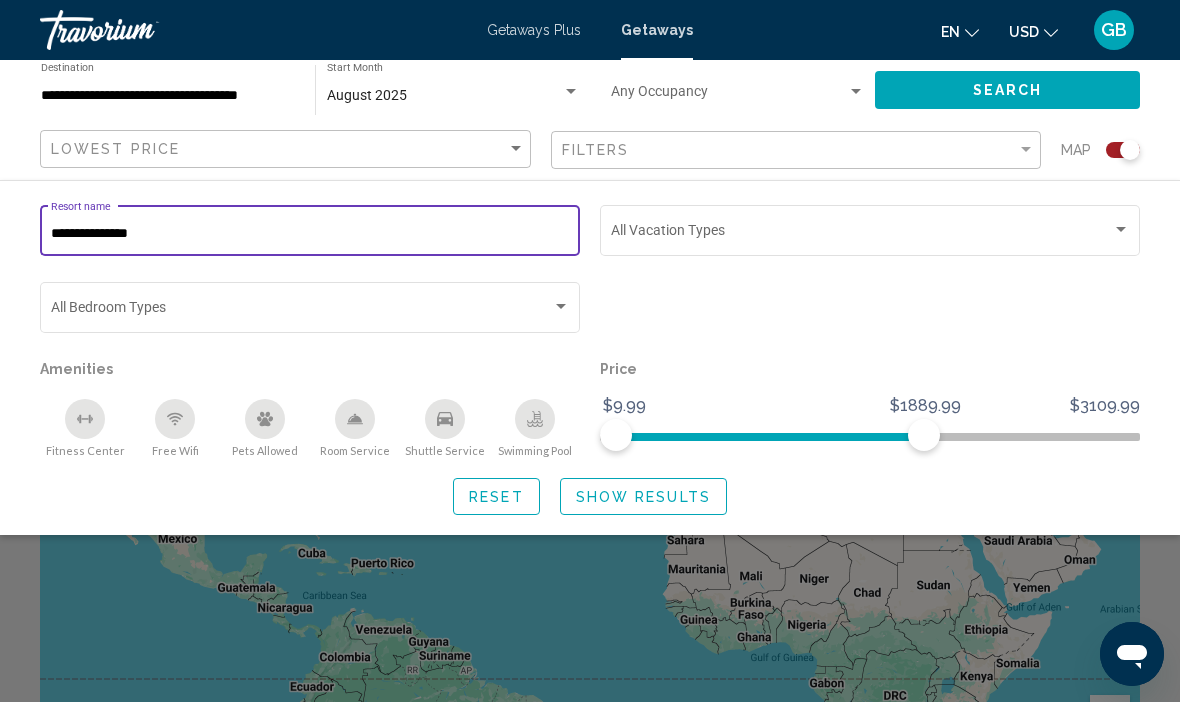 type on "**********" 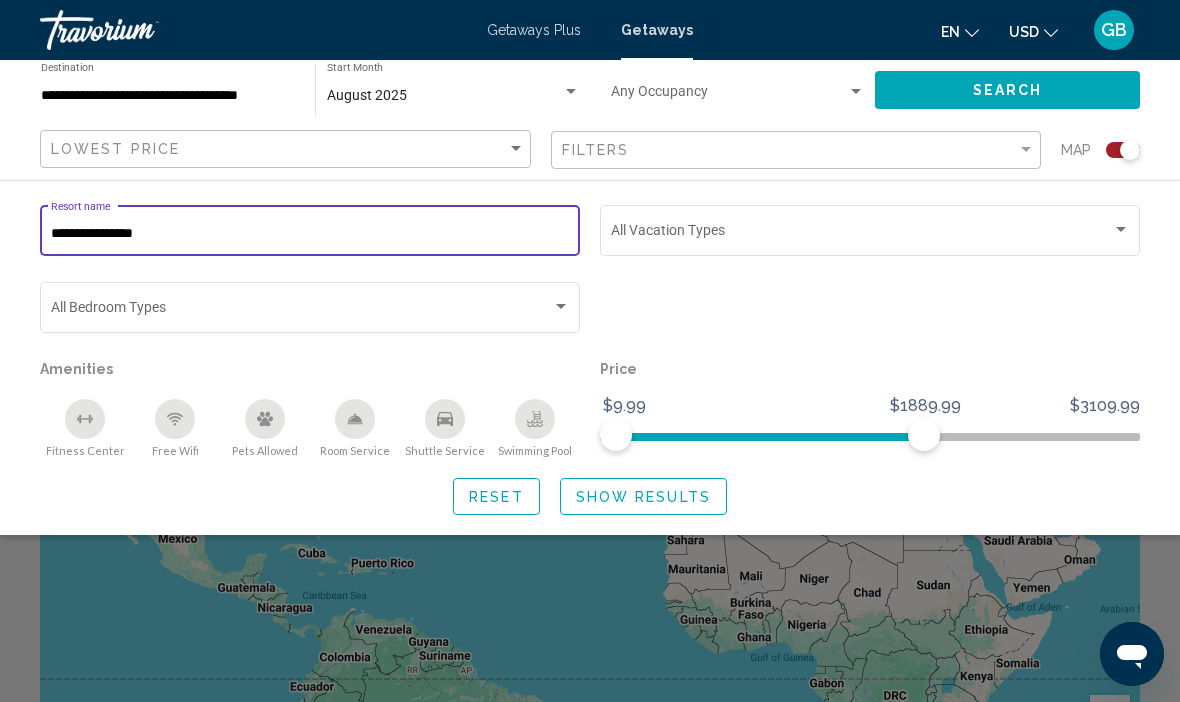 click on "Show Results" 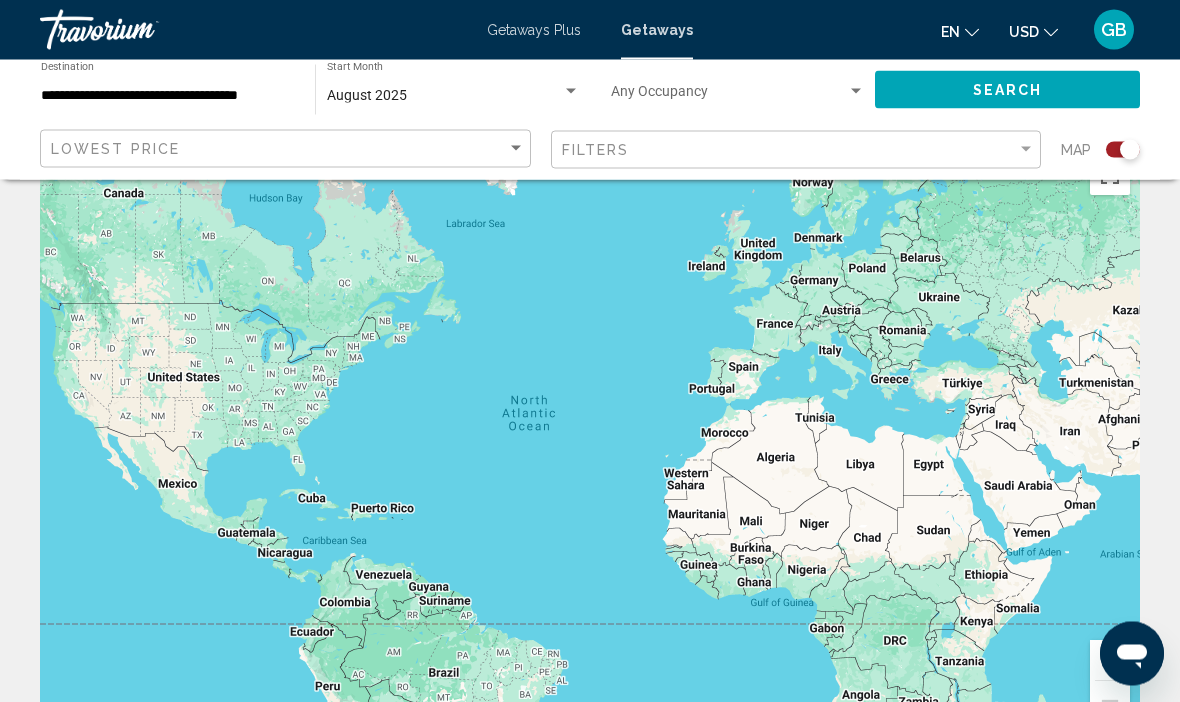 scroll, scrollTop: 0, scrollLeft: 0, axis: both 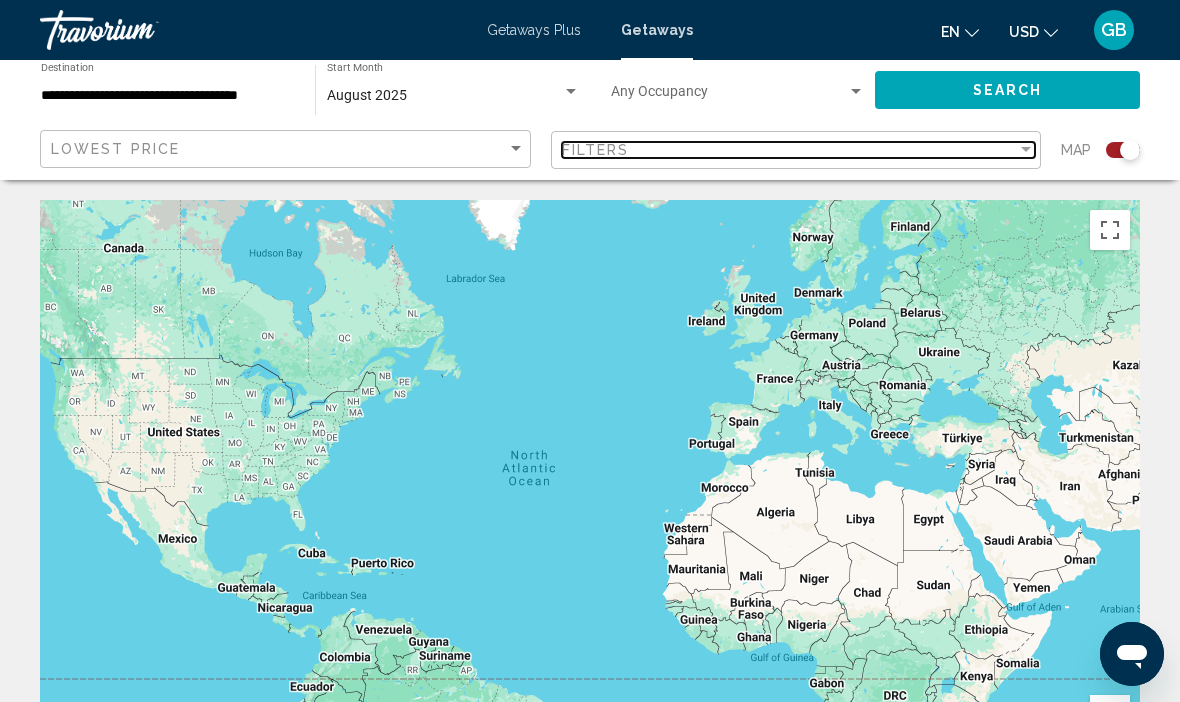 click on "Filters" at bounding box center [790, 150] 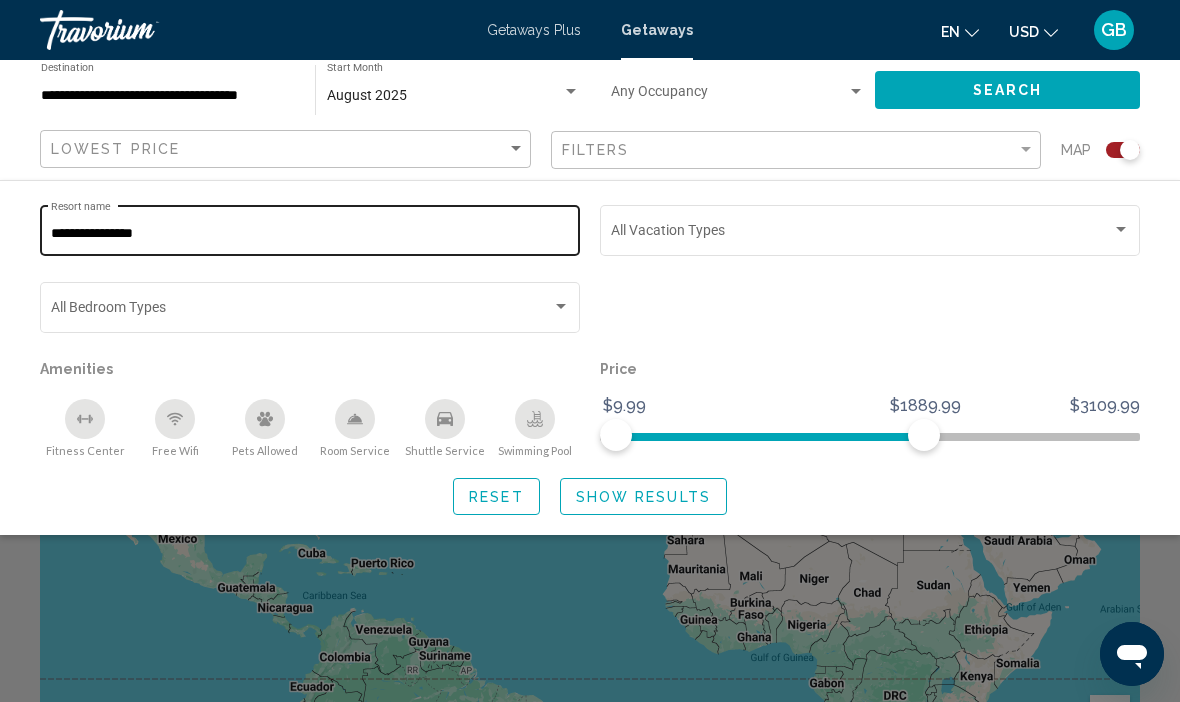 click on "**********" at bounding box center (310, 234) 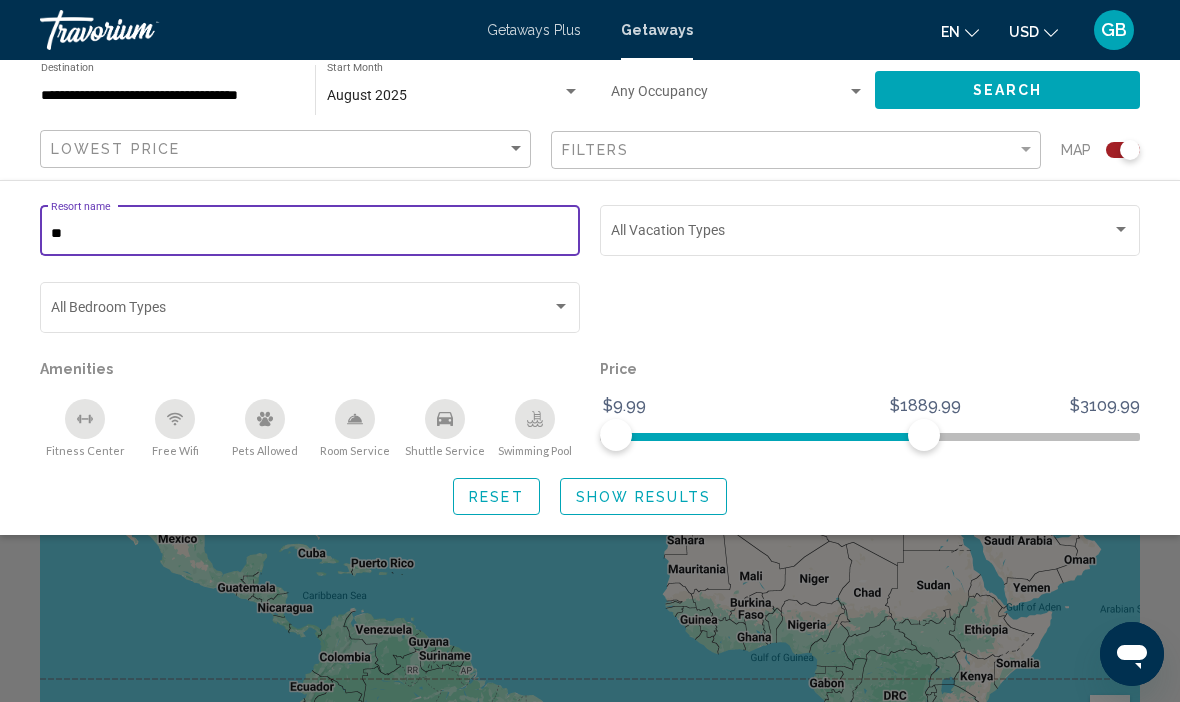 type on "*" 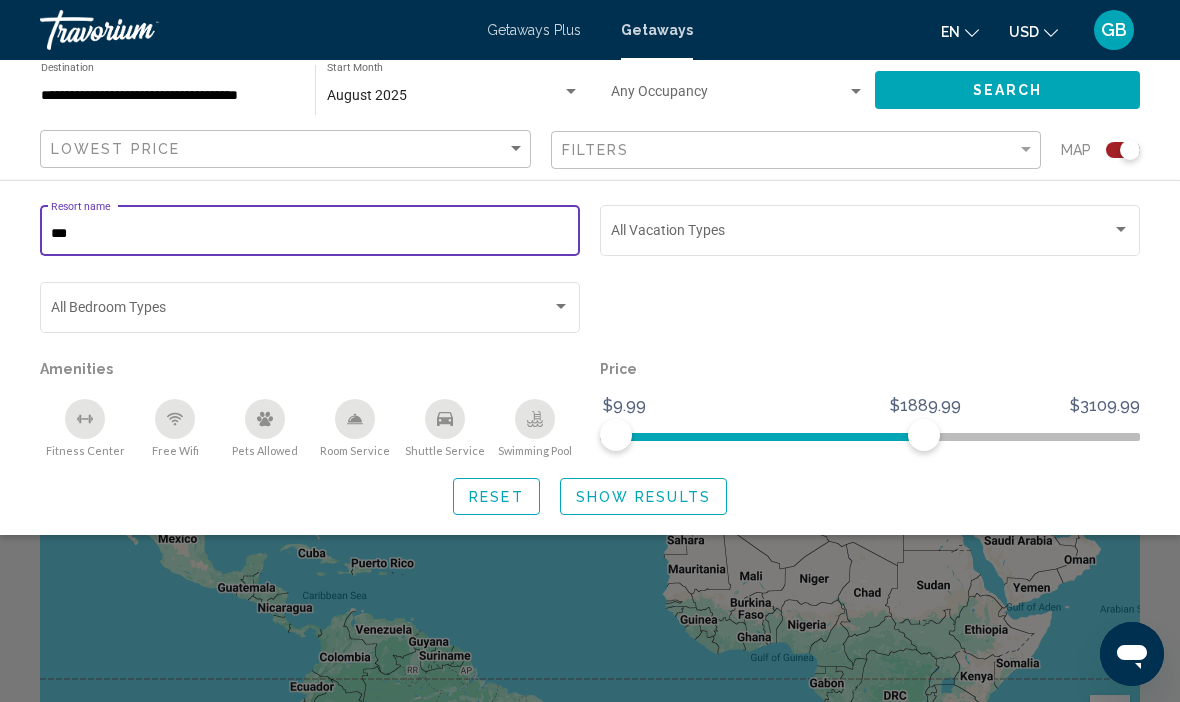type on "***" 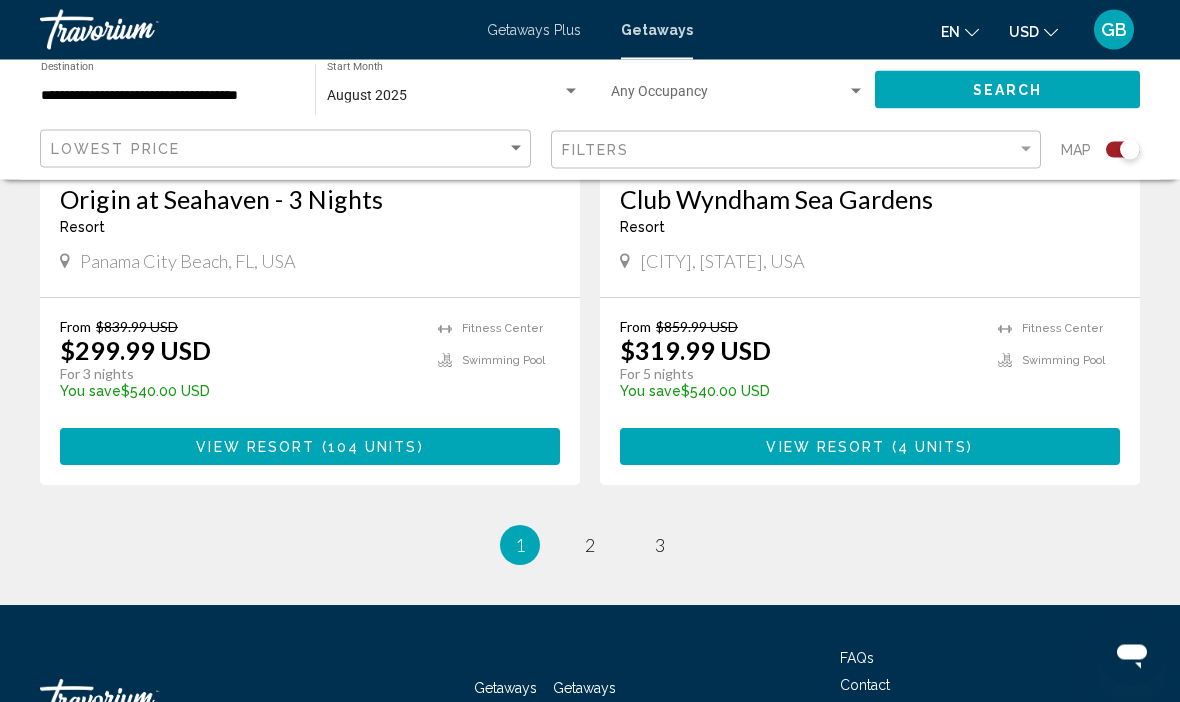 scroll, scrollTop: 4474, scrollLeft: 0, axis: vertical 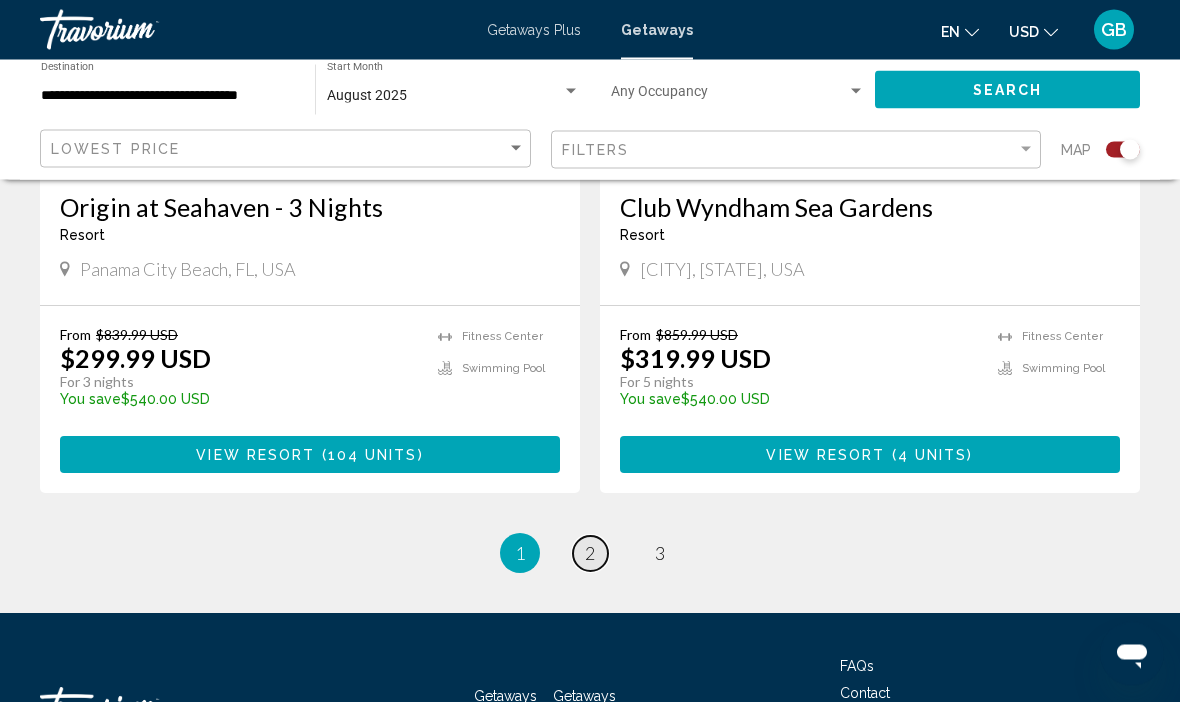 click on "2" at bounding box center [590, 554] 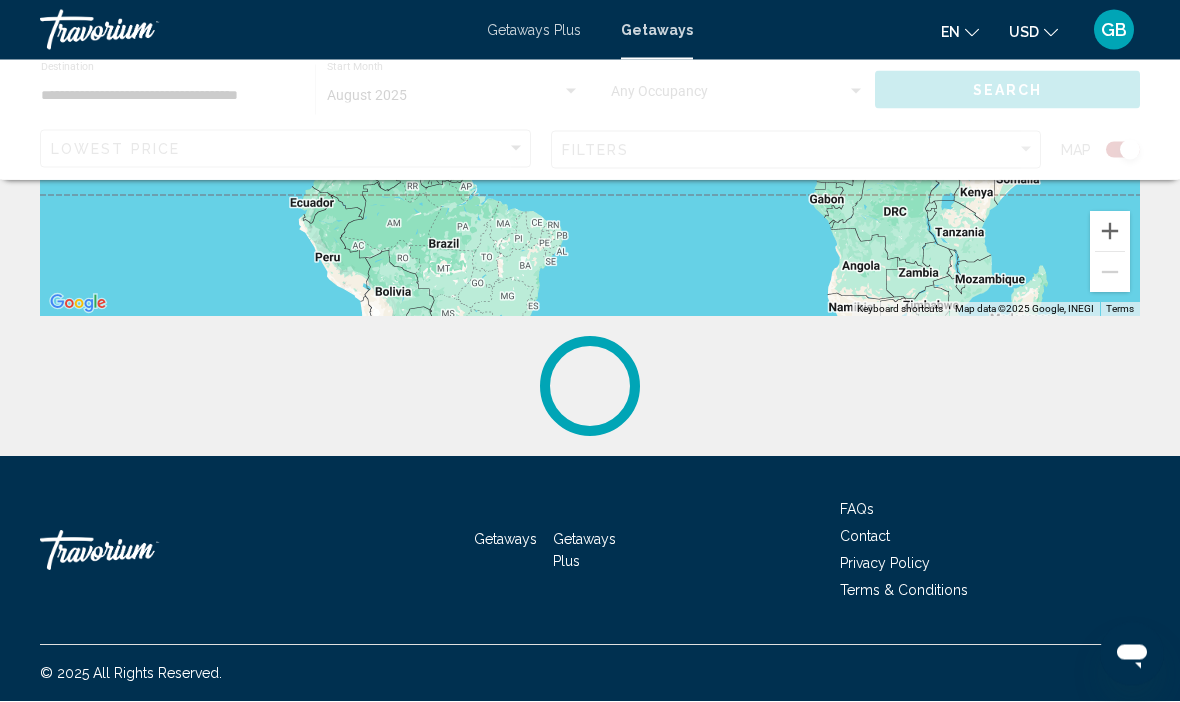 scroll, scrollTop: 0, scrollLeft: 0, axis: both 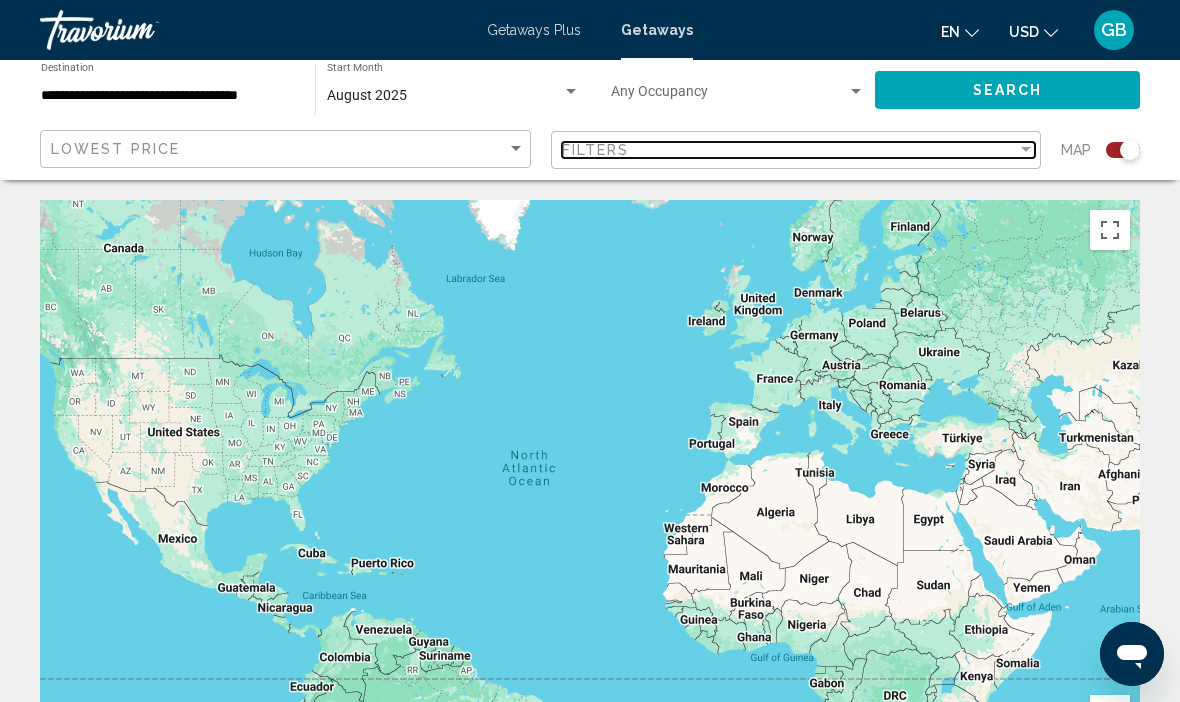 click at bounding box center [1026, 150] 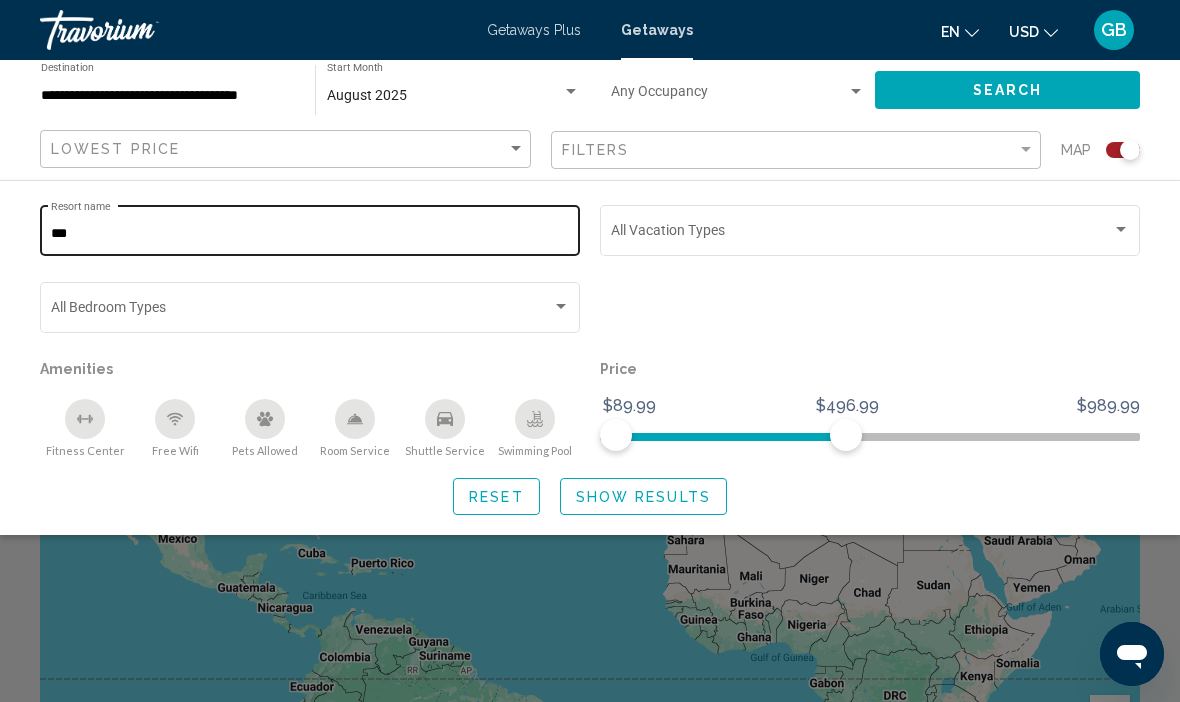 click on "***" at bounding box center (310, 234) 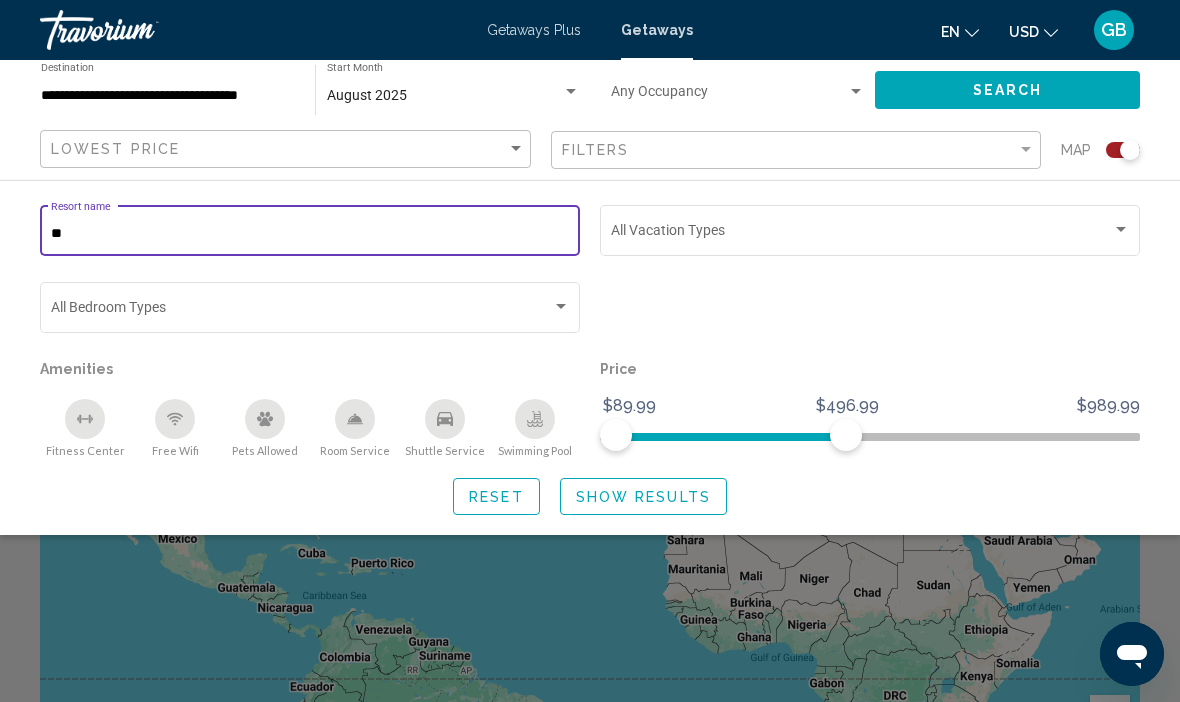 type on "*" 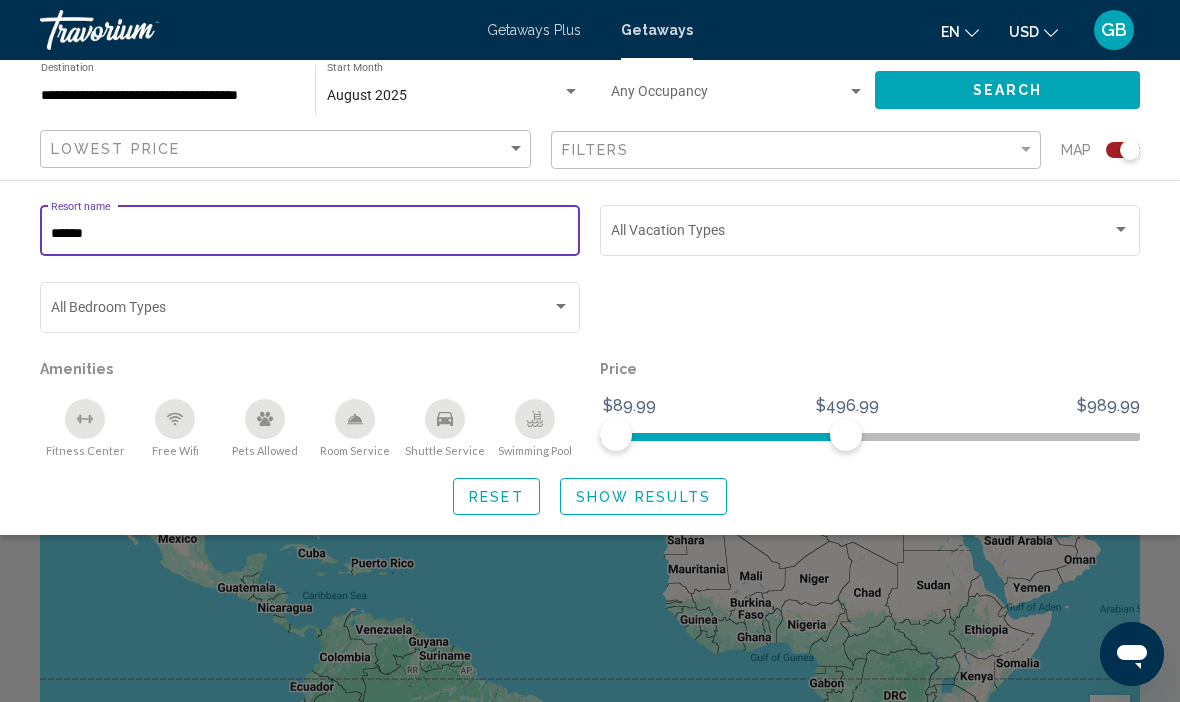 type on "******" 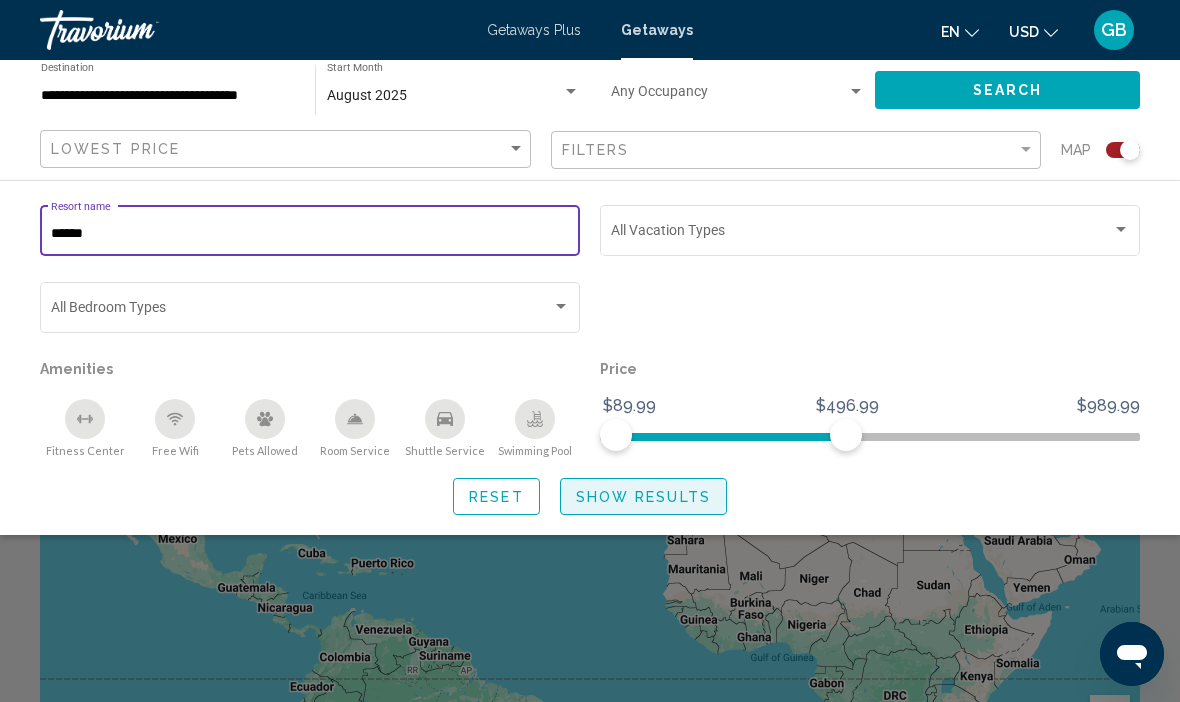 click on "Show Results" 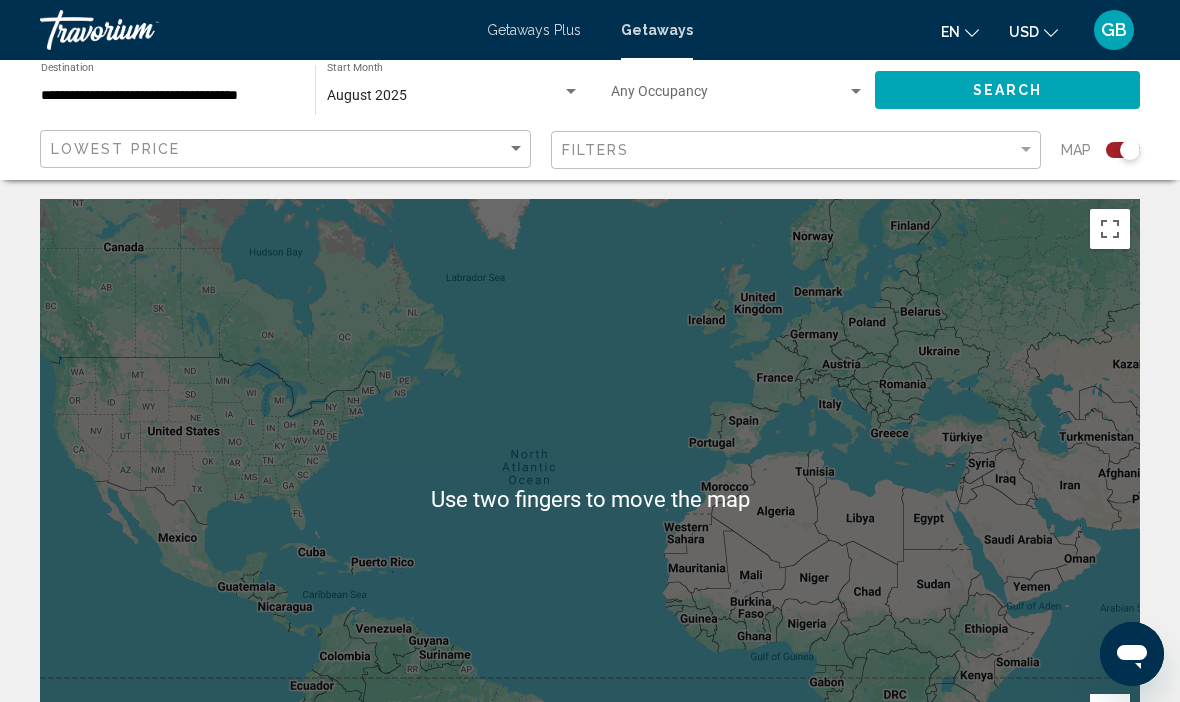 scroll, scrollTop: 20, scrollLeft: 0, axis: vertical 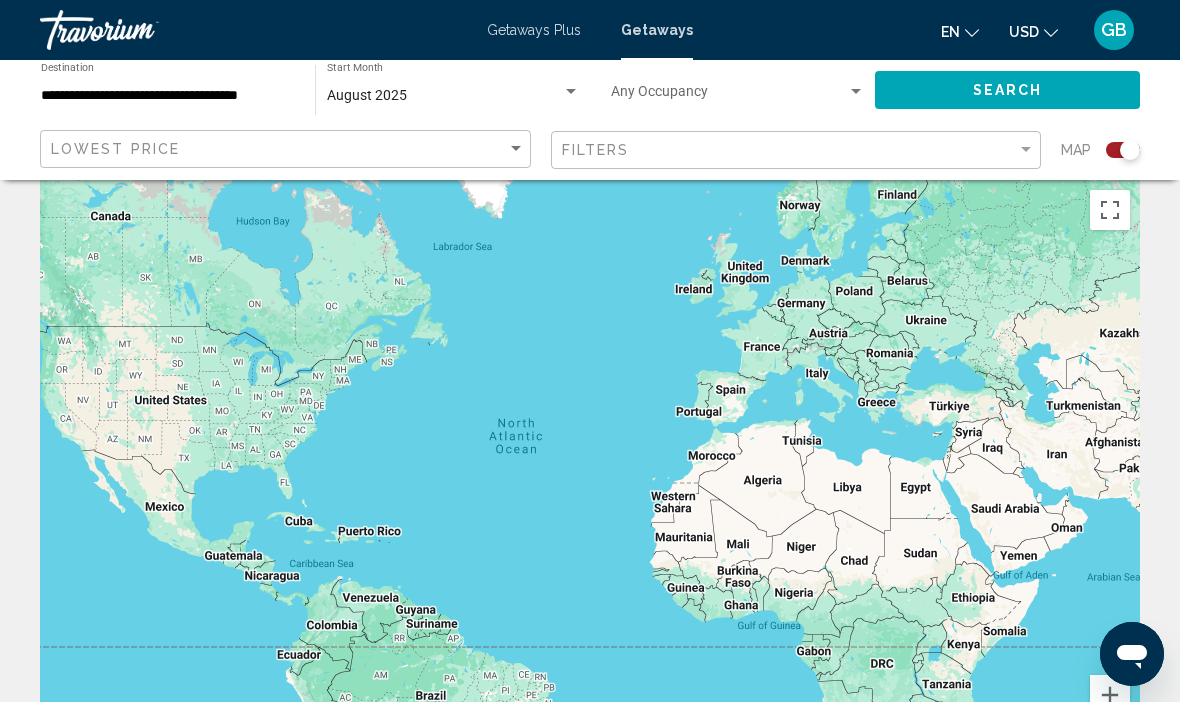 click at bounding box center (590, 480) 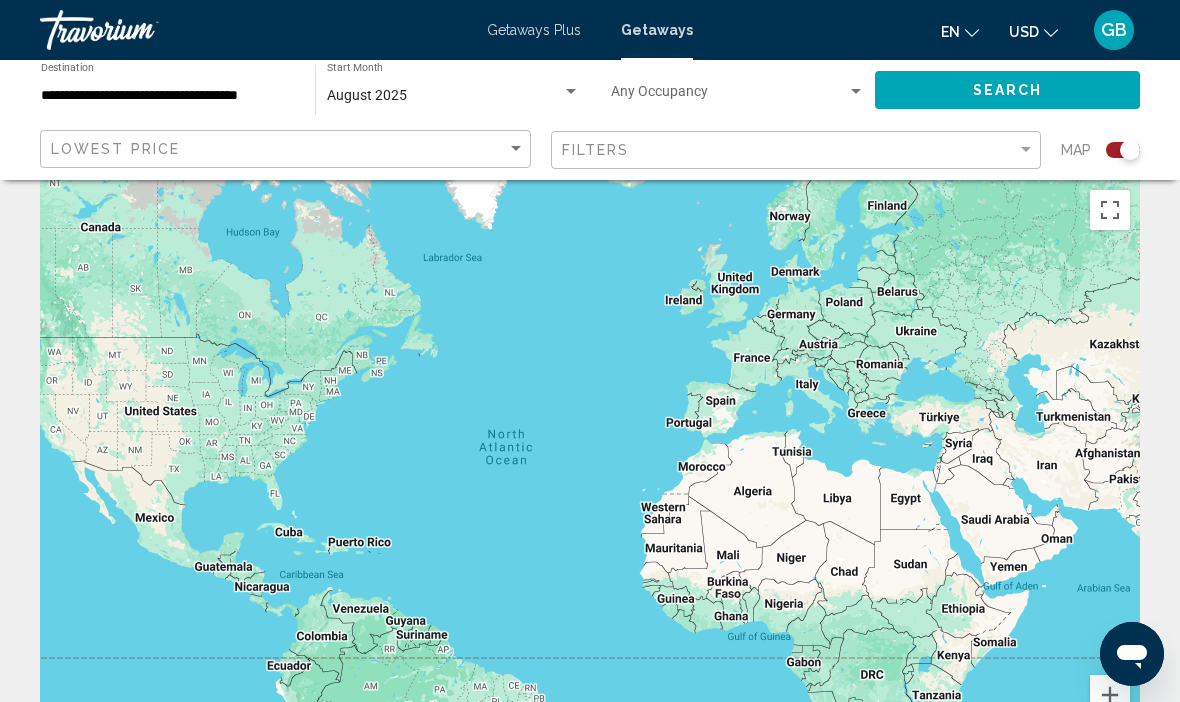 scroll, scrollTop: 8, scrollLeft: 0, axis: vertical 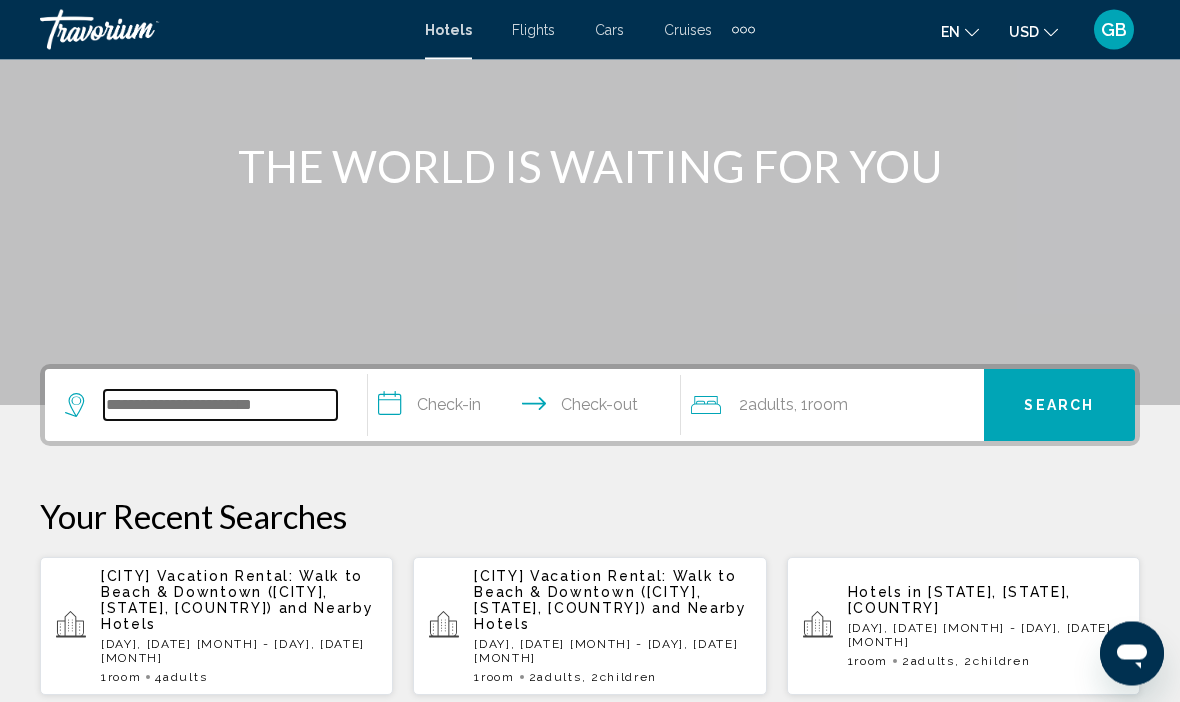 click at bounding box center [220, 406] 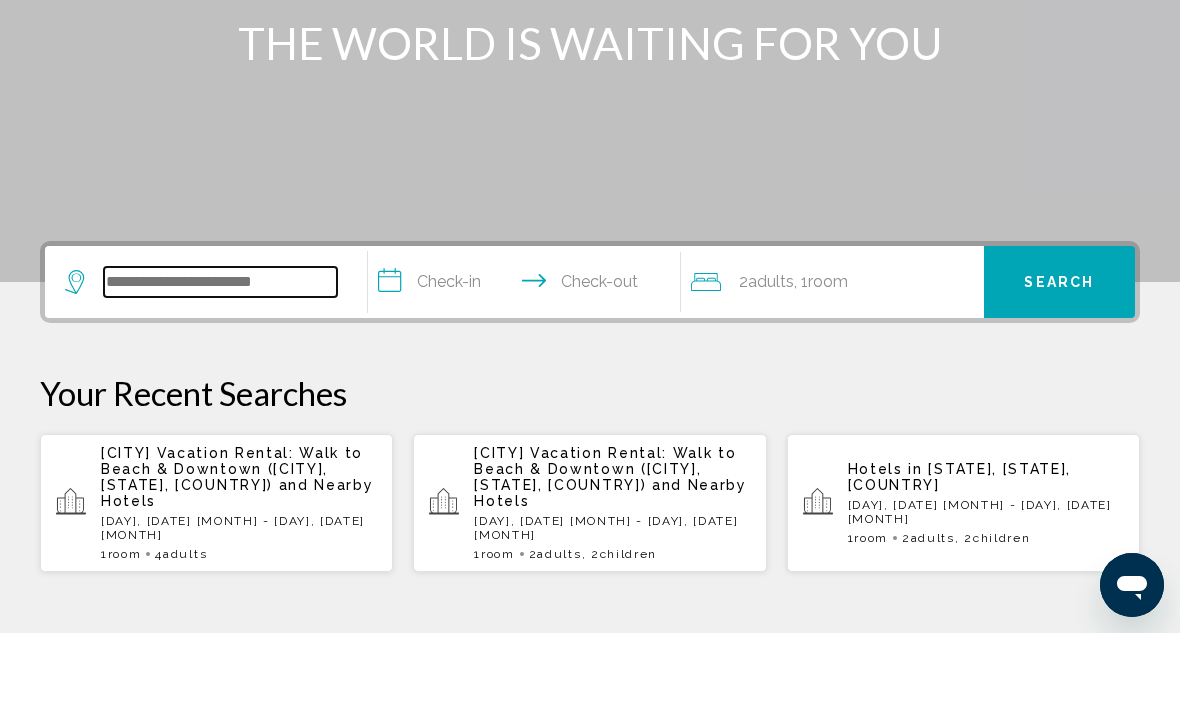 scroll, scrollTop: 425, scrollLeft: 0, axis: vertical 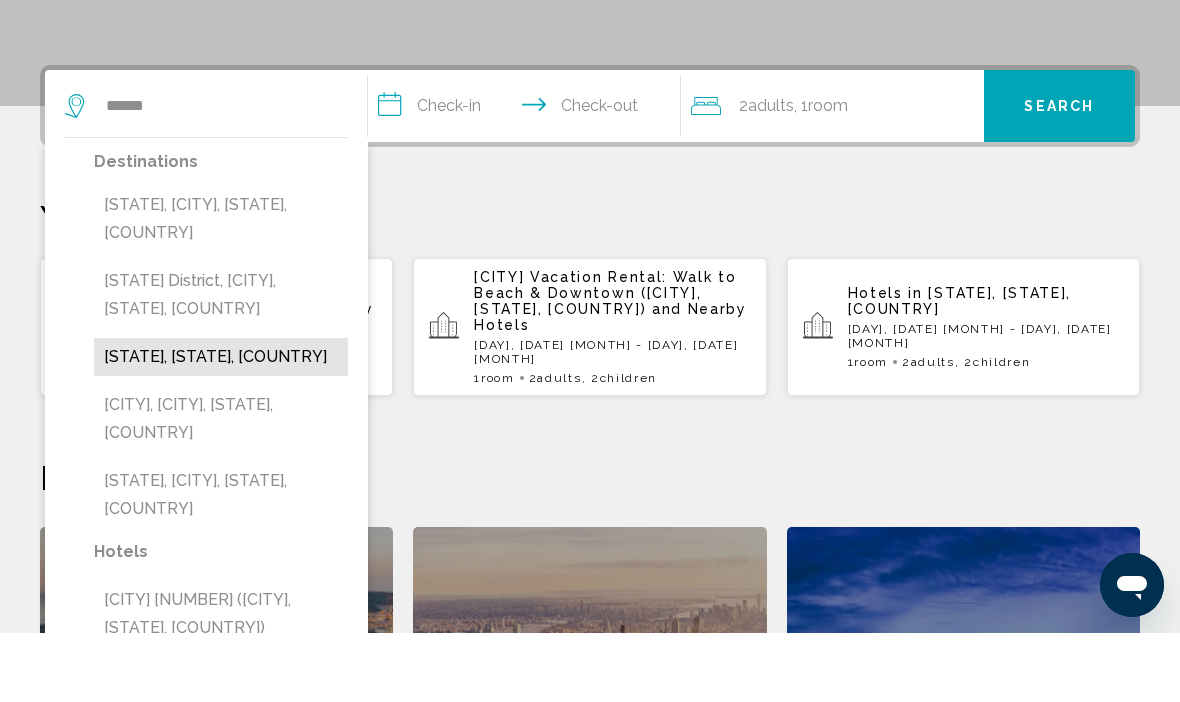 click on "Oregon, OR, United States" at bounding box center (221, 426) 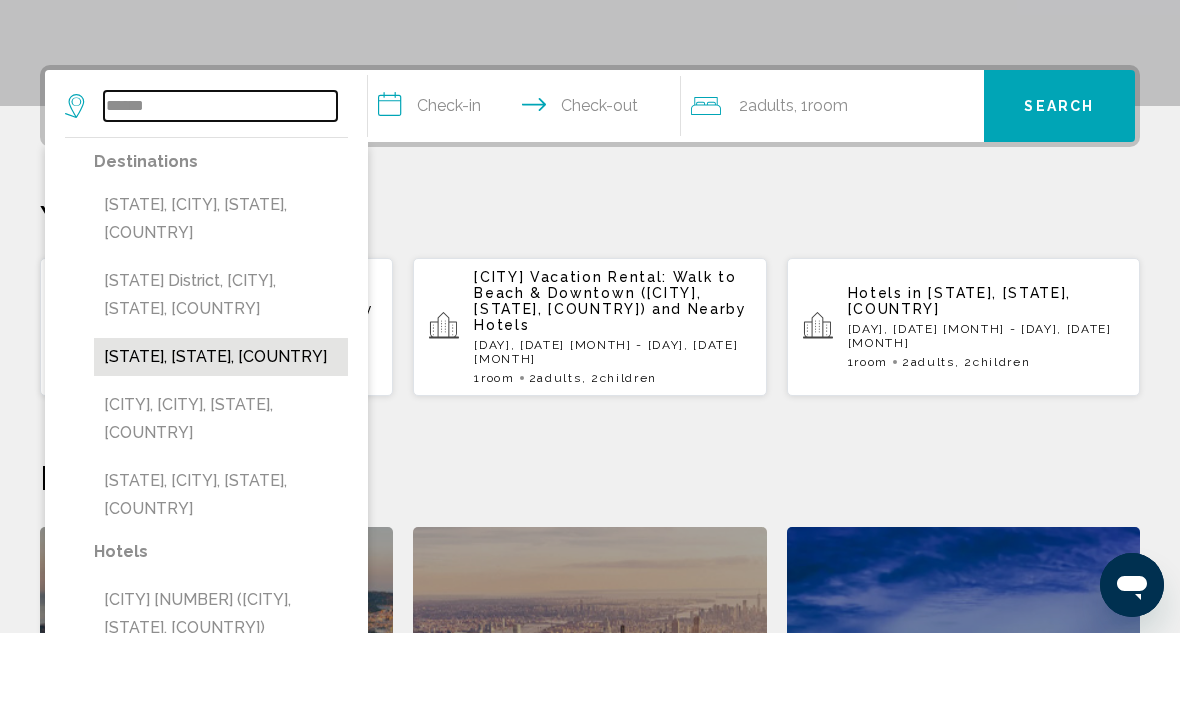 type on "**********" 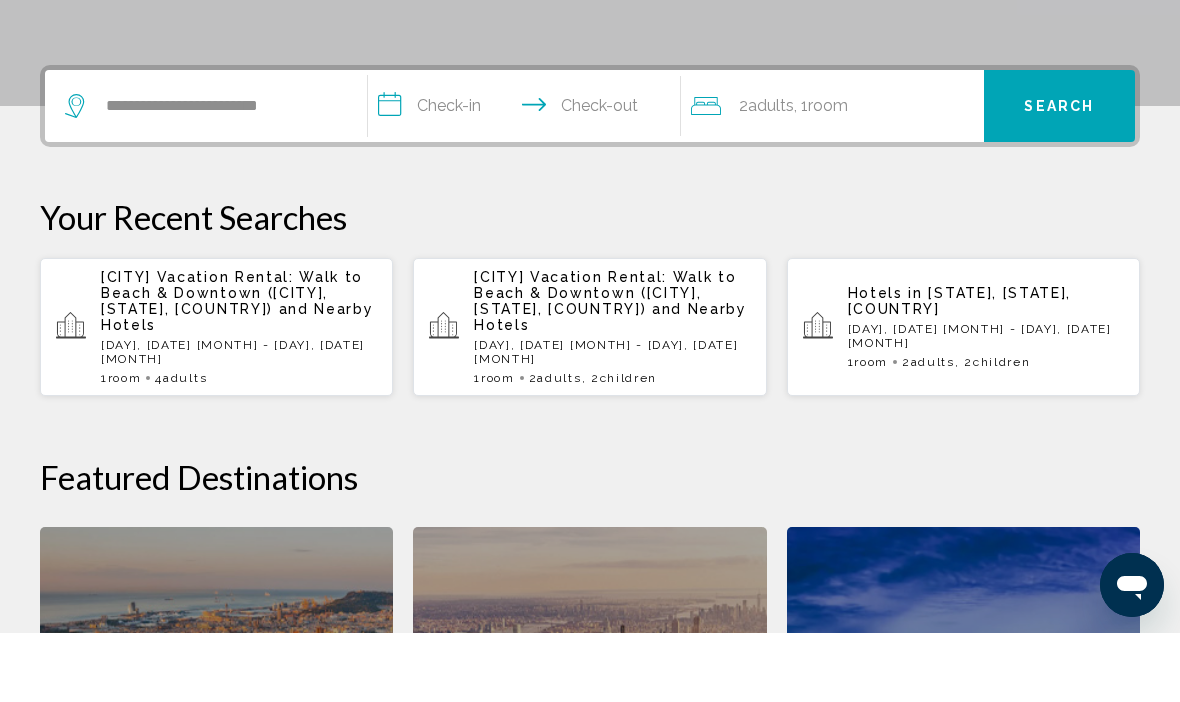 click on "**********" at bounding box center (528, 178) 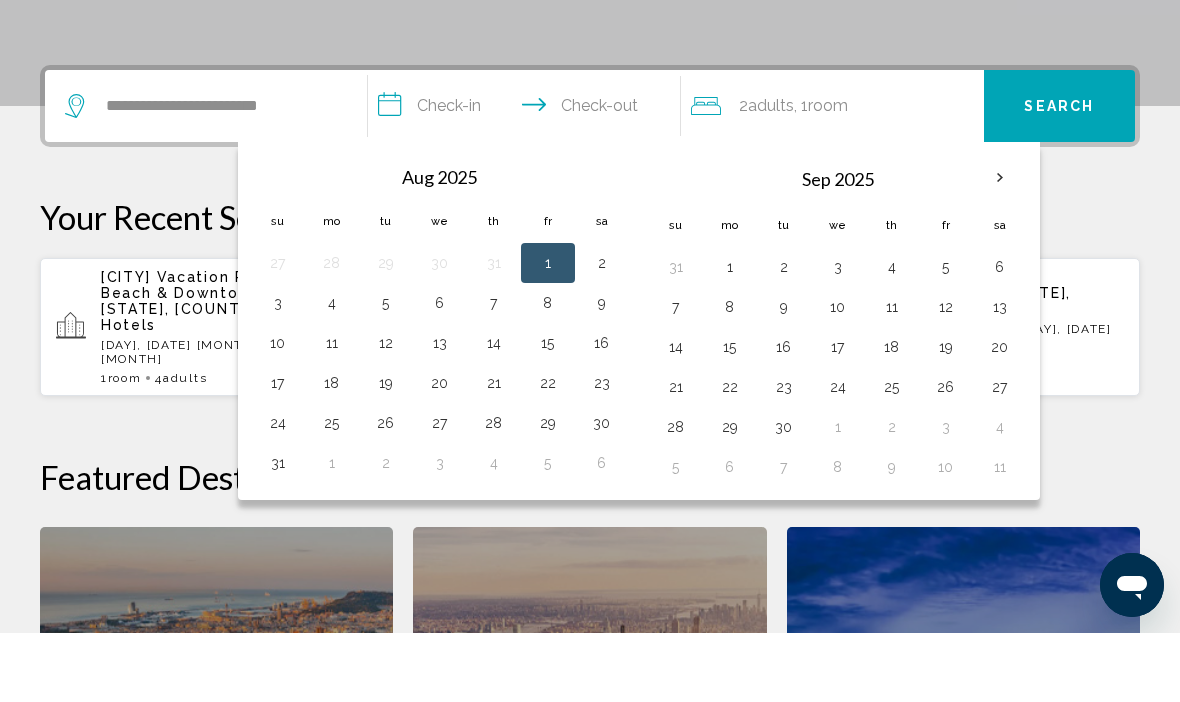 scroll, scrollTop: 494, scrollLeft: 0, axis: vertical 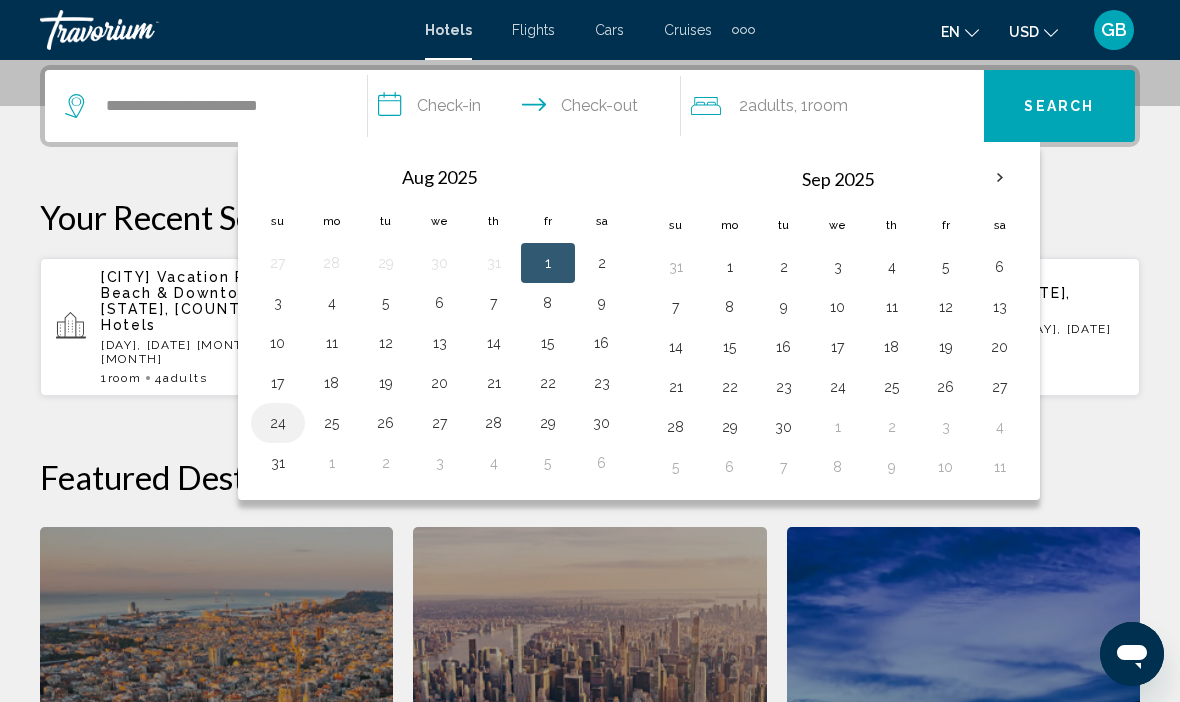 click on "24" at bounding box center [278, 423] 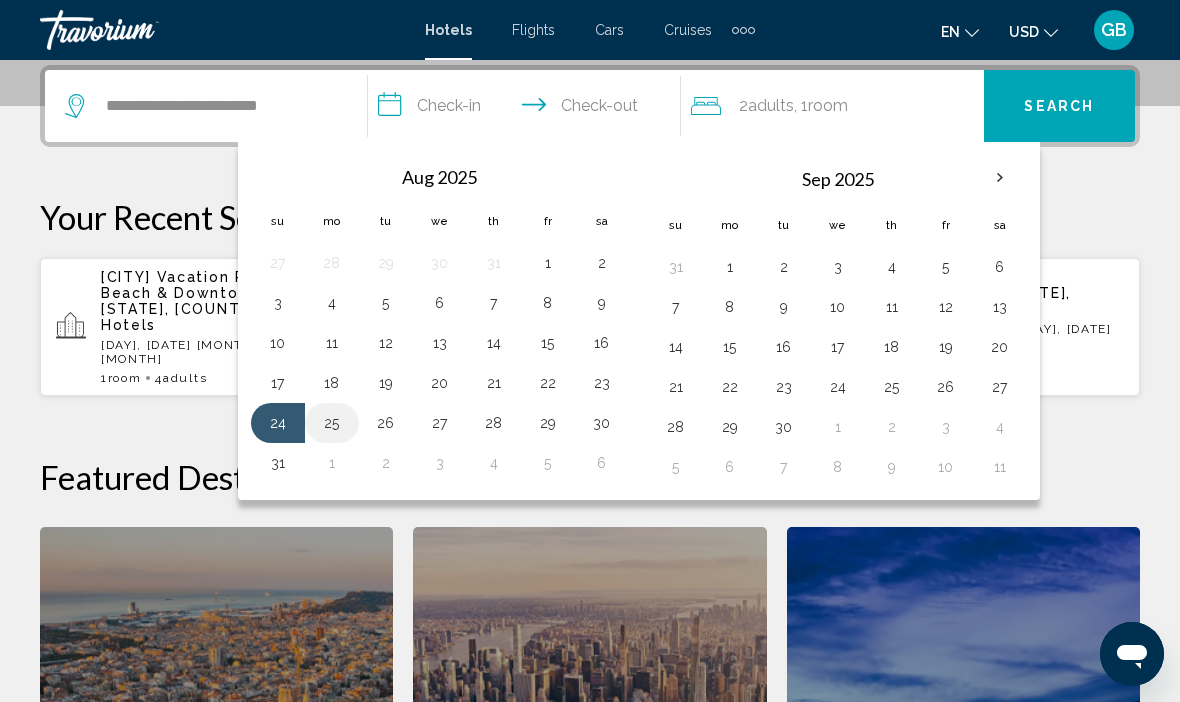 click on "25" at bounding box center [332, 423] 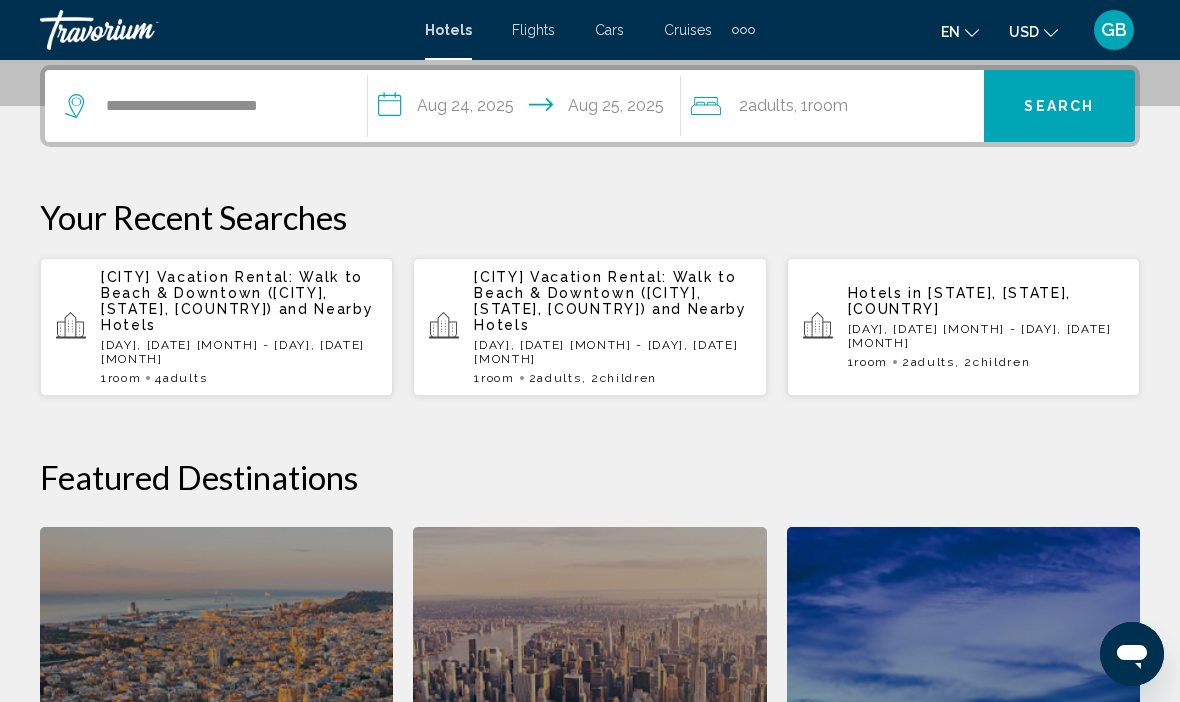 click on "2  Adult Adults , 1  Room rooms" 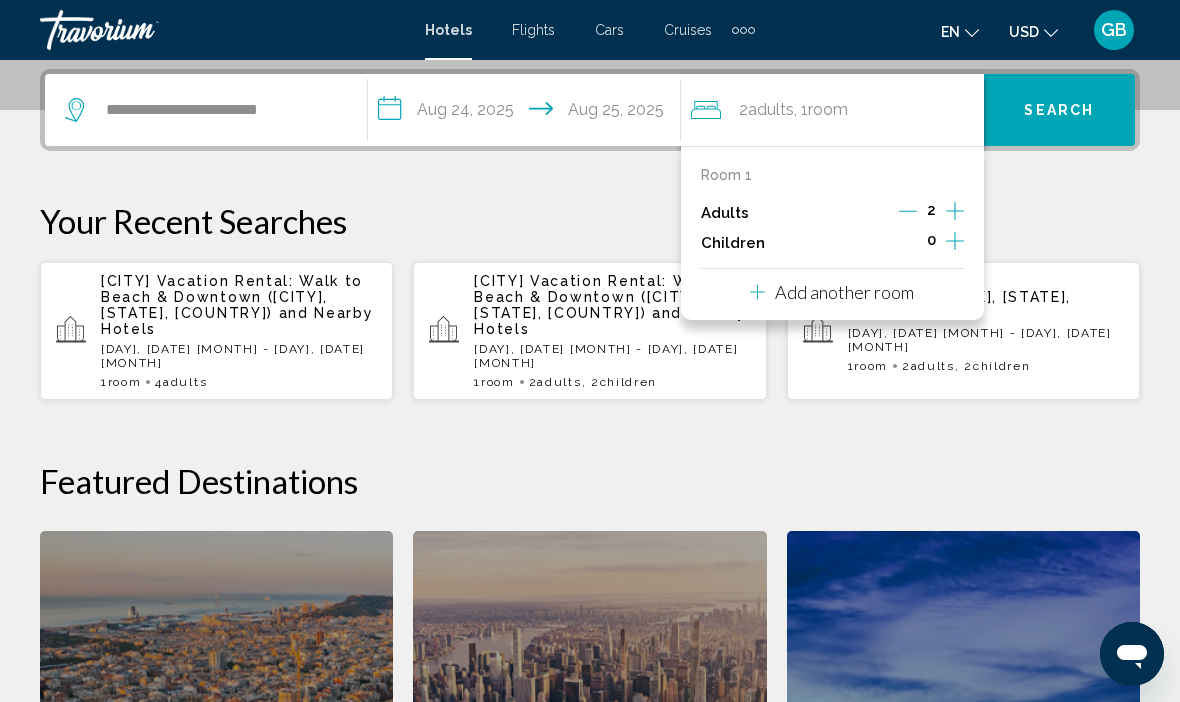 click 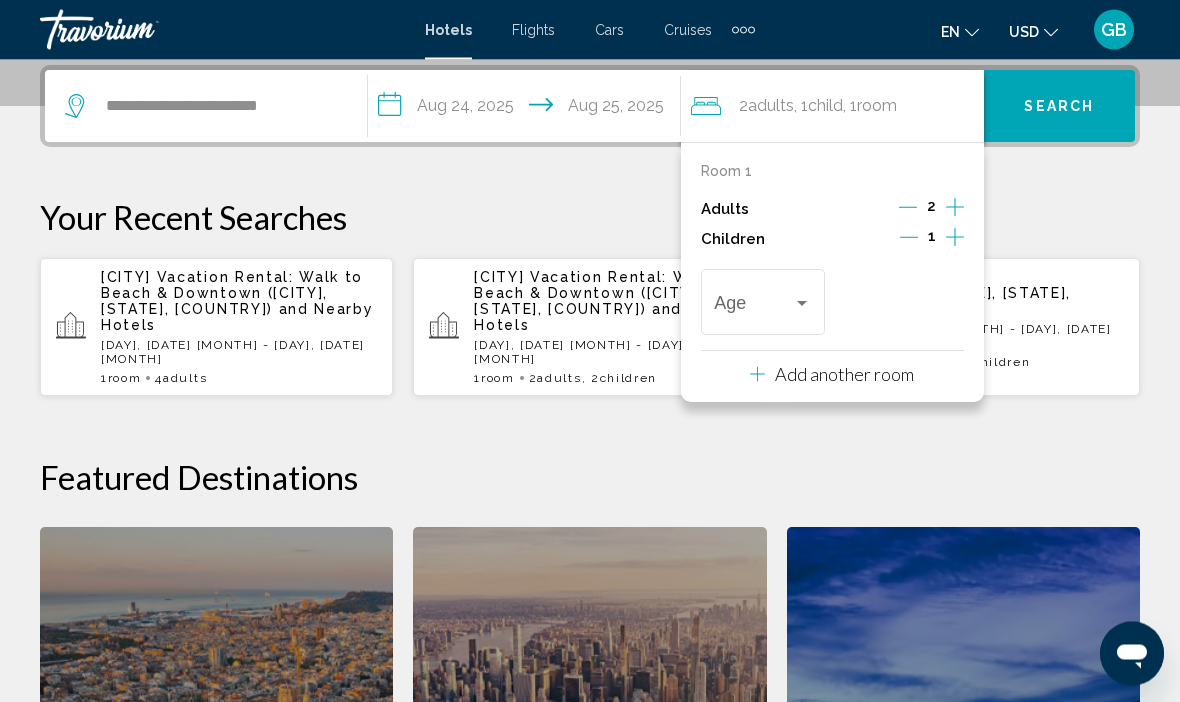 click 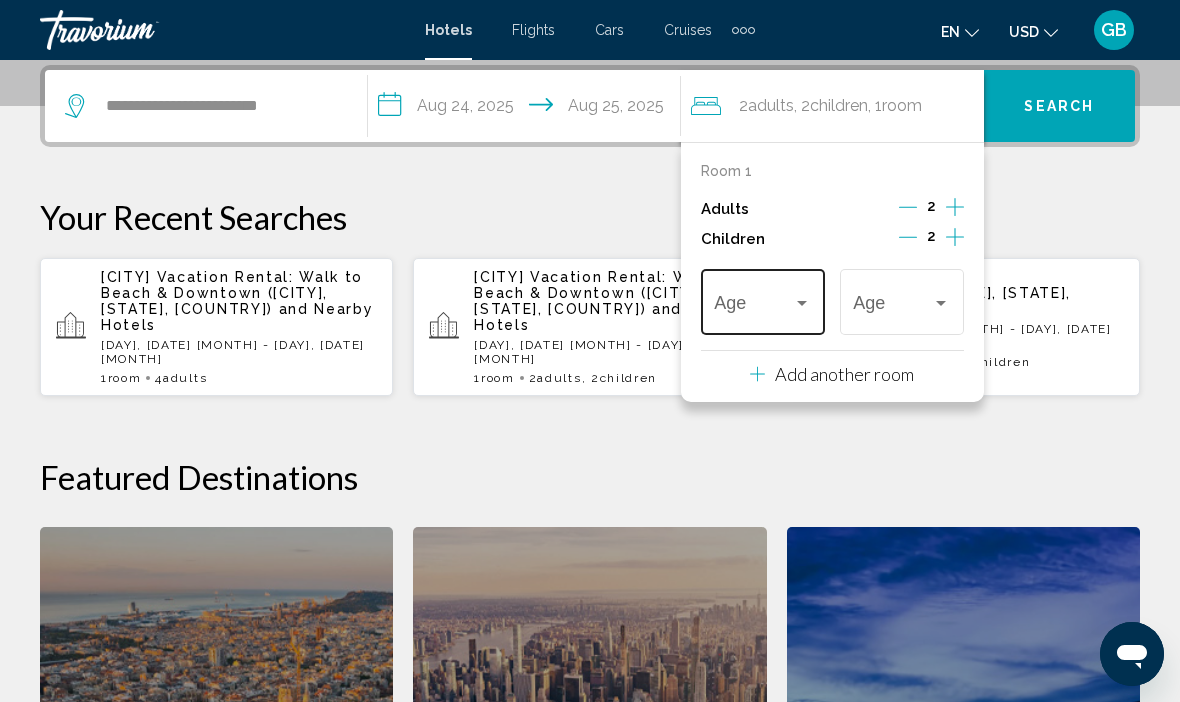 click at bounding box center (802, 303) 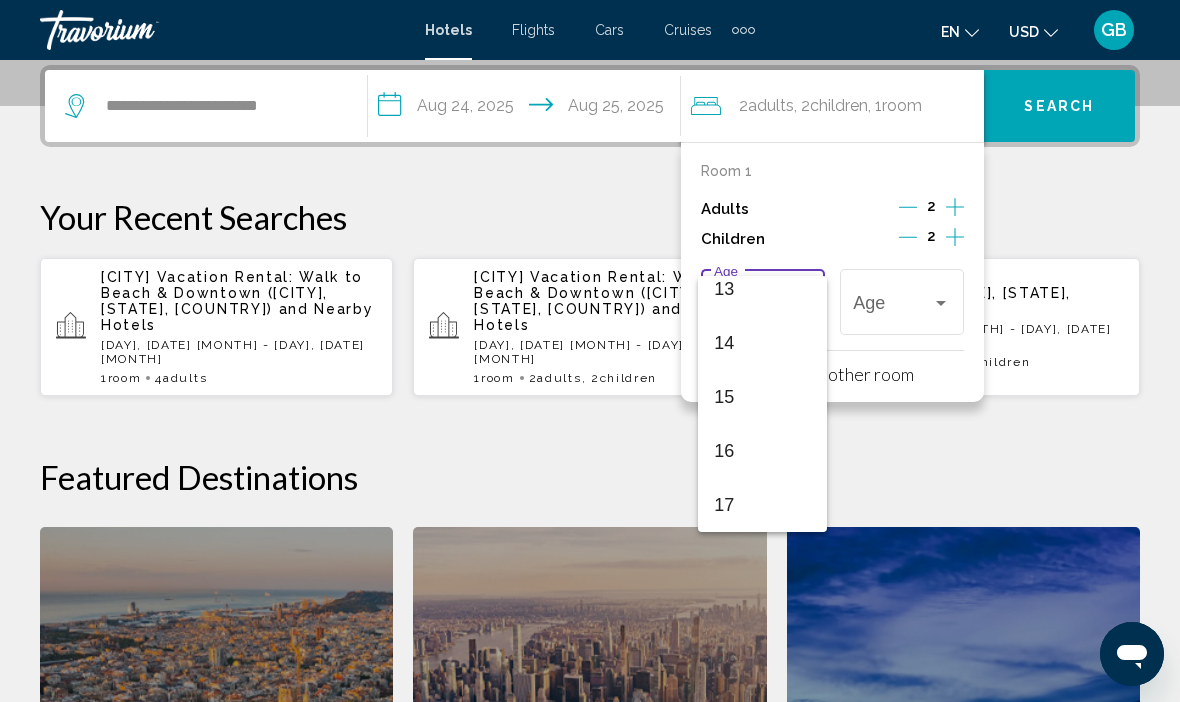 scroll, scrollTop: 716, scrollLeft: 0, axis: vertical 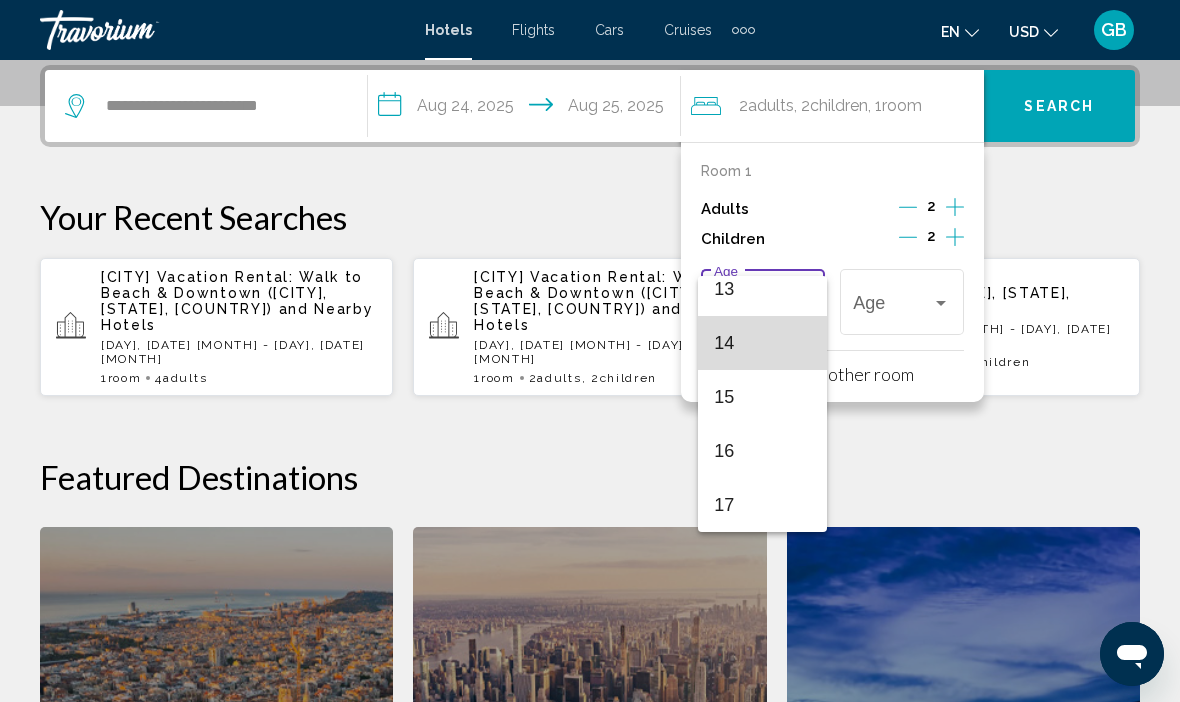 click on "14" at bounding box center (762, 343) 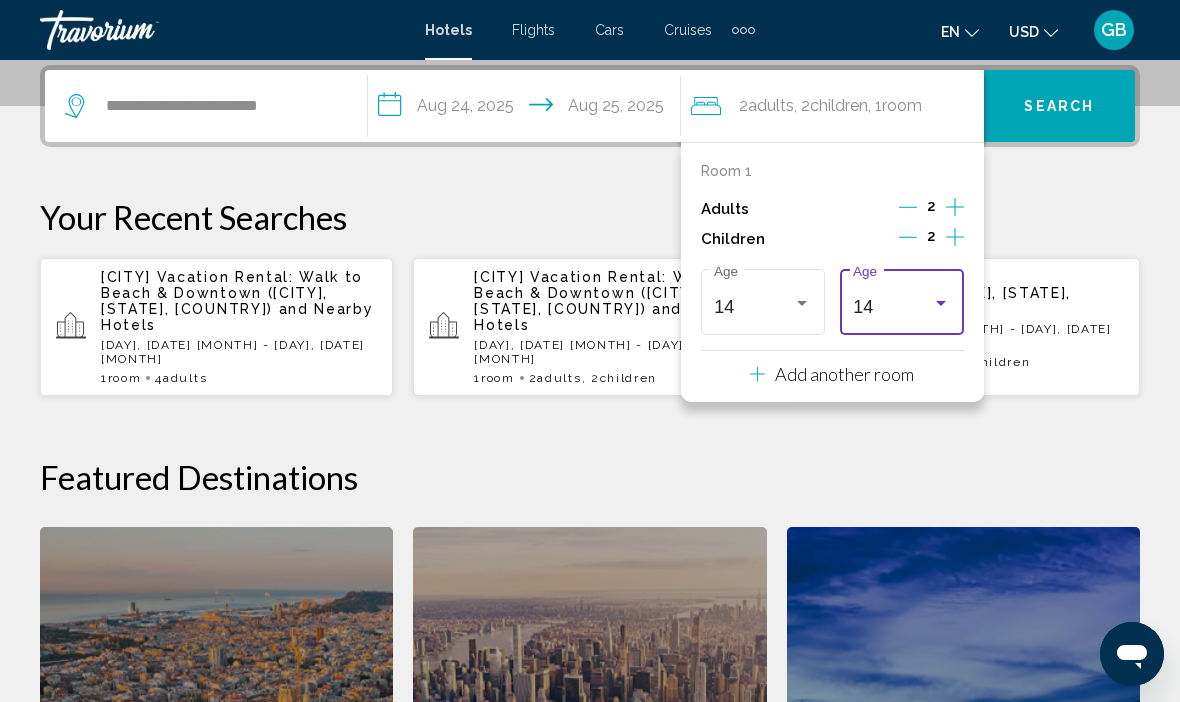 click at bounding box center [941, 303] 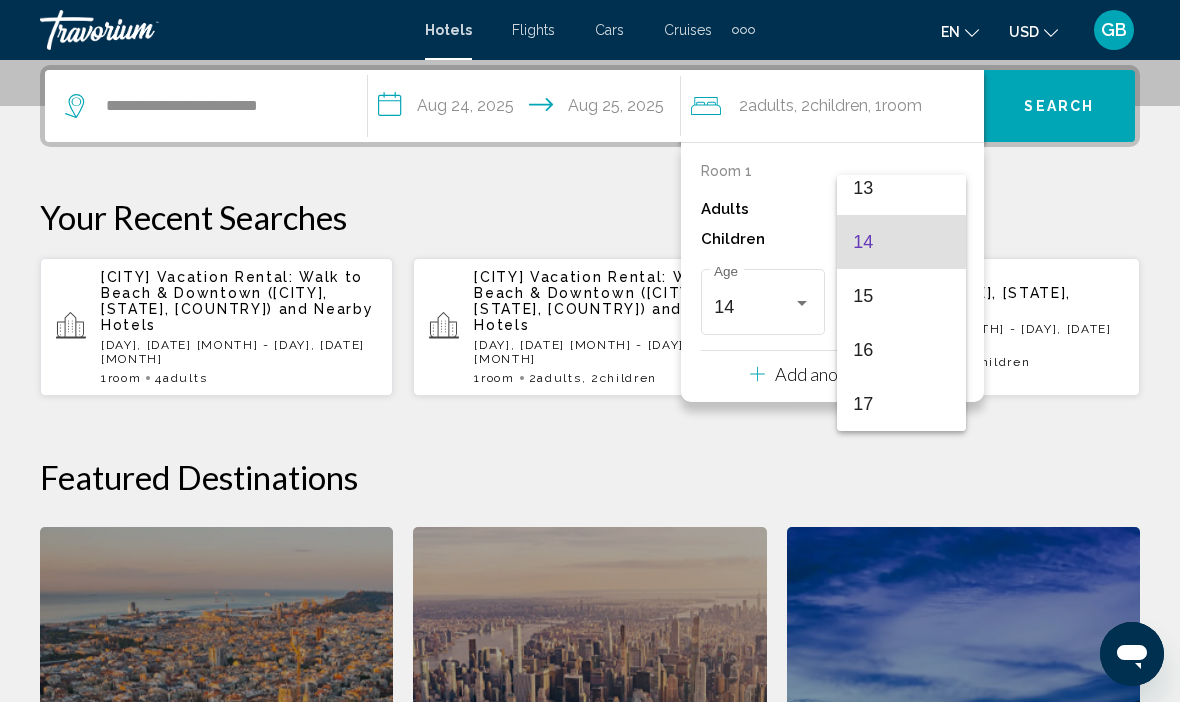 scroll, scrollTop: 716, scrollLeft: 0, axis: vertical 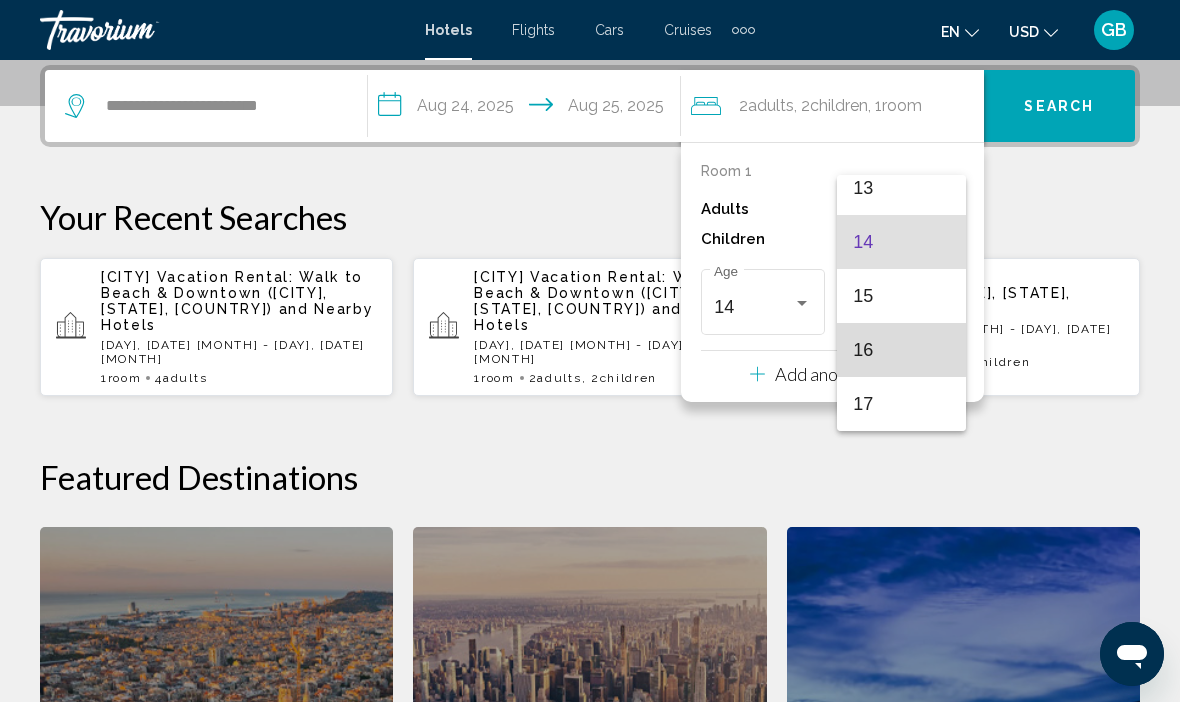 click on "16" at bounding box center [901, 350] 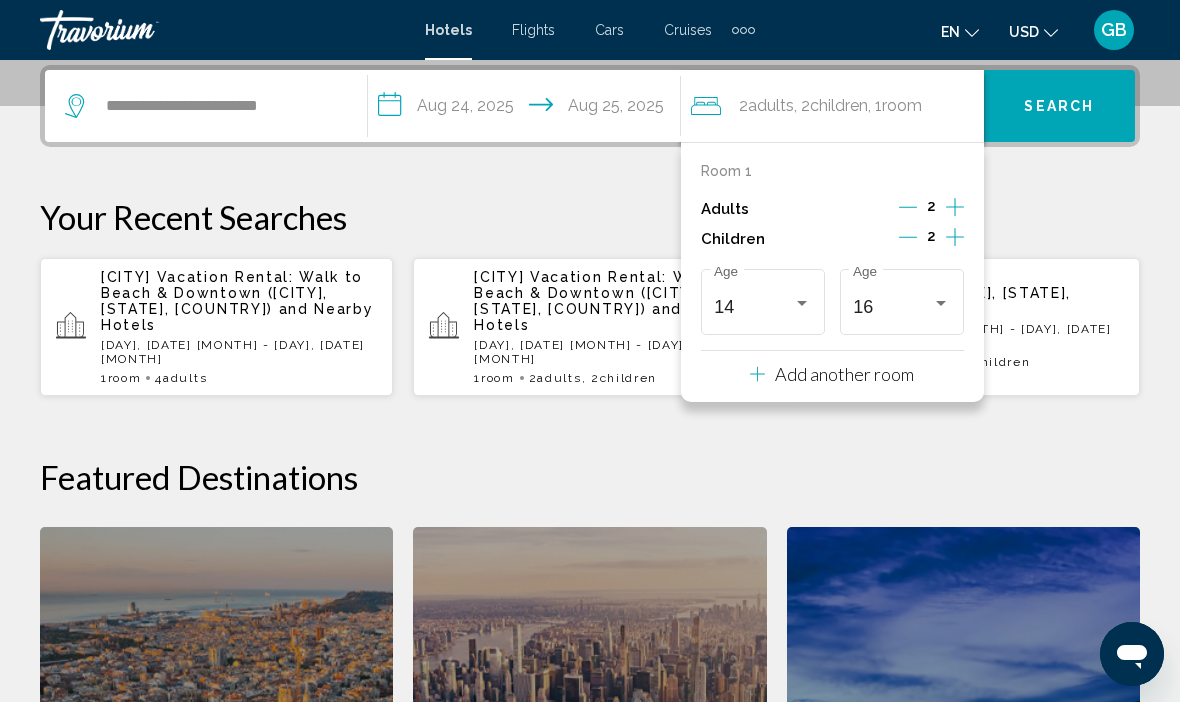 click on "Search" at bounding box center [1059, 107] 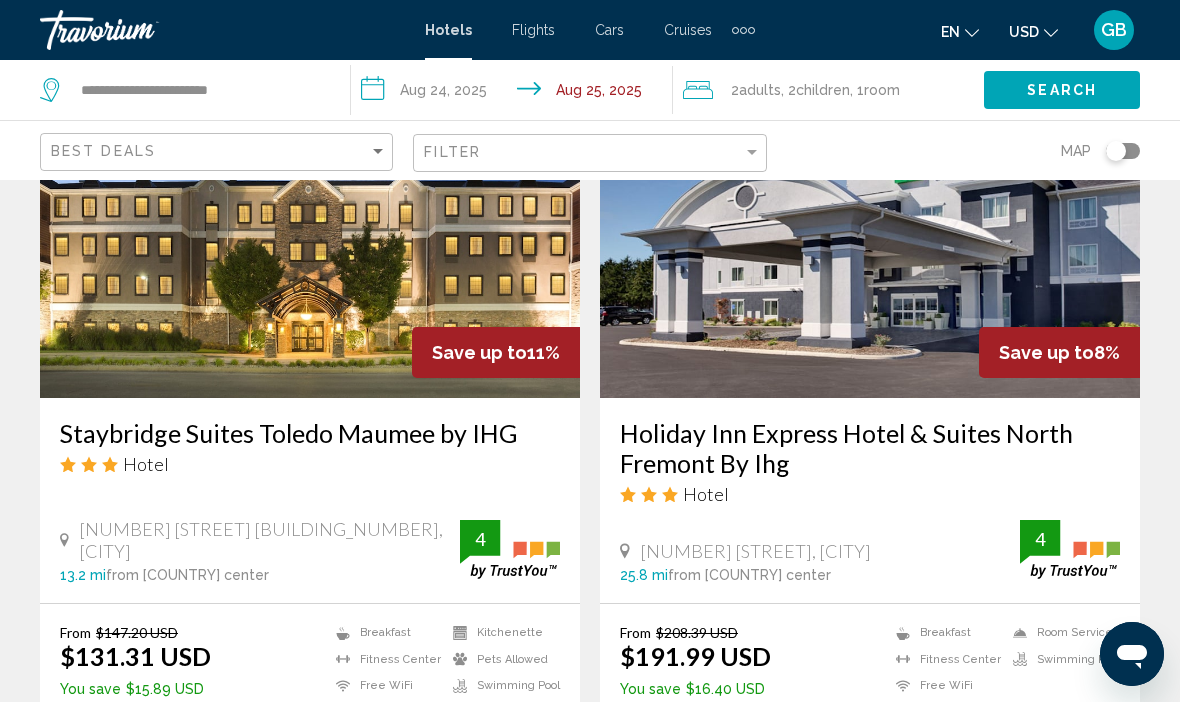 scroll, scrollTop: 917, scrollLeft: 0, axis: vertical 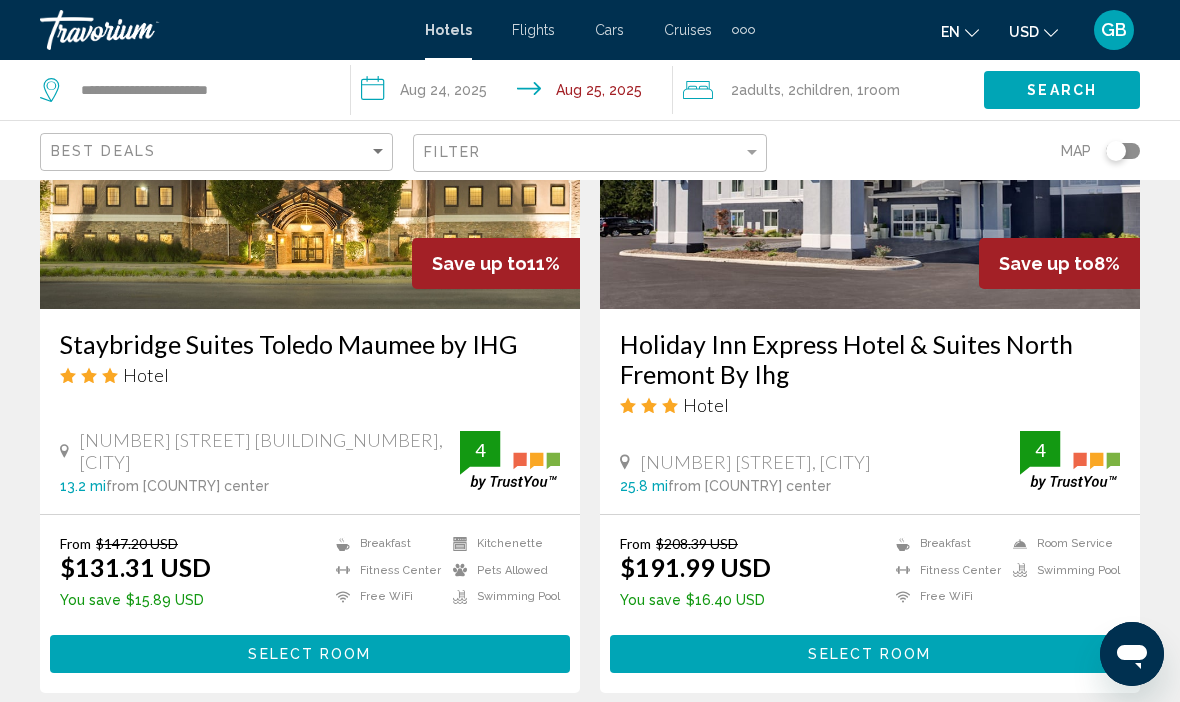 click 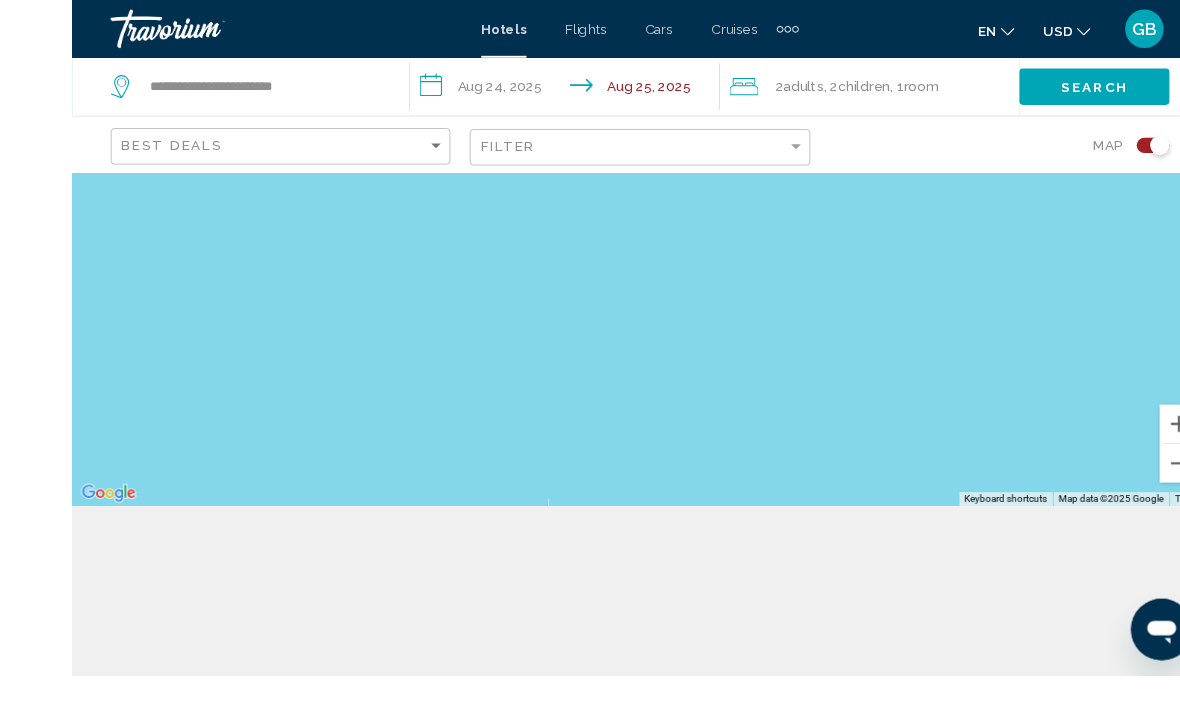 scroll, scrollTop: 191, scrollLeft: 0, axis: vertical 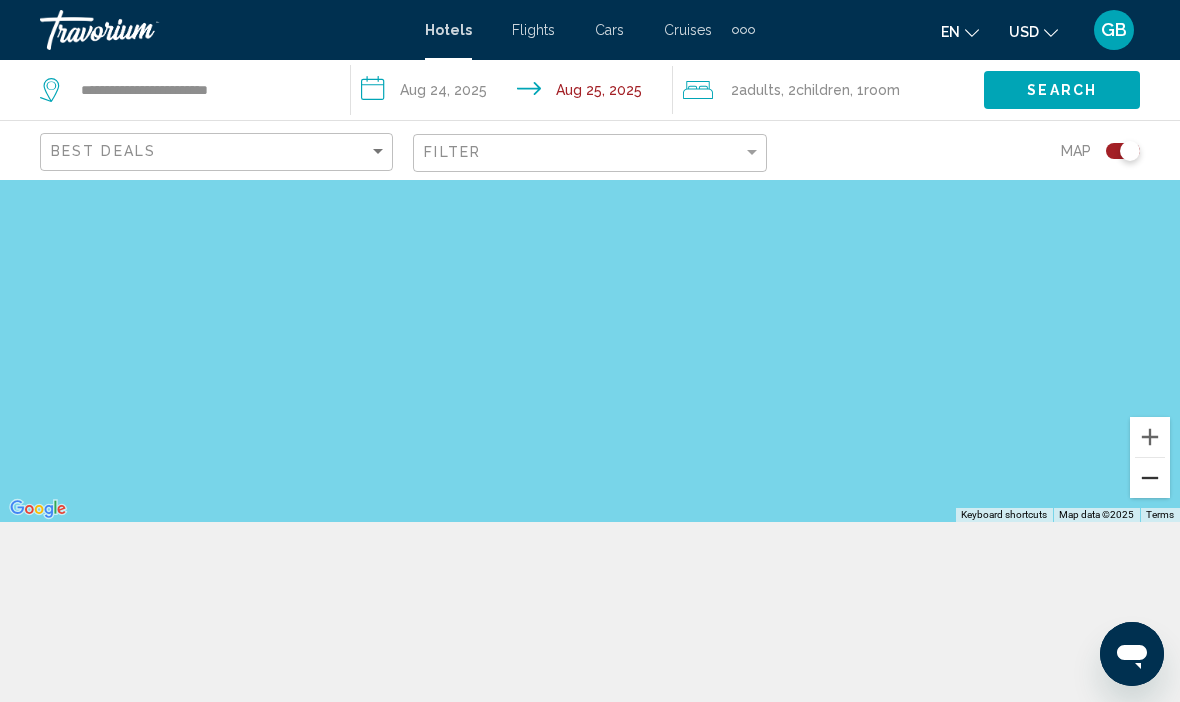 click at bounding box center (1150, 478) 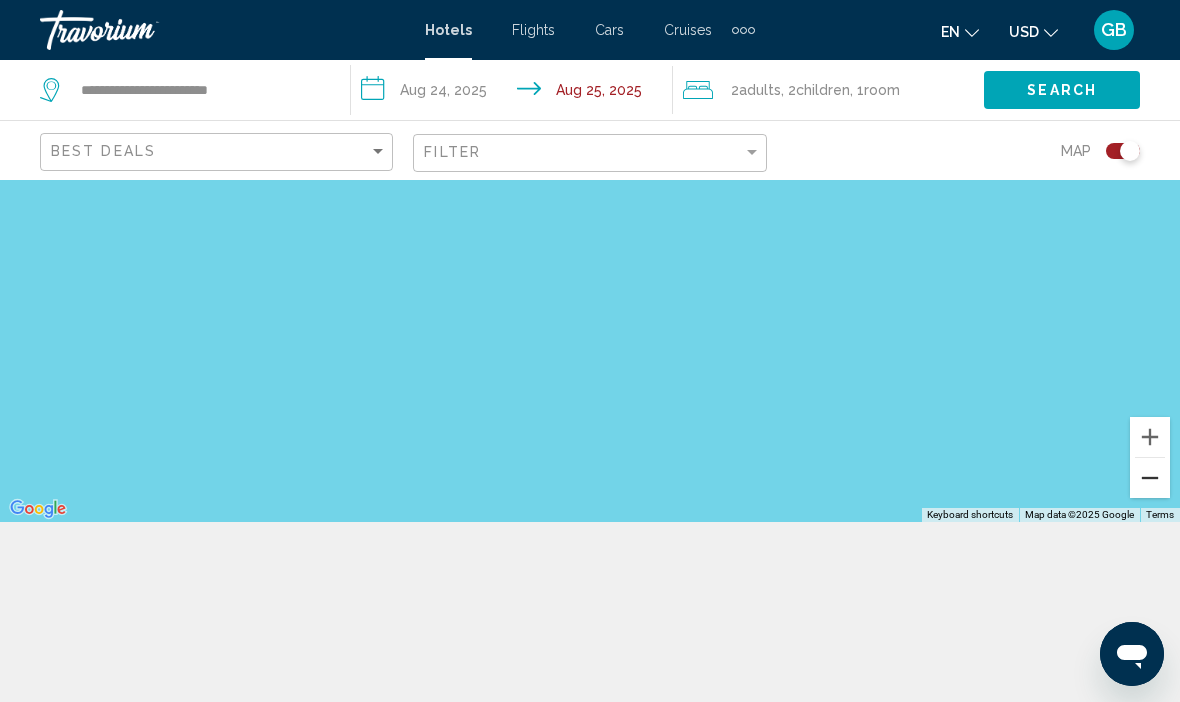 click at bounding box center [1150, 478] 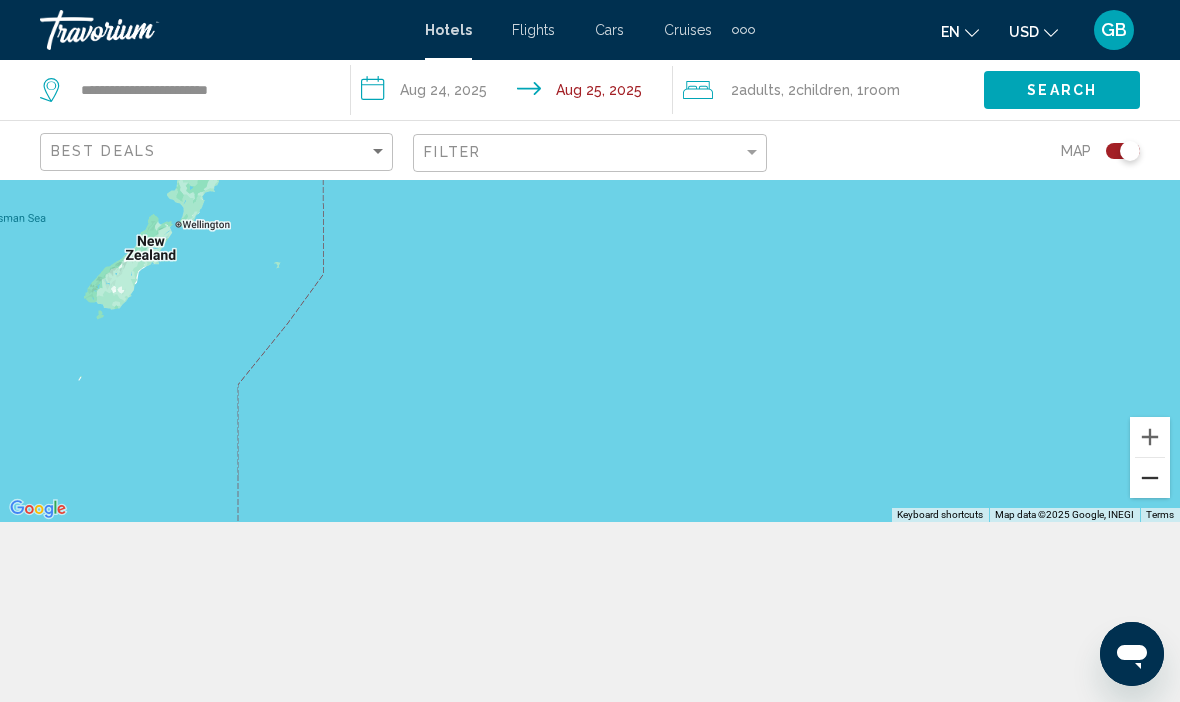 click at bounding box center [1150, 478] 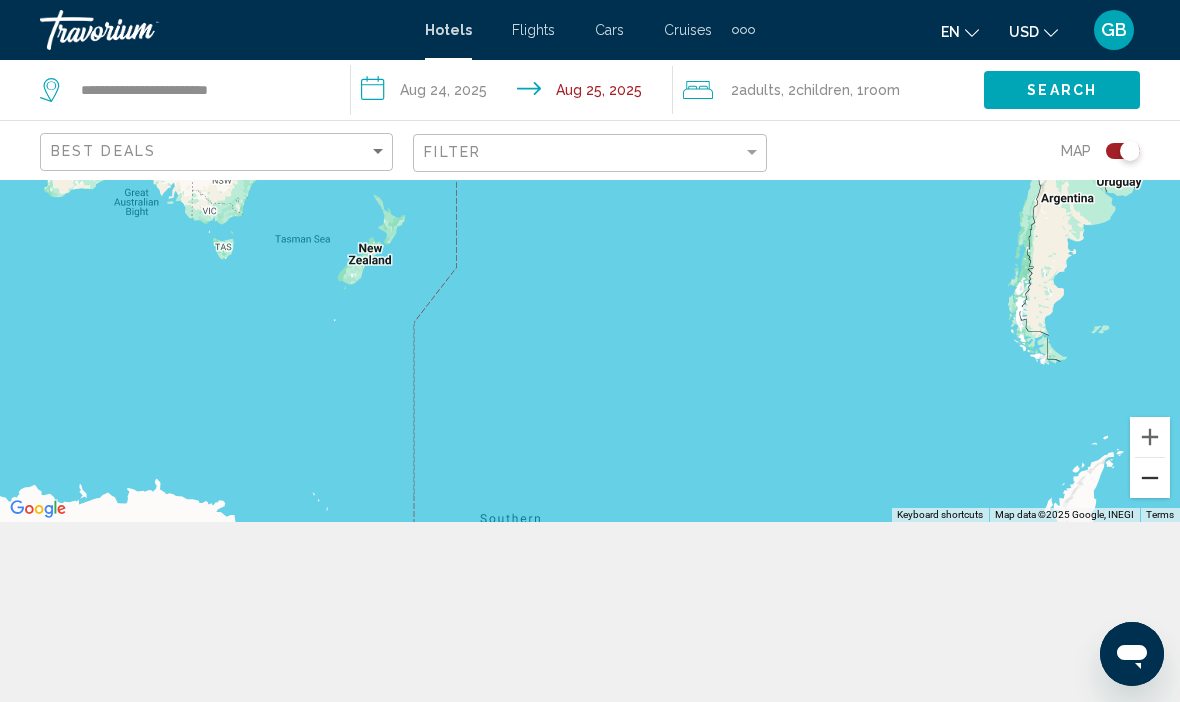 click at bounding box center [1150, 478] 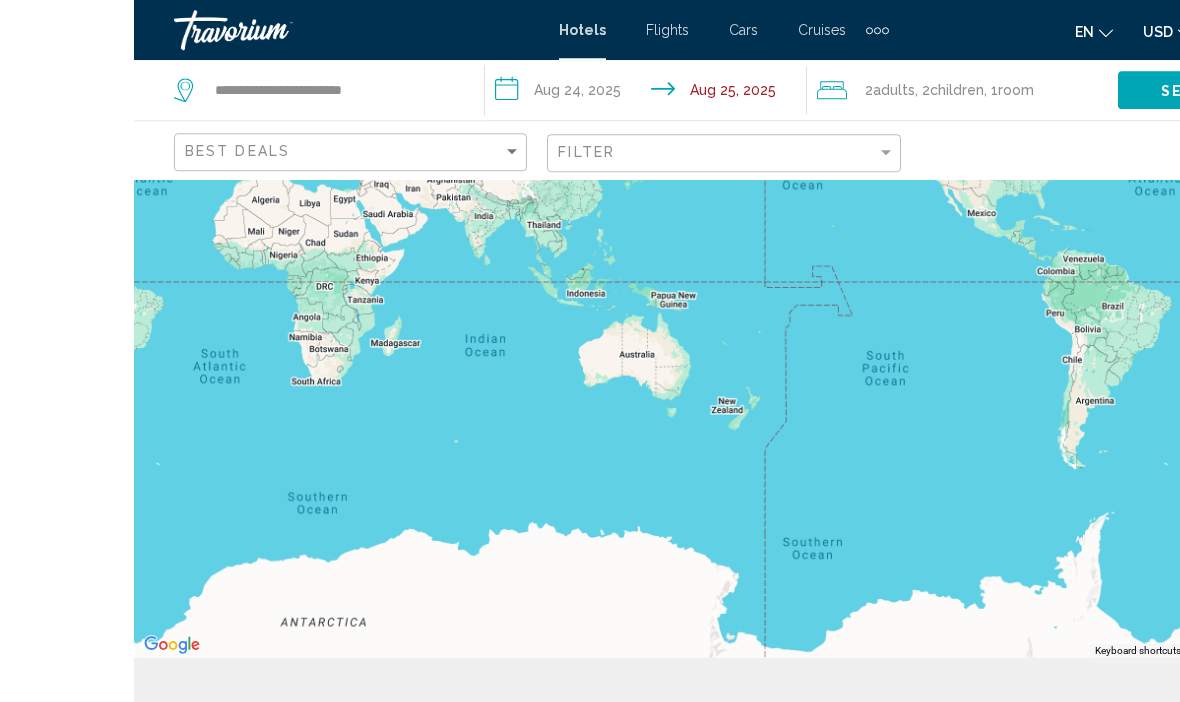 scroll, scrollTop: 6, scrollLeft: 0, axis: vertical 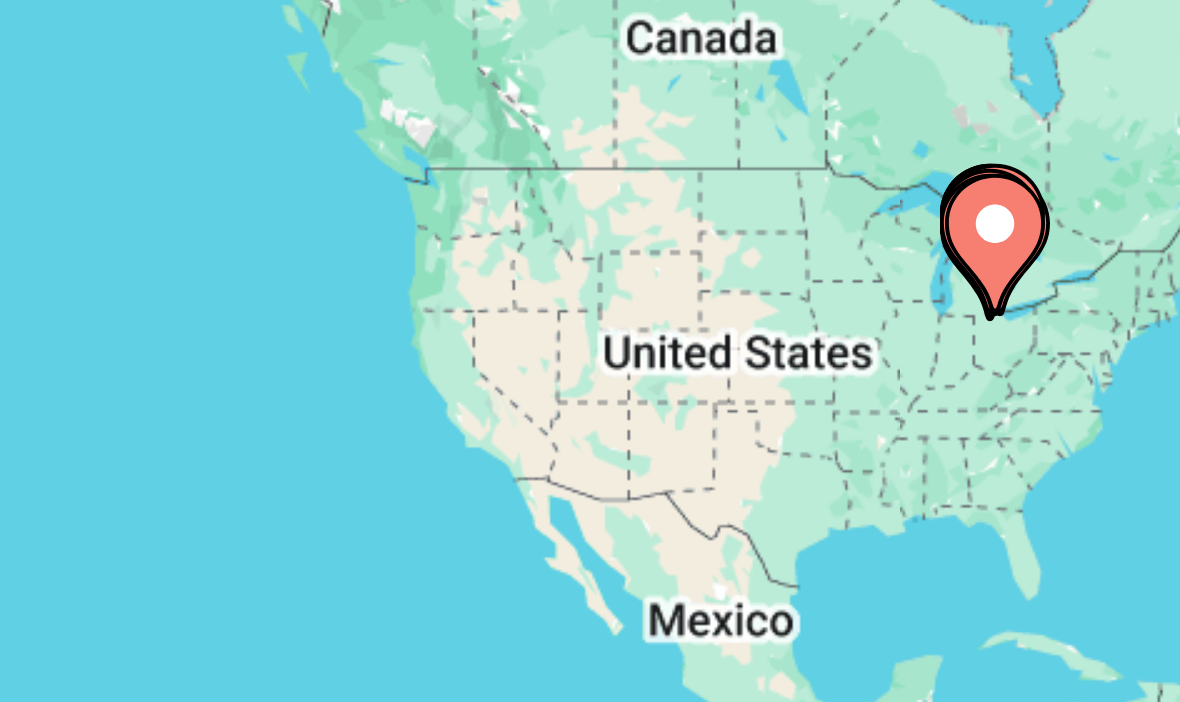 click on "To activate drag with keyboard, press Alt + Enter. Once in keyboard drag state, use the arrow keys to move the marker. To complete the drag, press the Enter key. To cancel, press Escape." at bounding box center [590, 441] 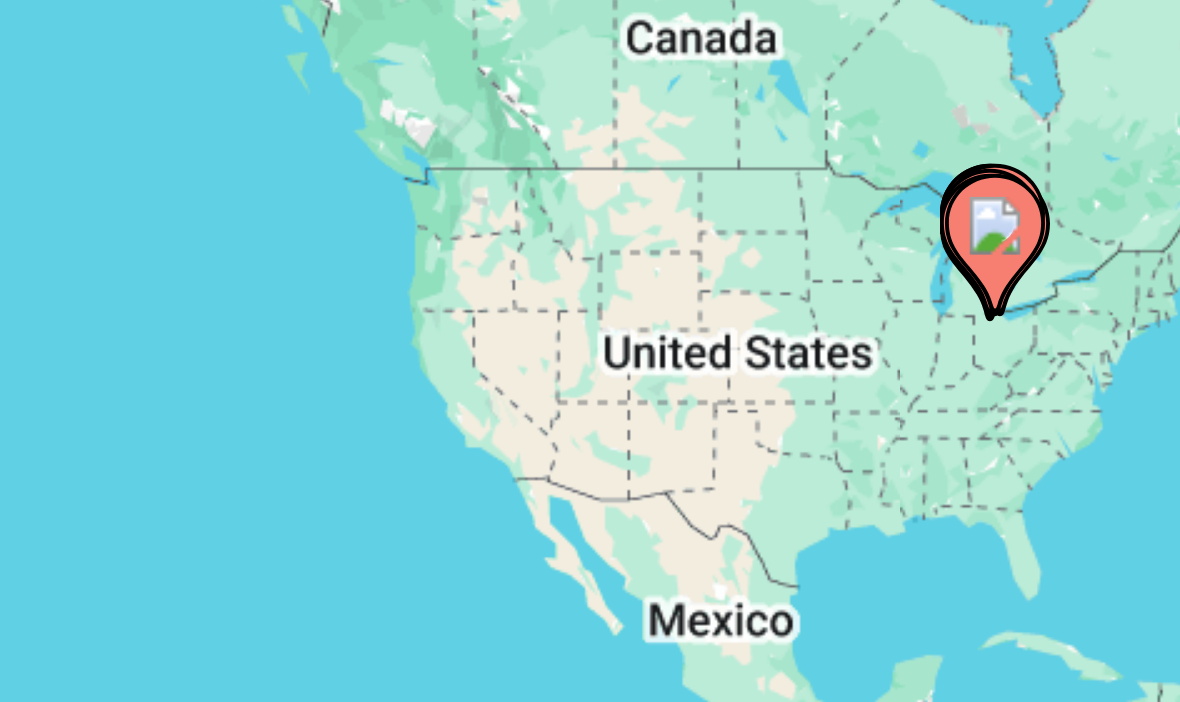 click on "To activate drag with keyboard, press Alt + Enter. Once in keyboard drag state, use the arrow keys to move the marker. To complete the drag, press the Enter key. To cancel, press Escape." at bounding box center (590, 441) 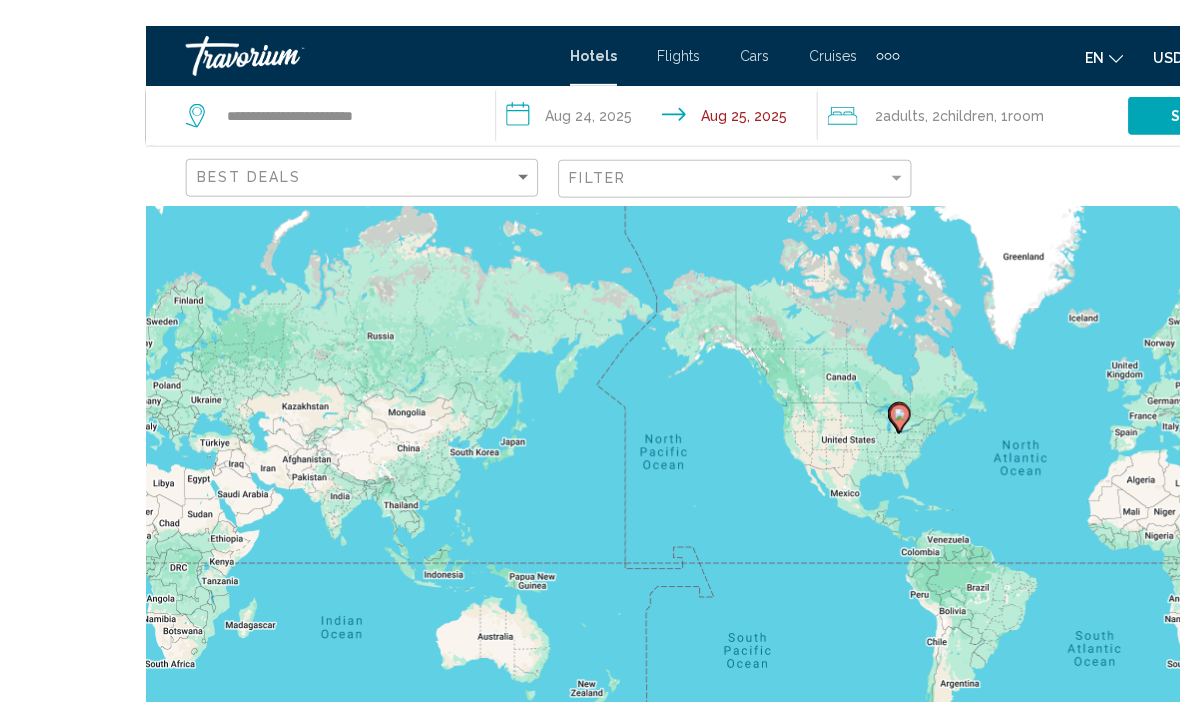 scroll, scrollTop: 8, scrollLeft: 0, axis: vertical 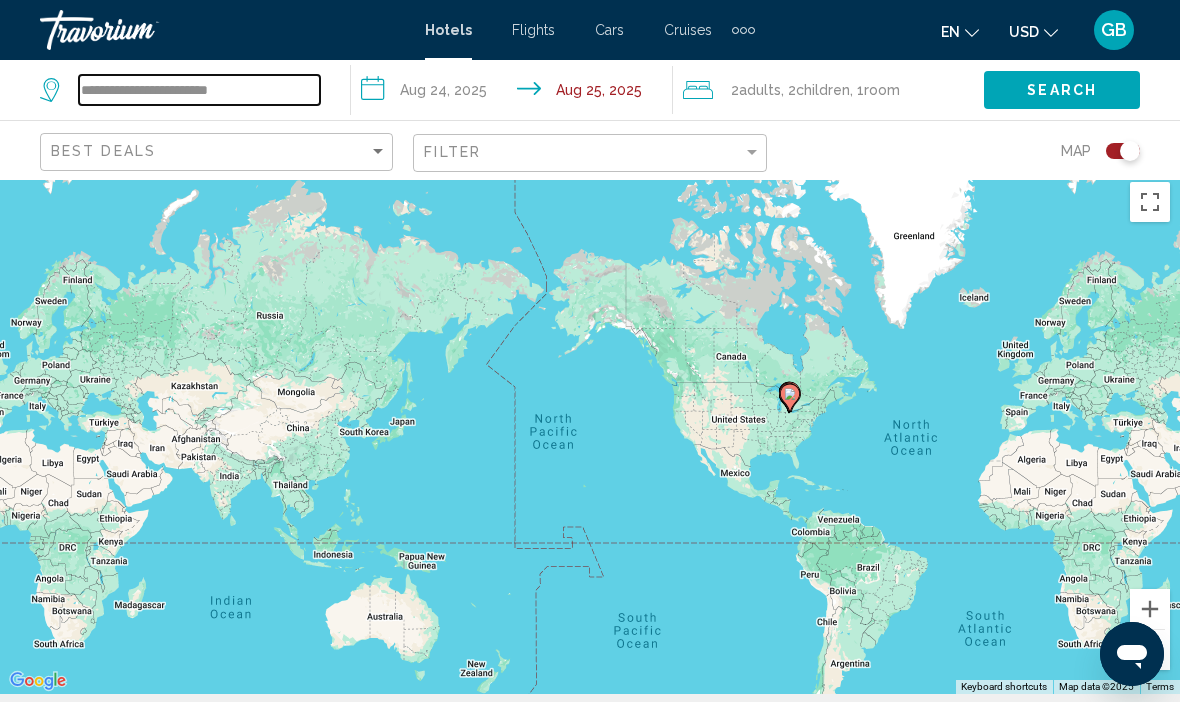 click on "**********" at bounding box center (199, 90) 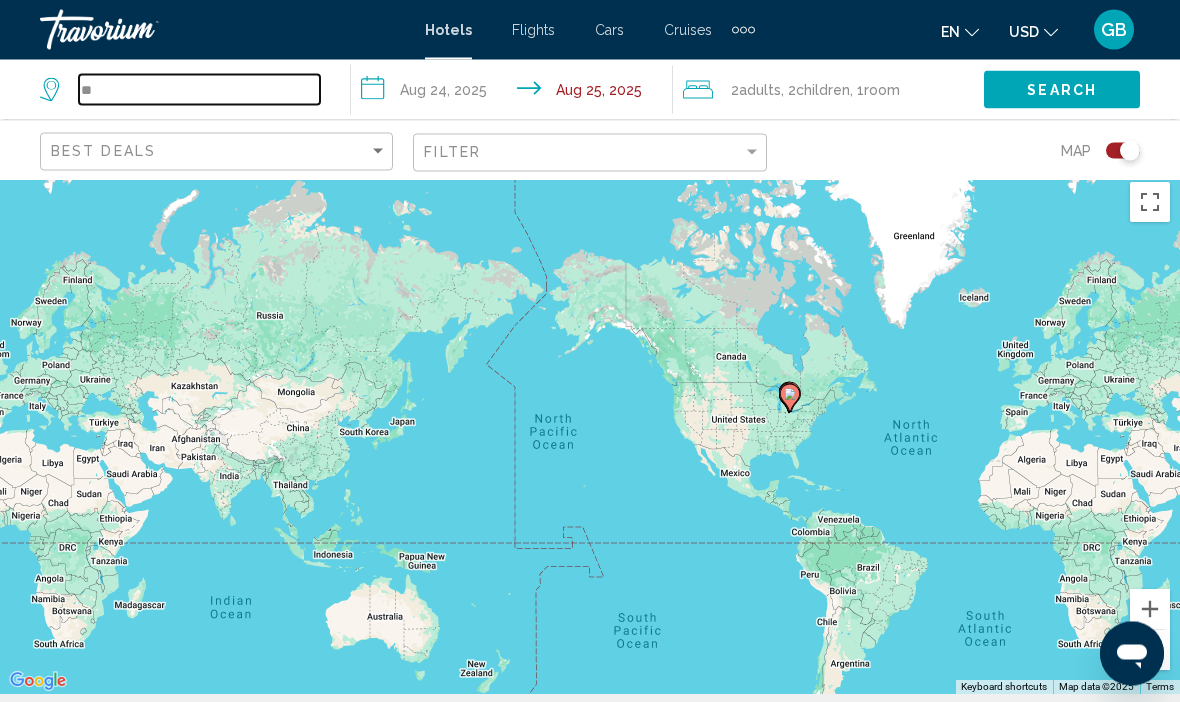 type on "*" 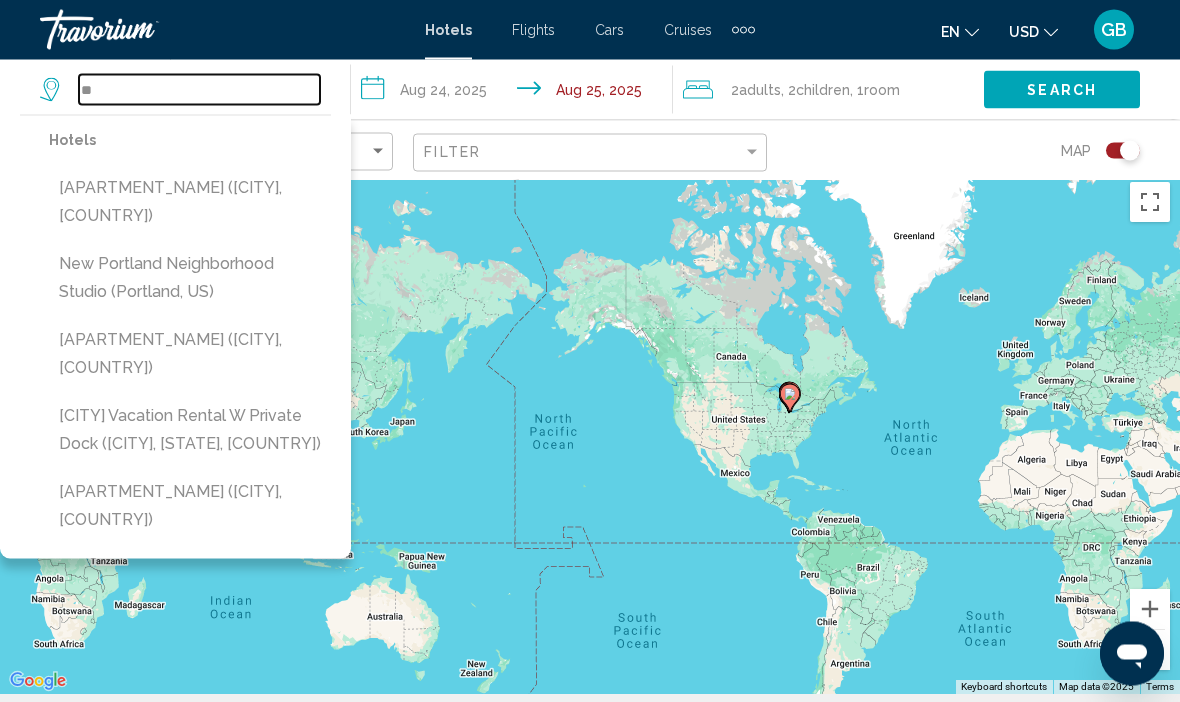 type on "*" 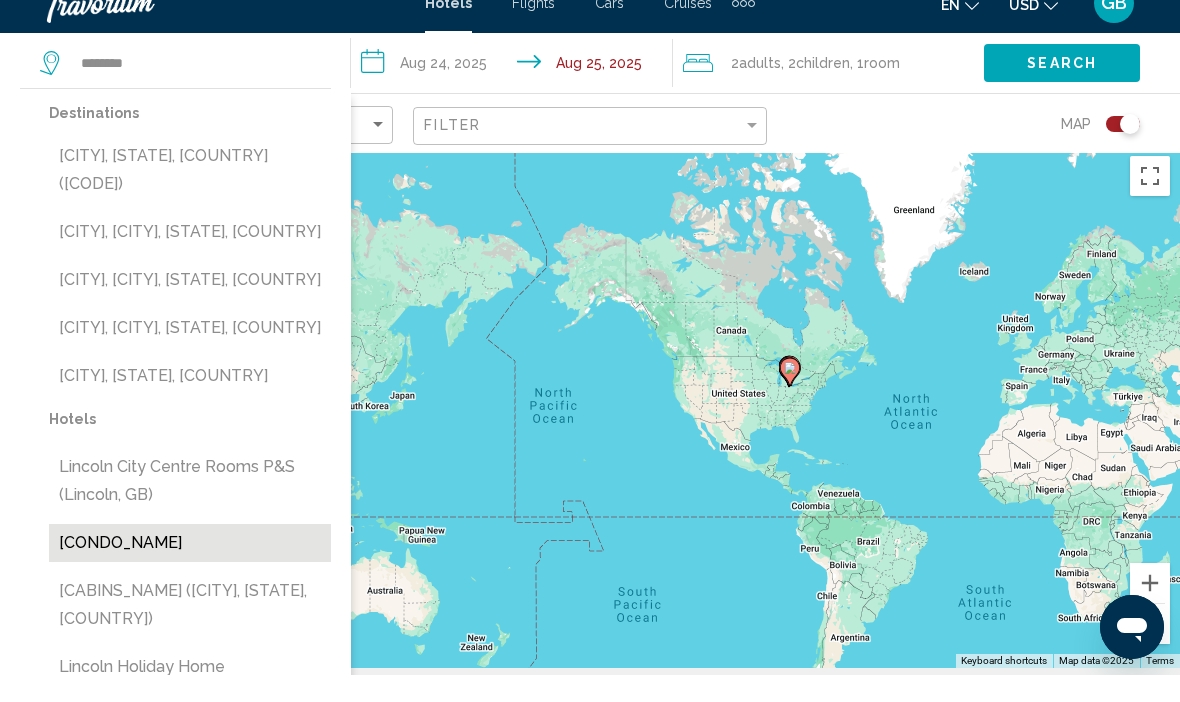 click on "[PROPERTY NAME] ([STATE], [COUNTRY])" at bounding box center (190, 570) 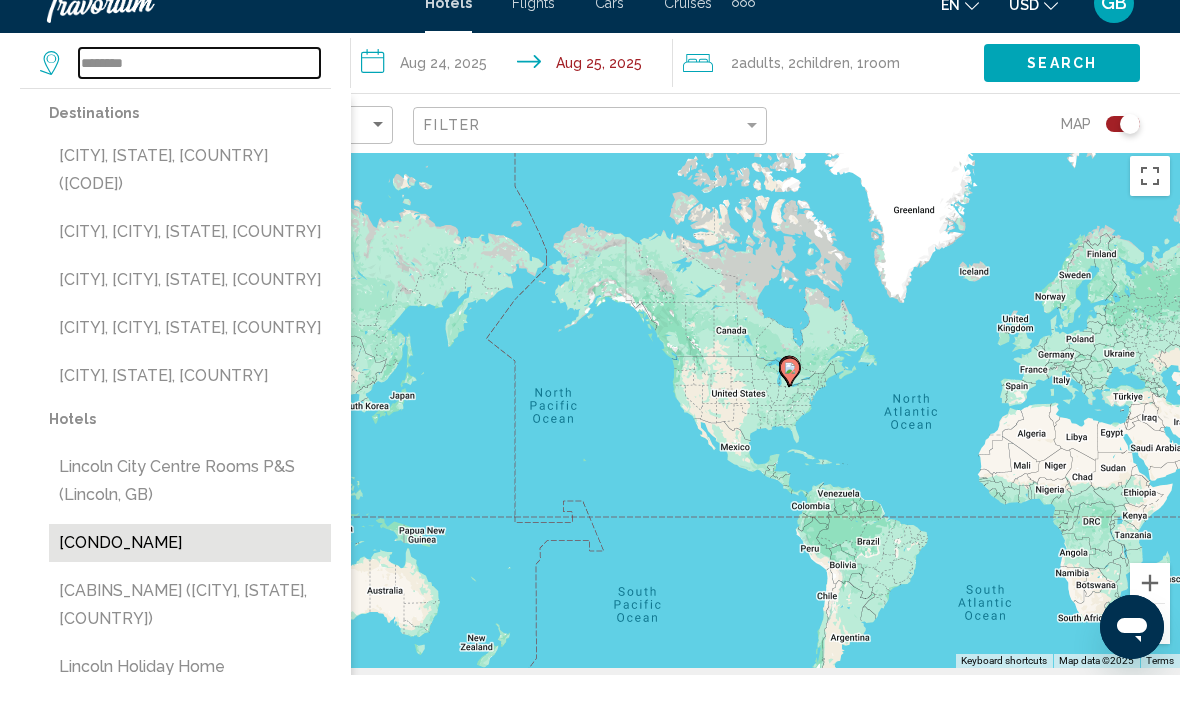 type on "**********" 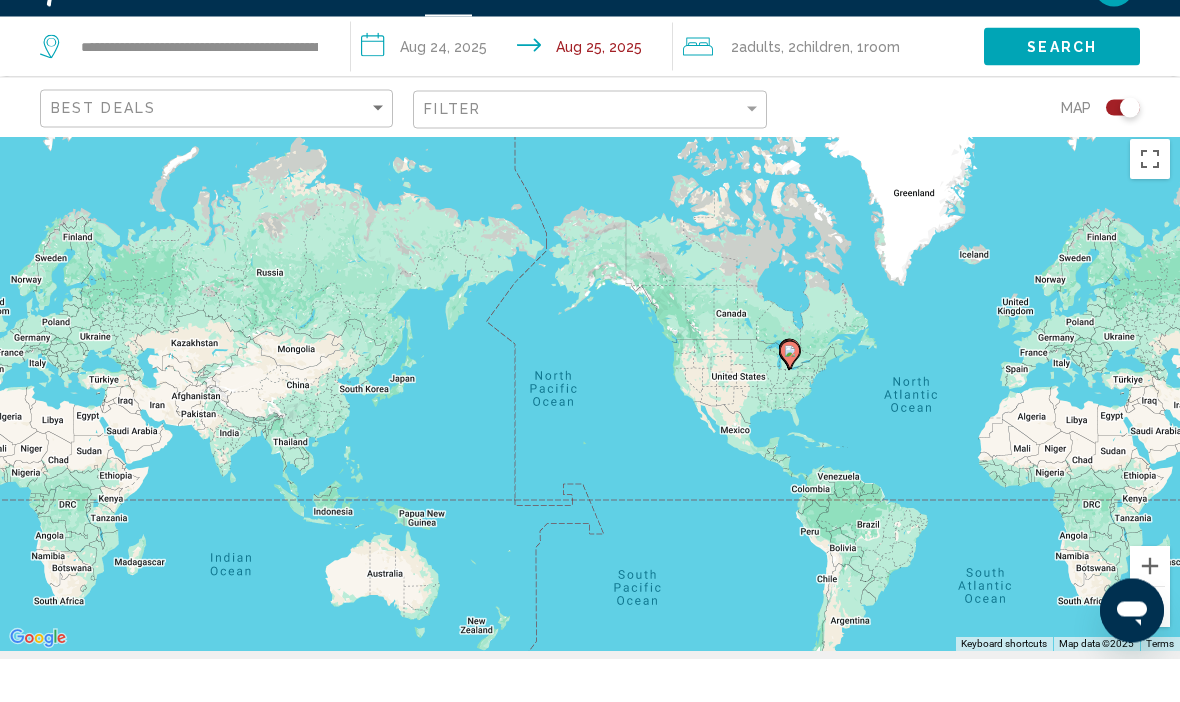 scroll, scrollTop: 51, scrollLeft: 0, axis: vertical 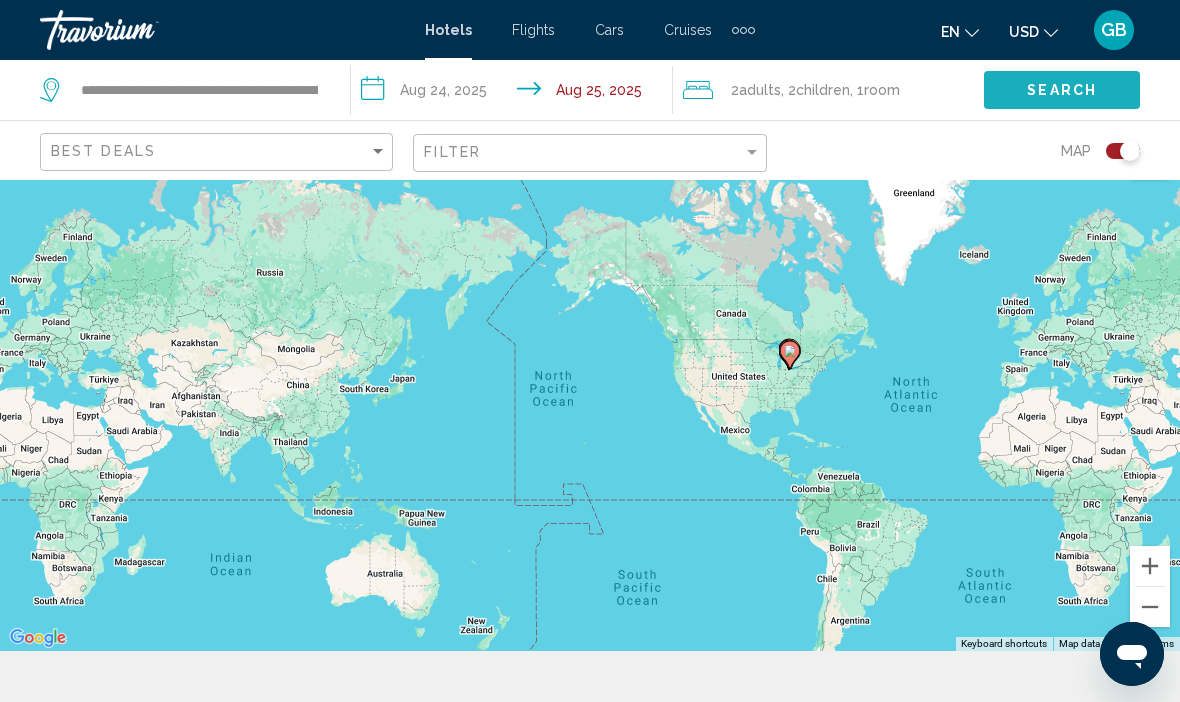 click on "Search" 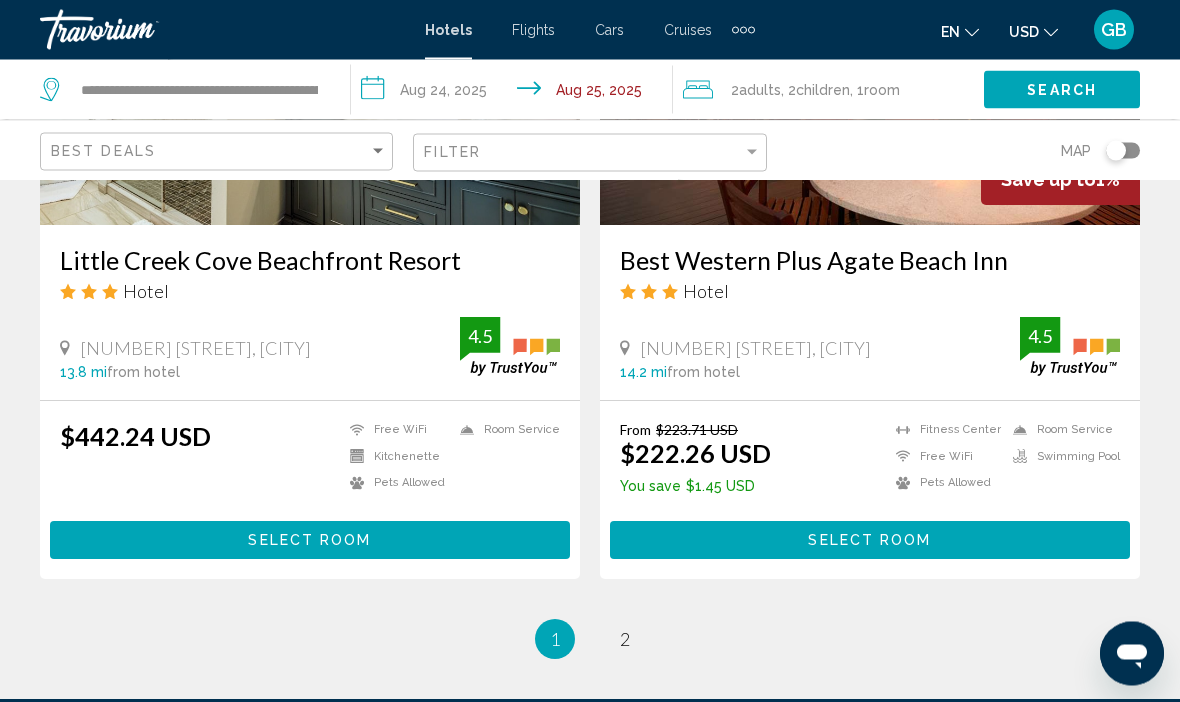 scroll, scrollTop: 3961, scrollLeft: 0, axis: vertical 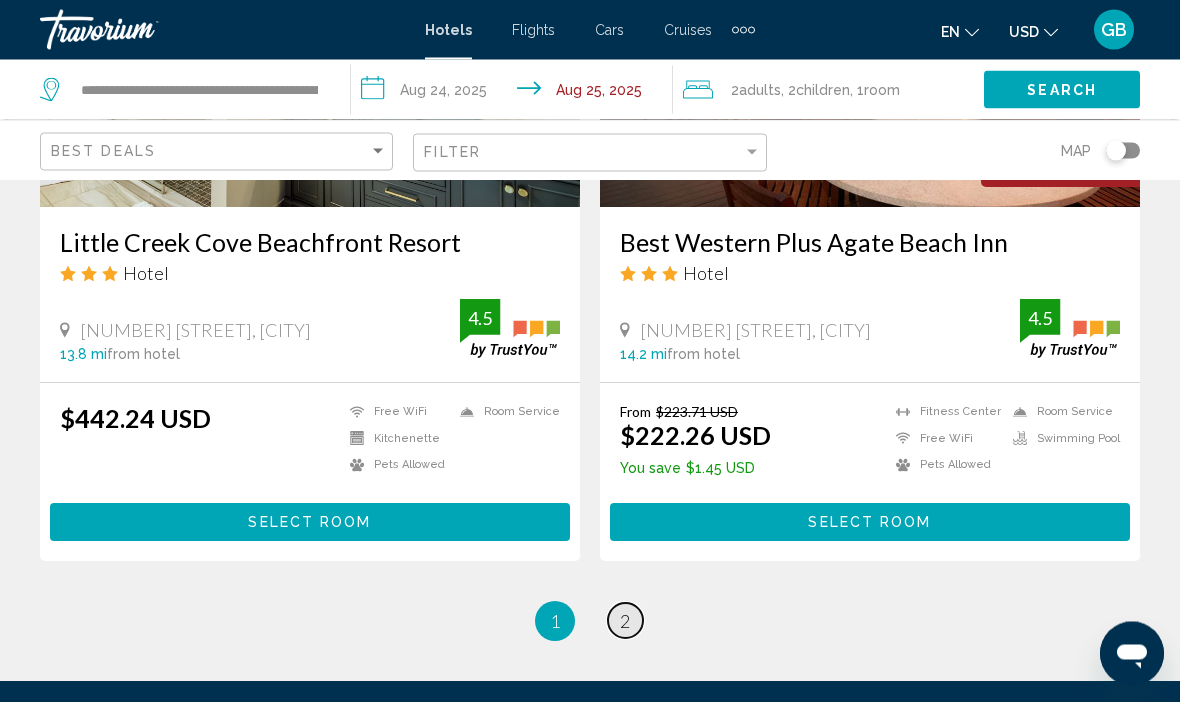 click on "page  2" at bounding box center [625, 621] 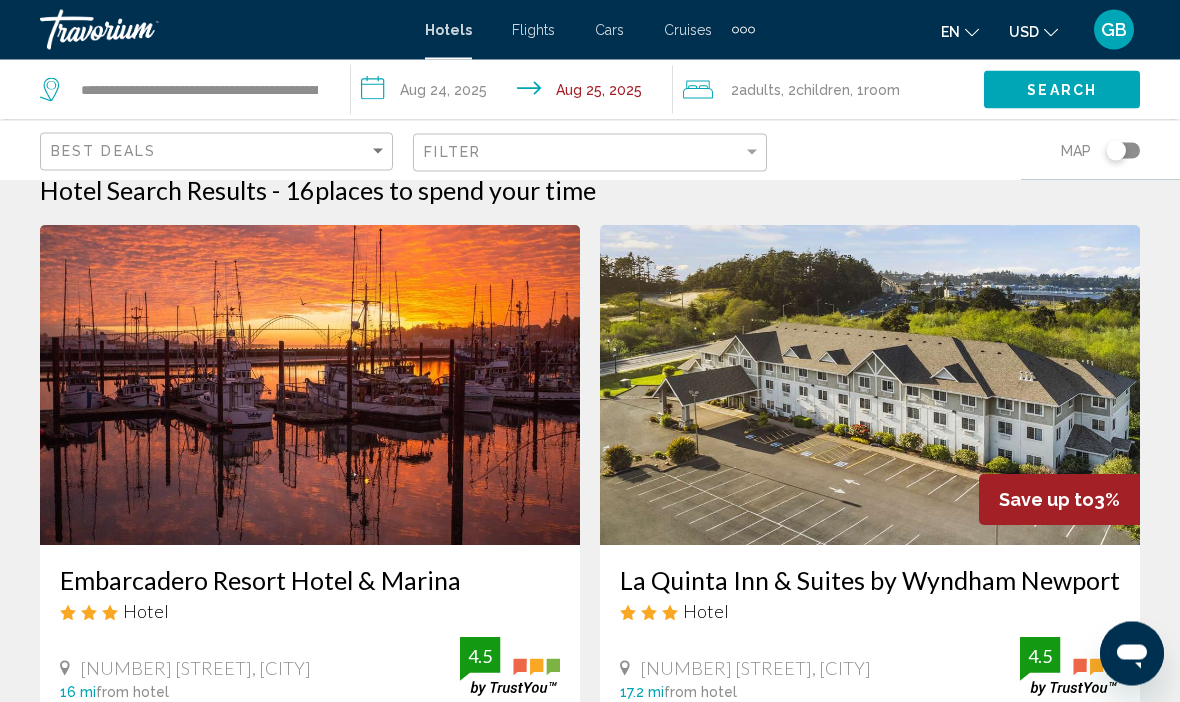 scroll, scrollTop: 0, scrollLeft: 0, axis: both 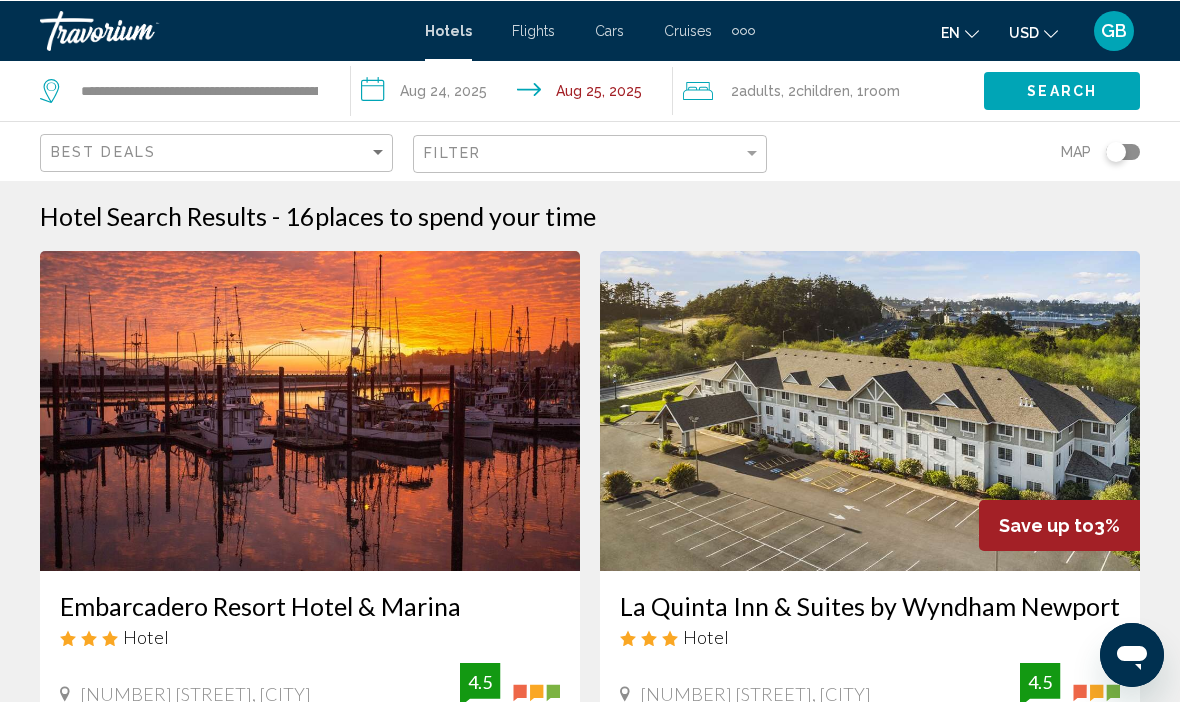 click 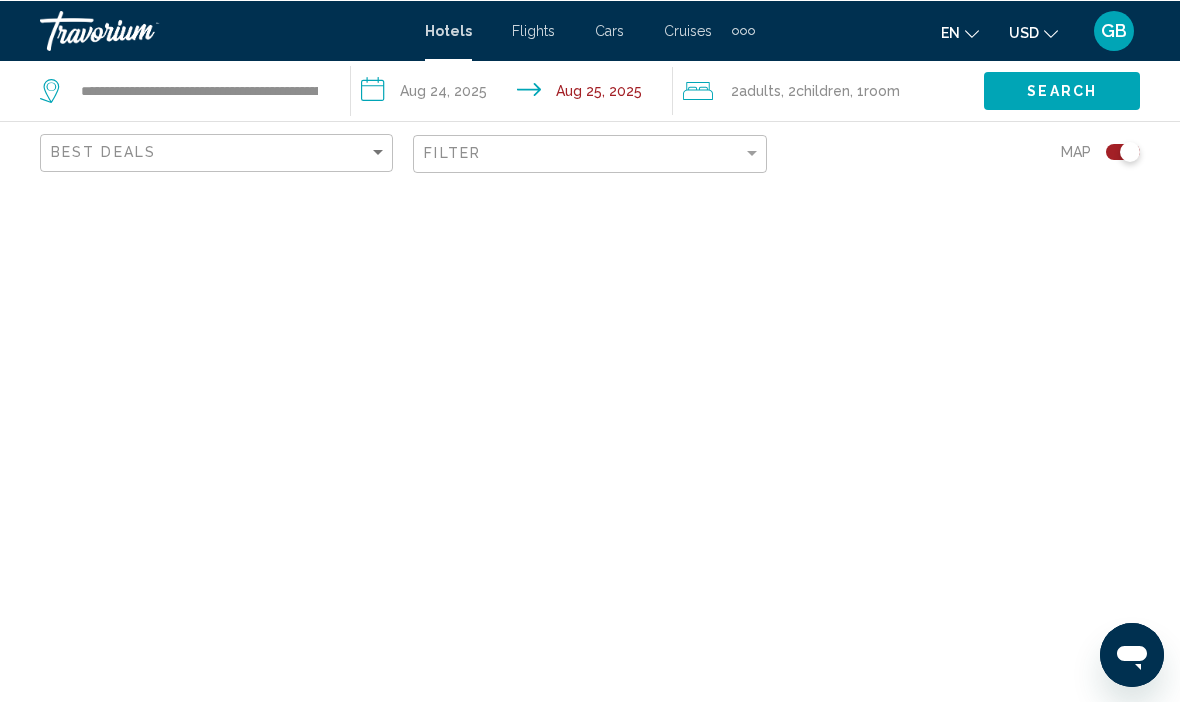 scroll, scrollTop: 69, scrollLeft: 0, axis: vertical 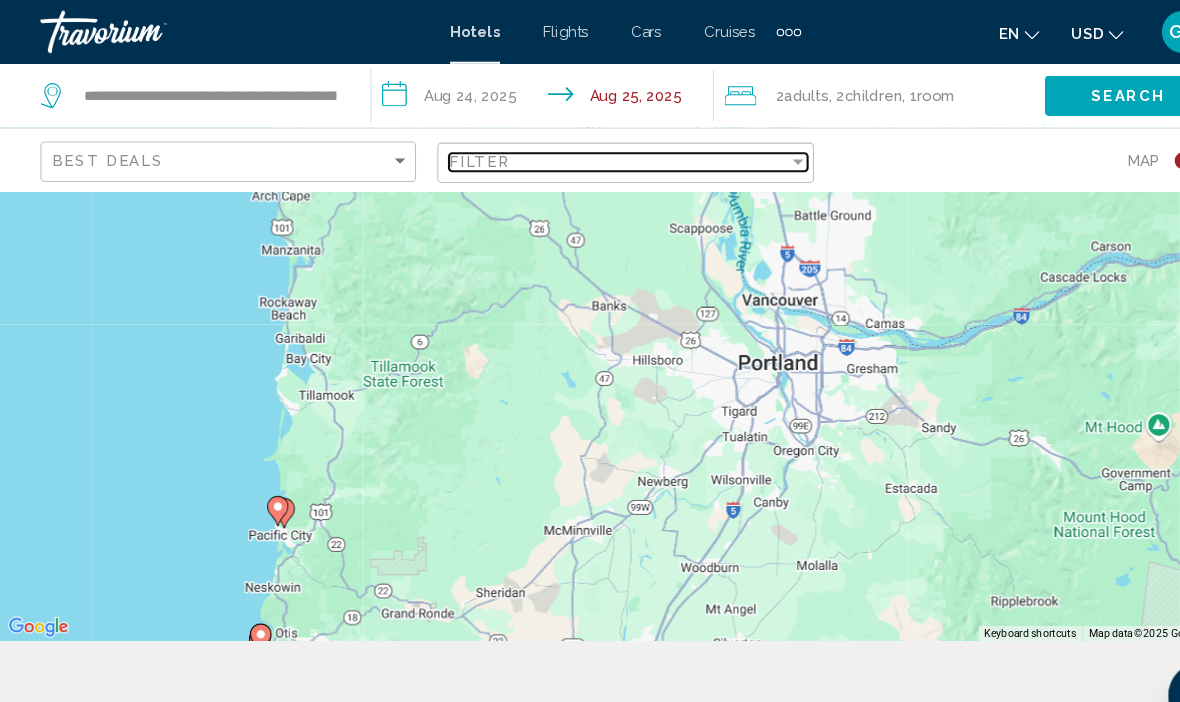 click on "Filter" at bounding box center (583, 152) 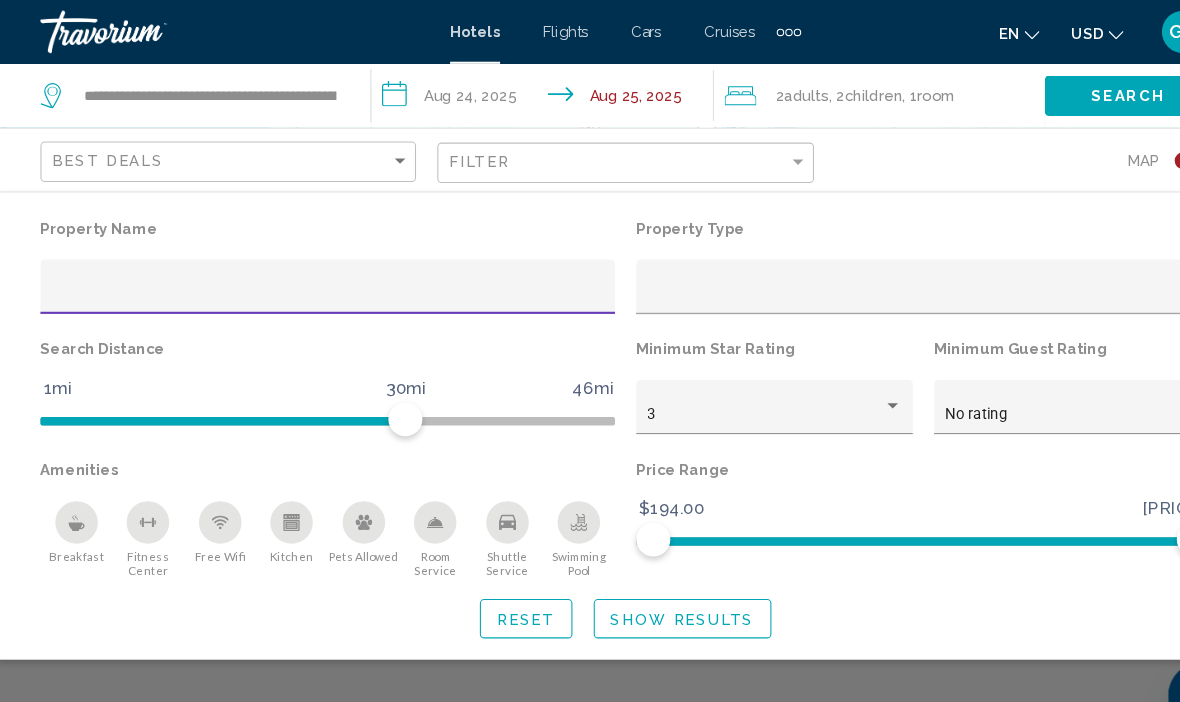 scroll, scrollTop: 100, scrollLeft: 0, axis: vertical 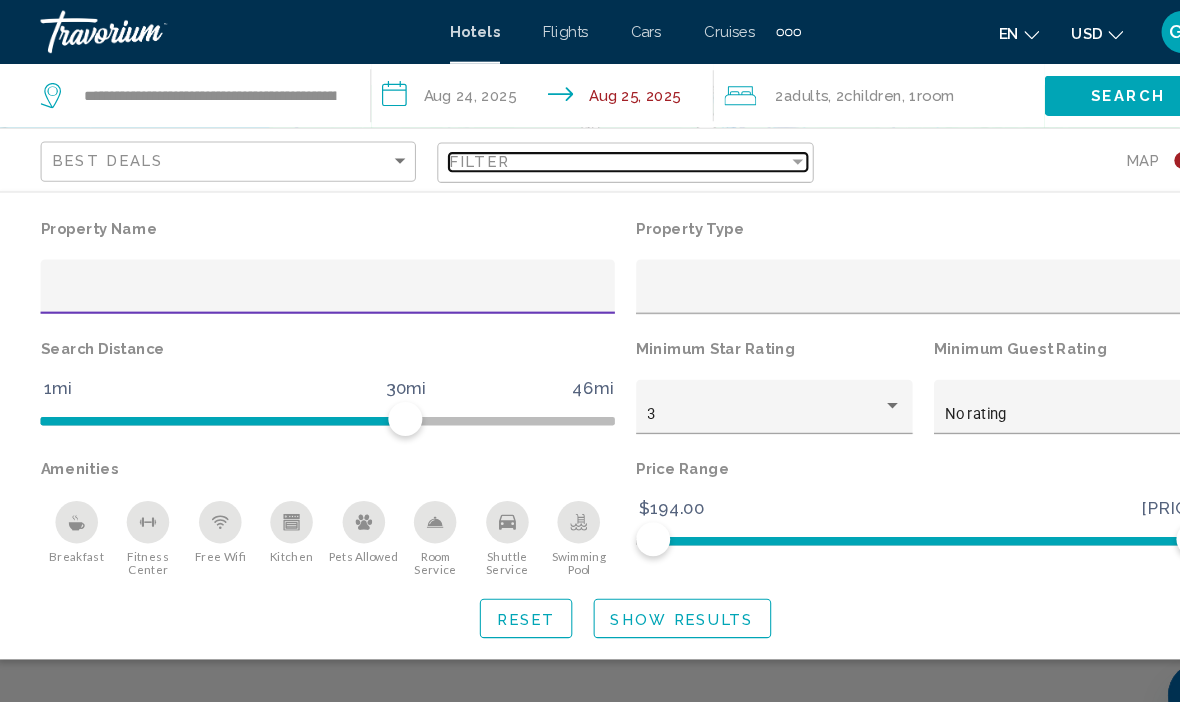 click on "Filter" at bounding box center [583, 152] 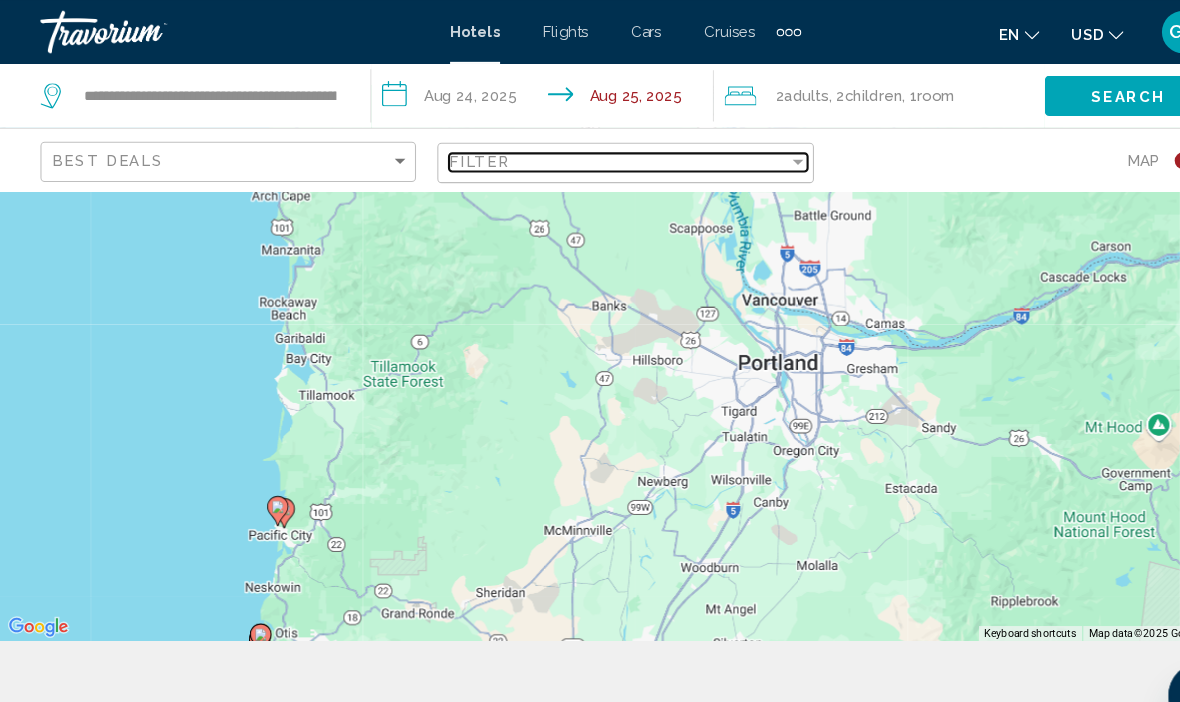 click at bounding box center (752, 152) 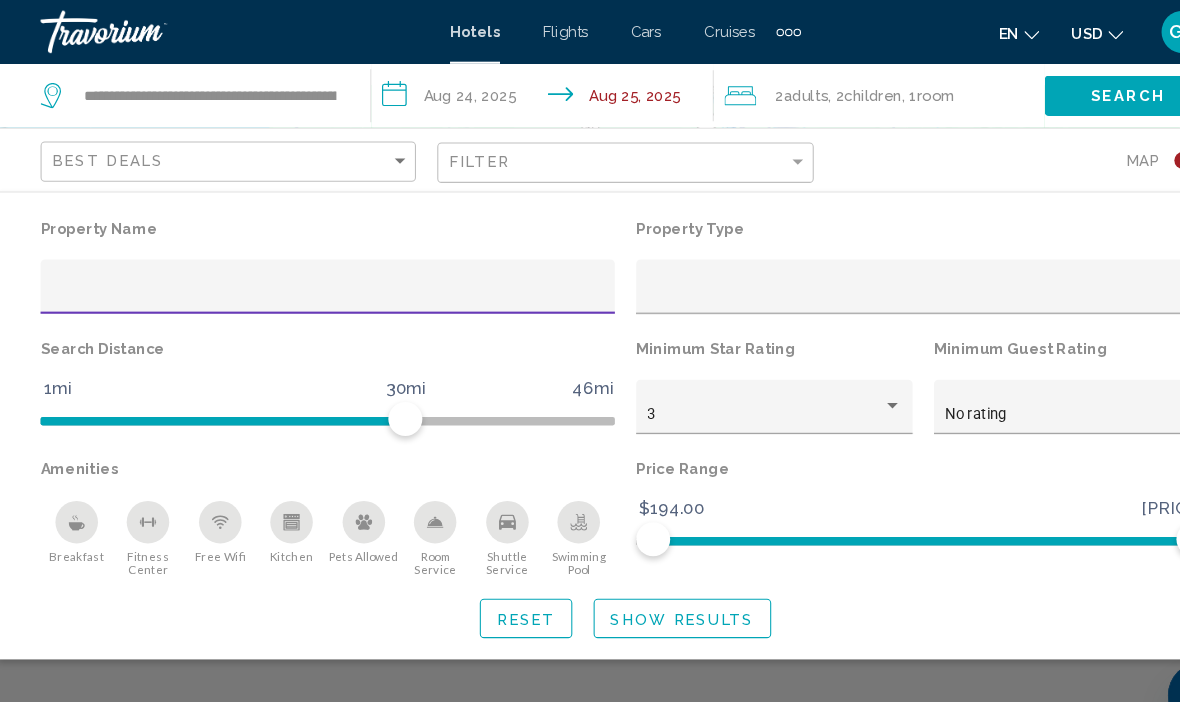 click at bounding box center [310, 277] 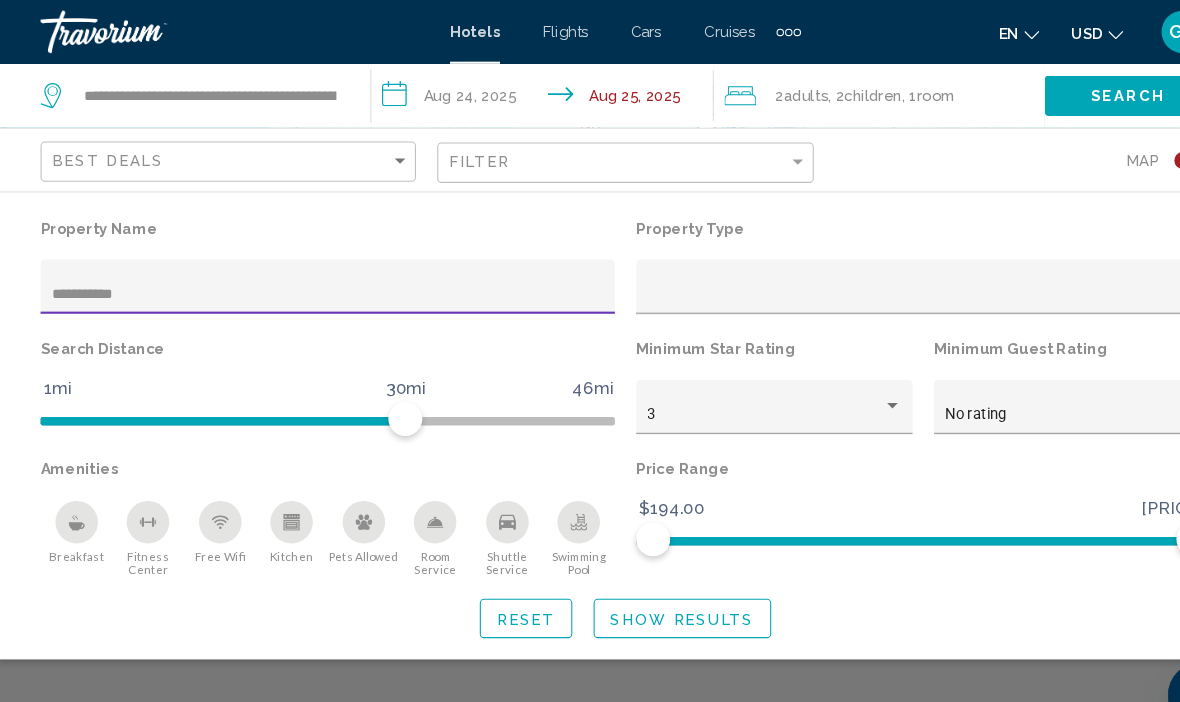 type on "**********" 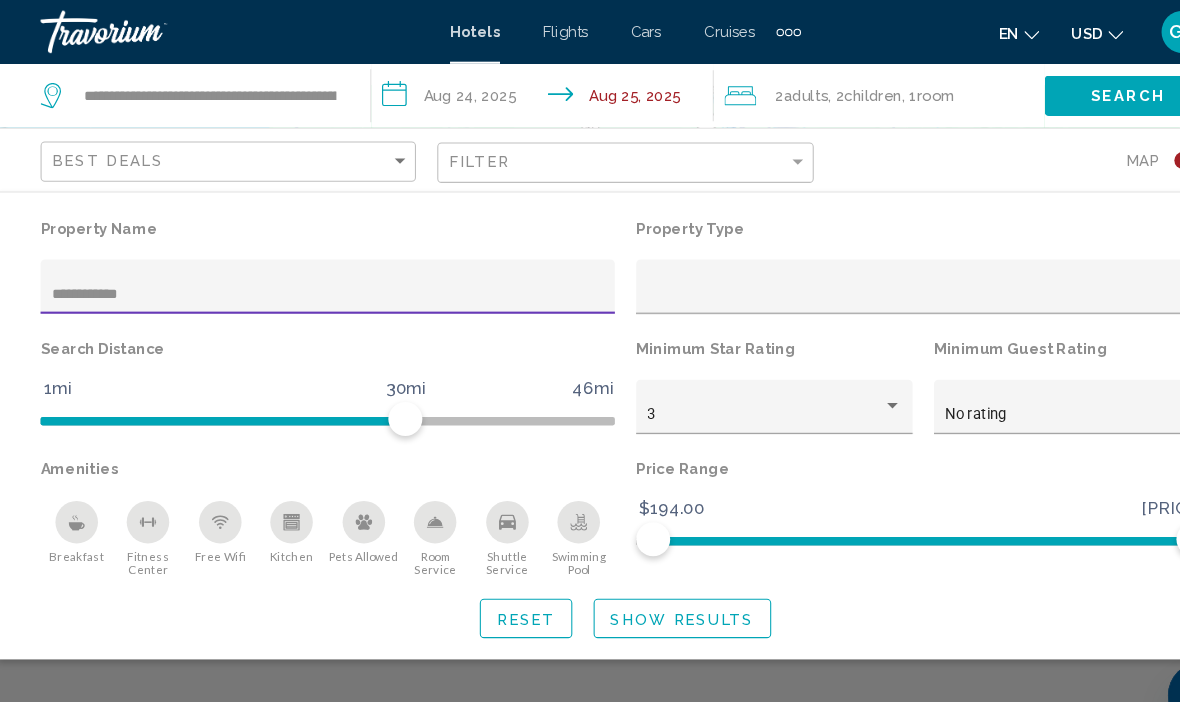 click on "Show Results" 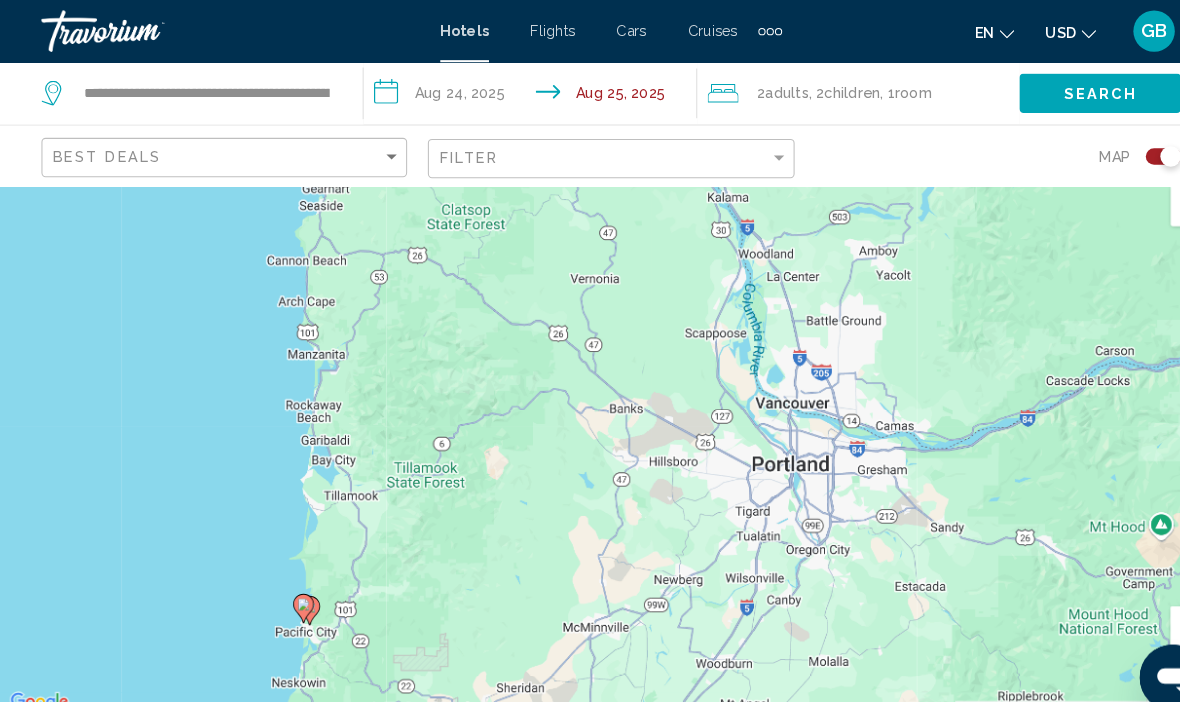 scroll, scrollTop: 0, scrollLeft: 0, axis: both 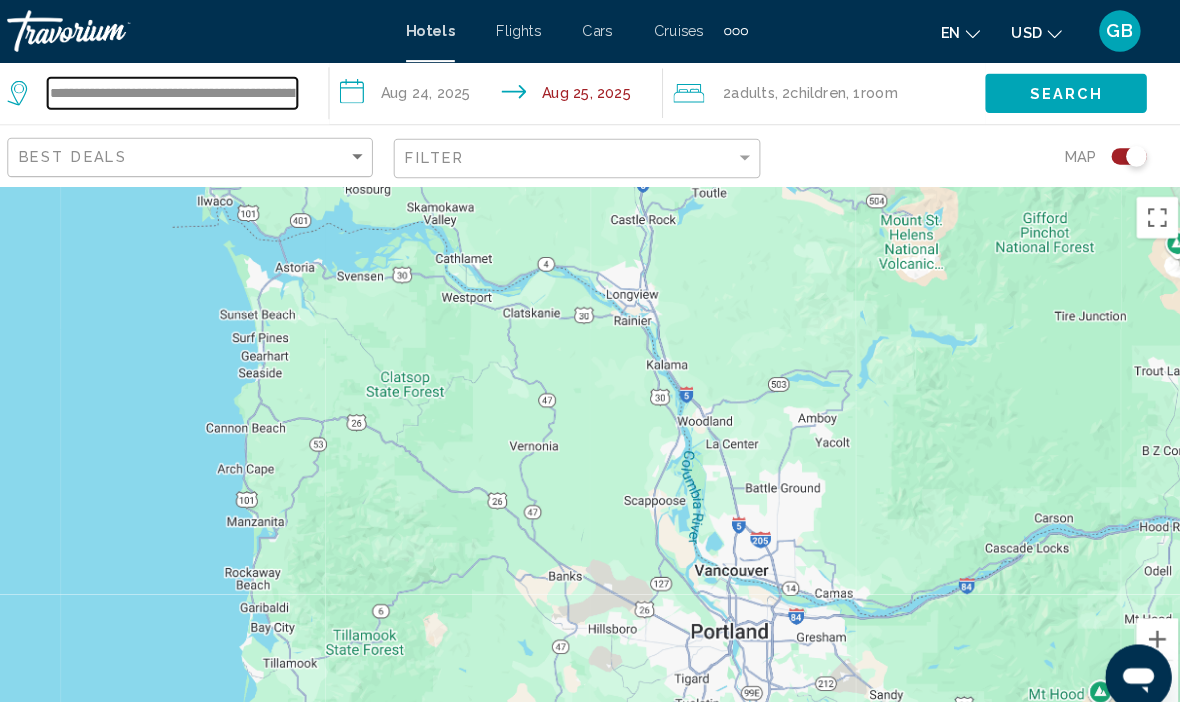 click on "**********" at bounding box center [199, 90] 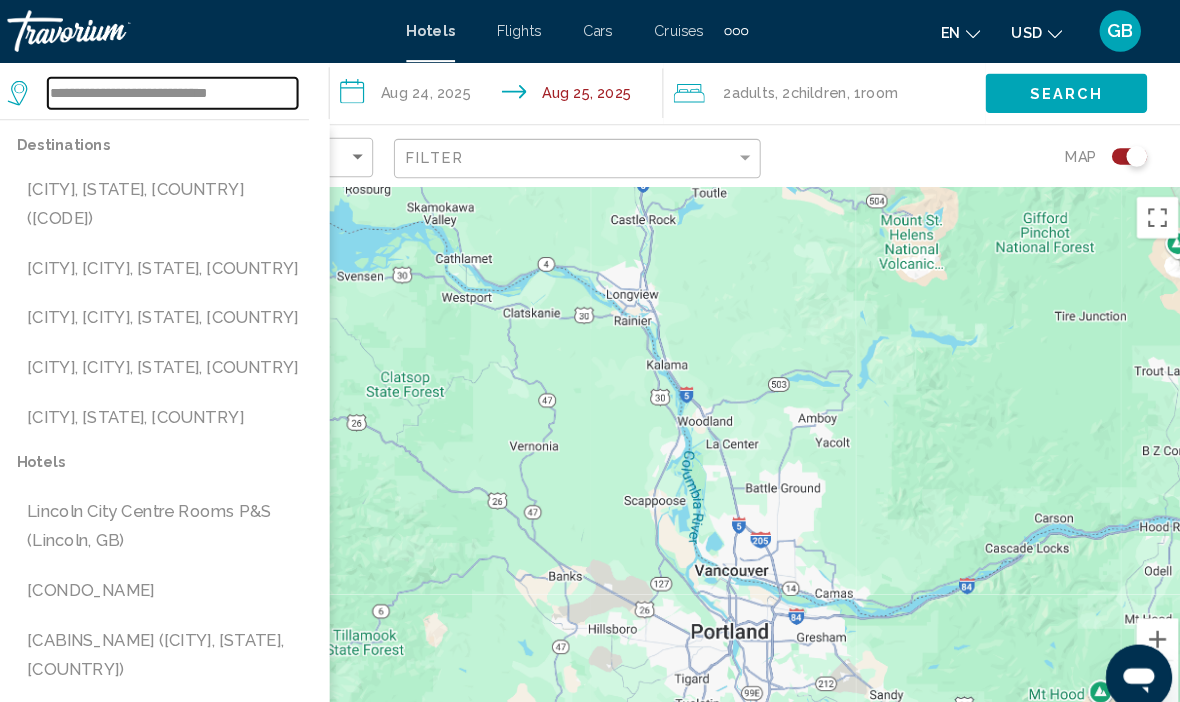 click on "**********" at bounding box center [199, 90] 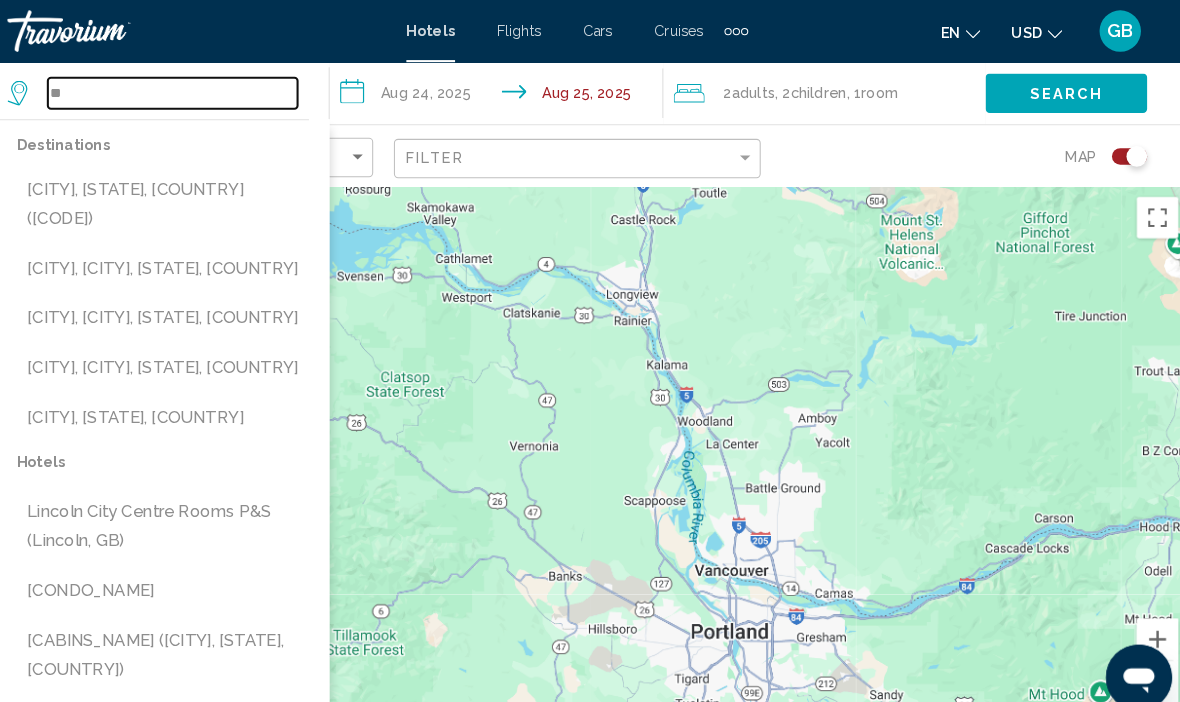 type on "*" 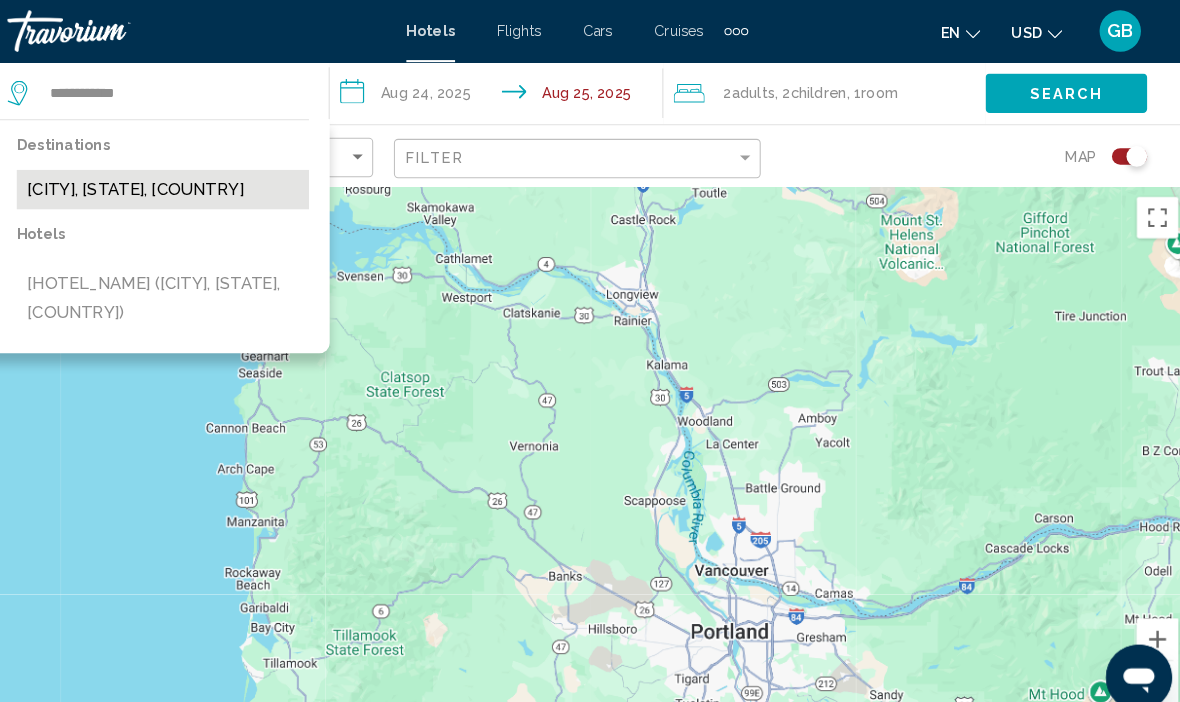 click on "[CITY], [STATE] [COUNTRY]" at bounding box center (190, 183) 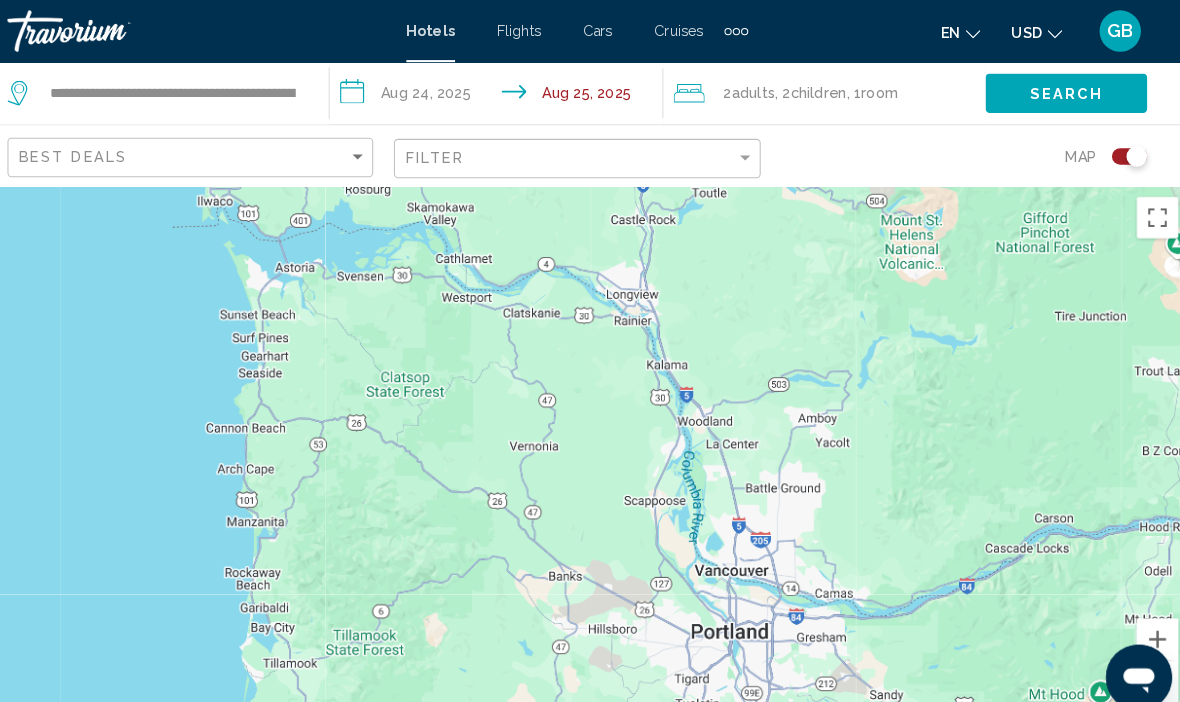 click on "Search" 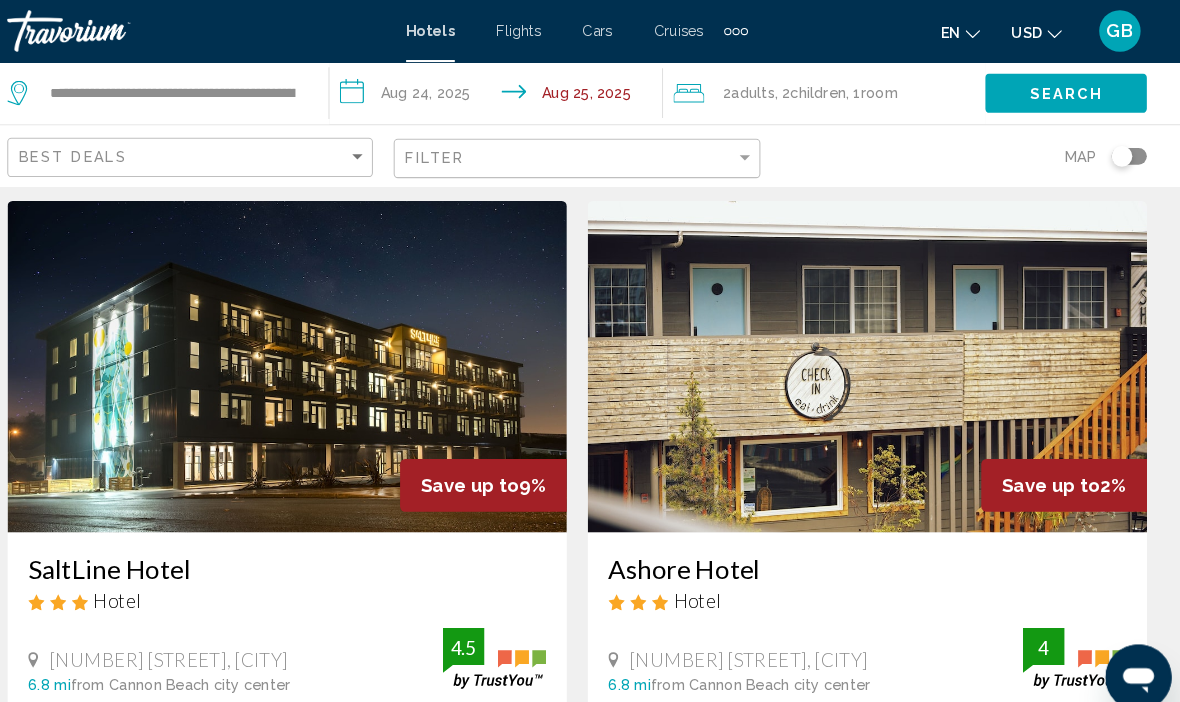 scroll, scrollTop: 0, scrollLeft: 0, axis: both 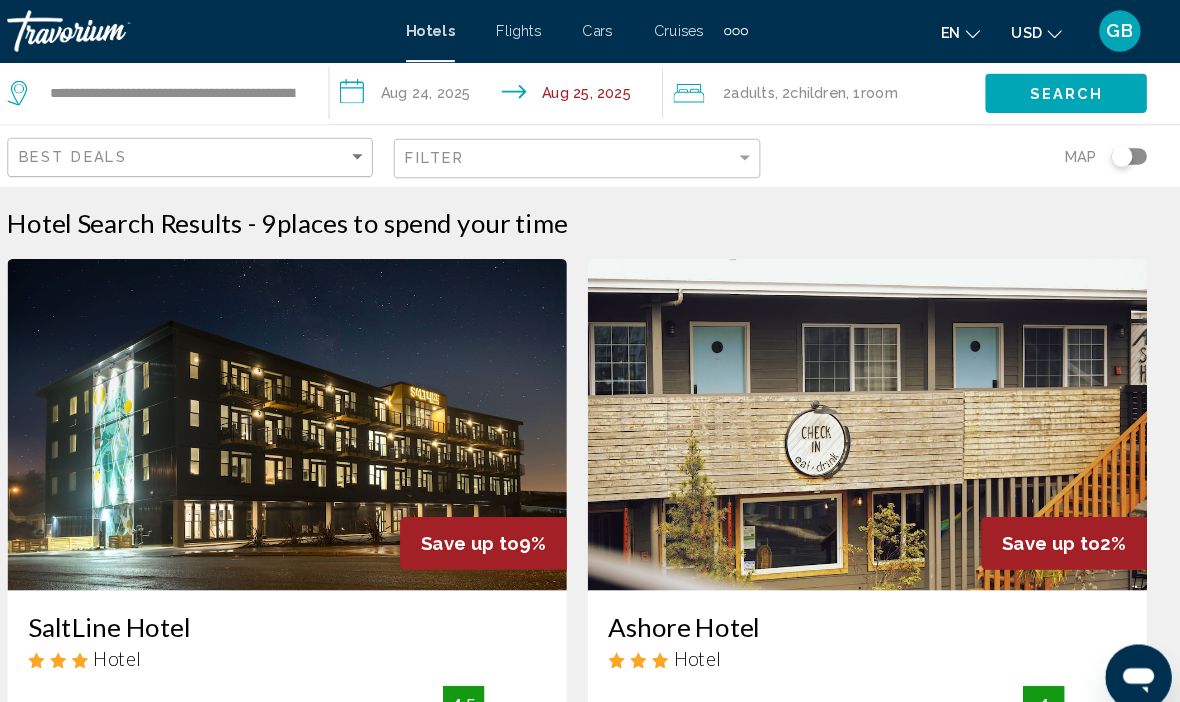 click 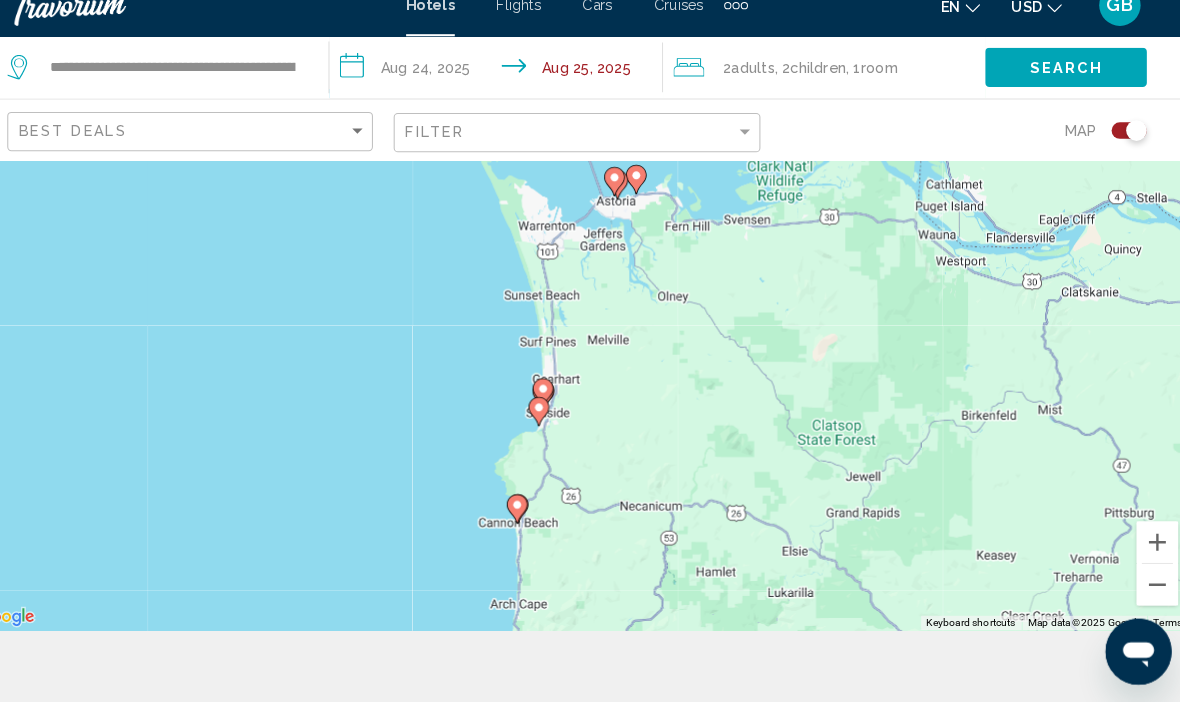 scroll, scrollTop: 68, scrollLeft: 0, axis: vertical 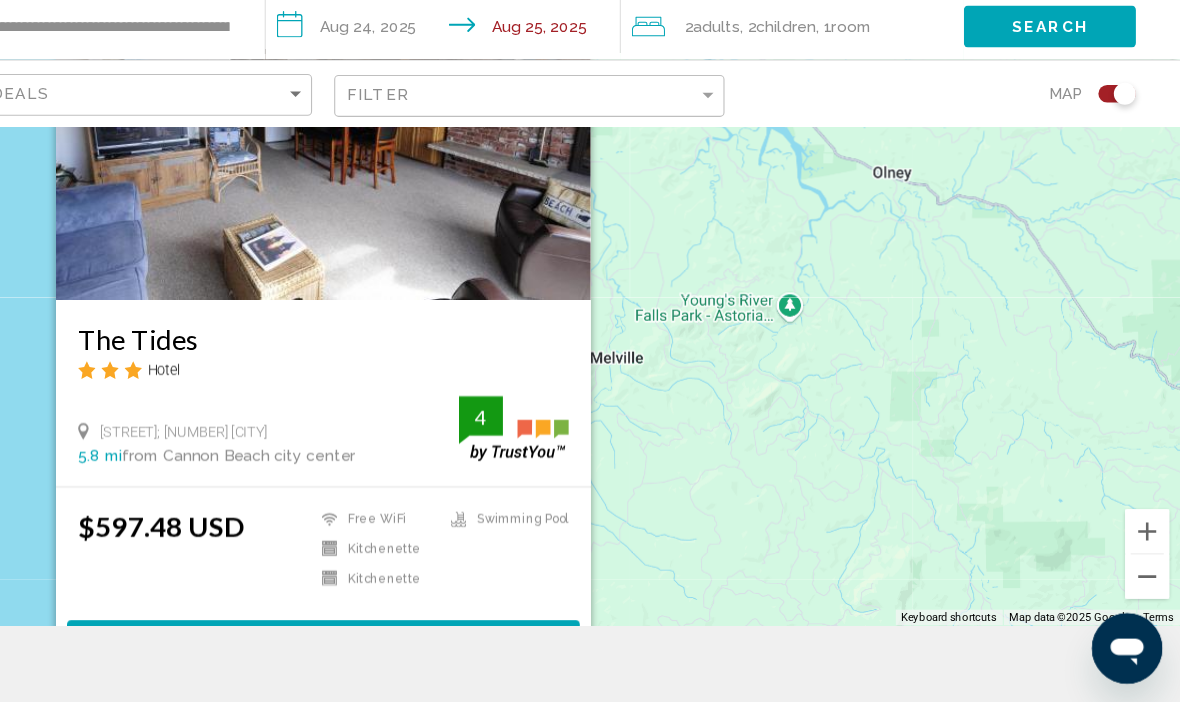 click on "To activate drag with keyboard, press Alt + Enter. Once in keyboard drag state, use the arrow keys to move the marker. To complete the drag, press the Enter key. To cancel, press Escape.  The Tides
Hotel
Beach Drive; 2316 Seaside 5.8 mi  from Cannon Beach city center from hotel 4 $597.48 USD
Free WiFi
Kitchenette
Kitchenette
Swimming Pool  4 Select Room" at bounding box center [590, 372] 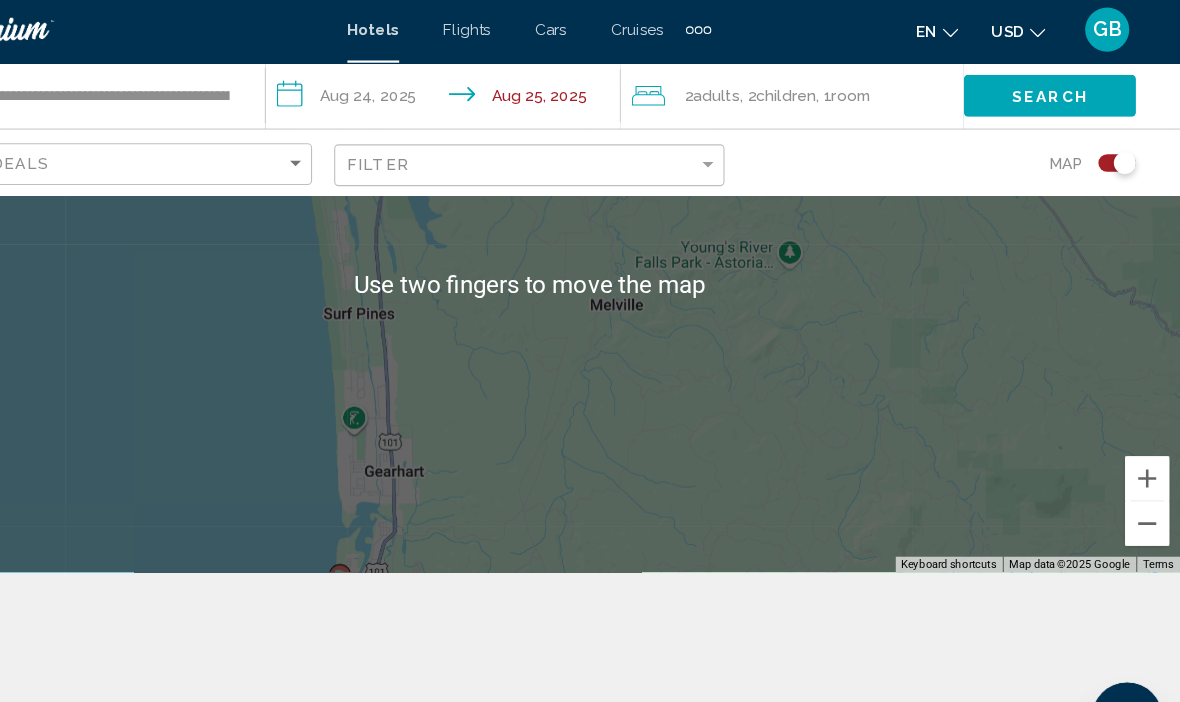 scroll, scrollTop: 249, scrollLeft: 0, axis: vertical 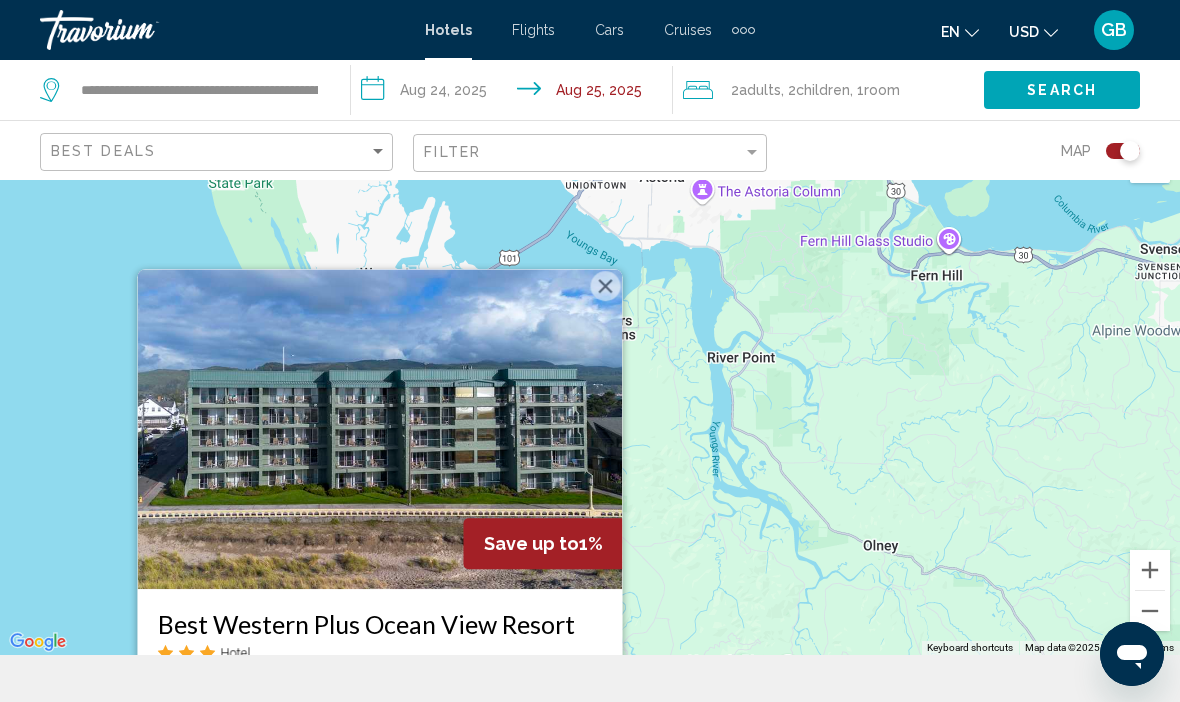 click at bounding box center [606, 286] 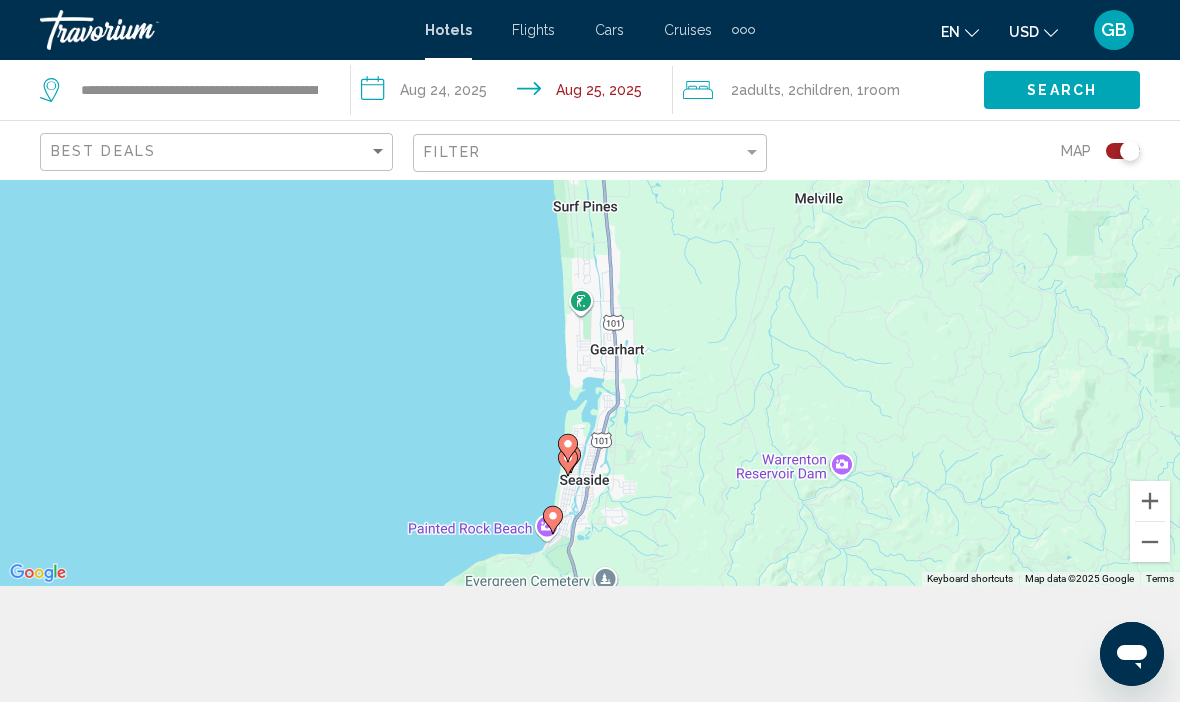 scroll, scrollTop: 117, scrollLeft: 0, axis: vertical 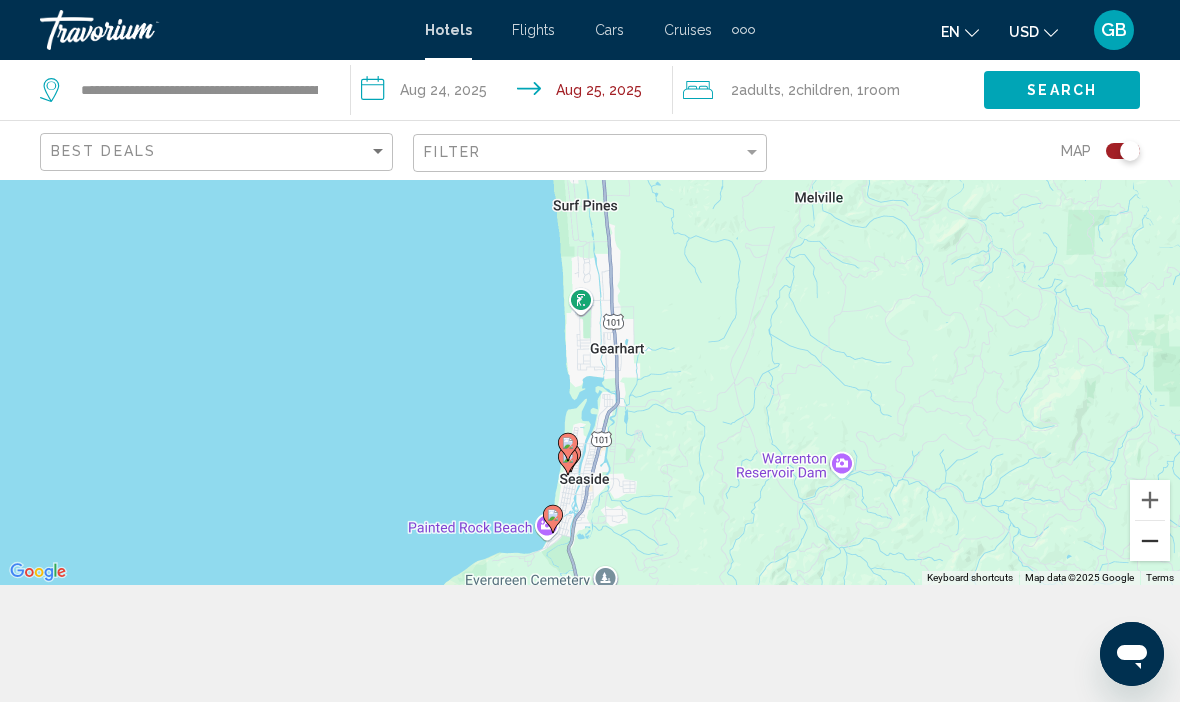 click at bounding box center (1150, 541) 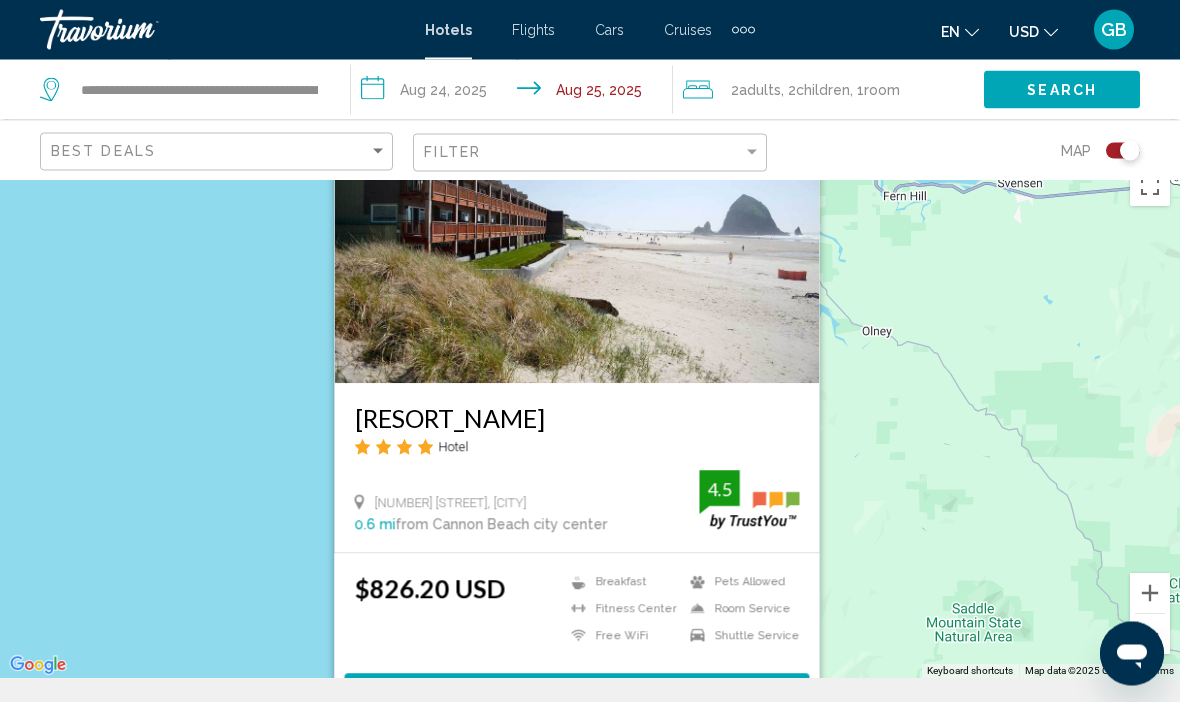scroll, scrollTop: 0, scrollLeft: 0, axis: both 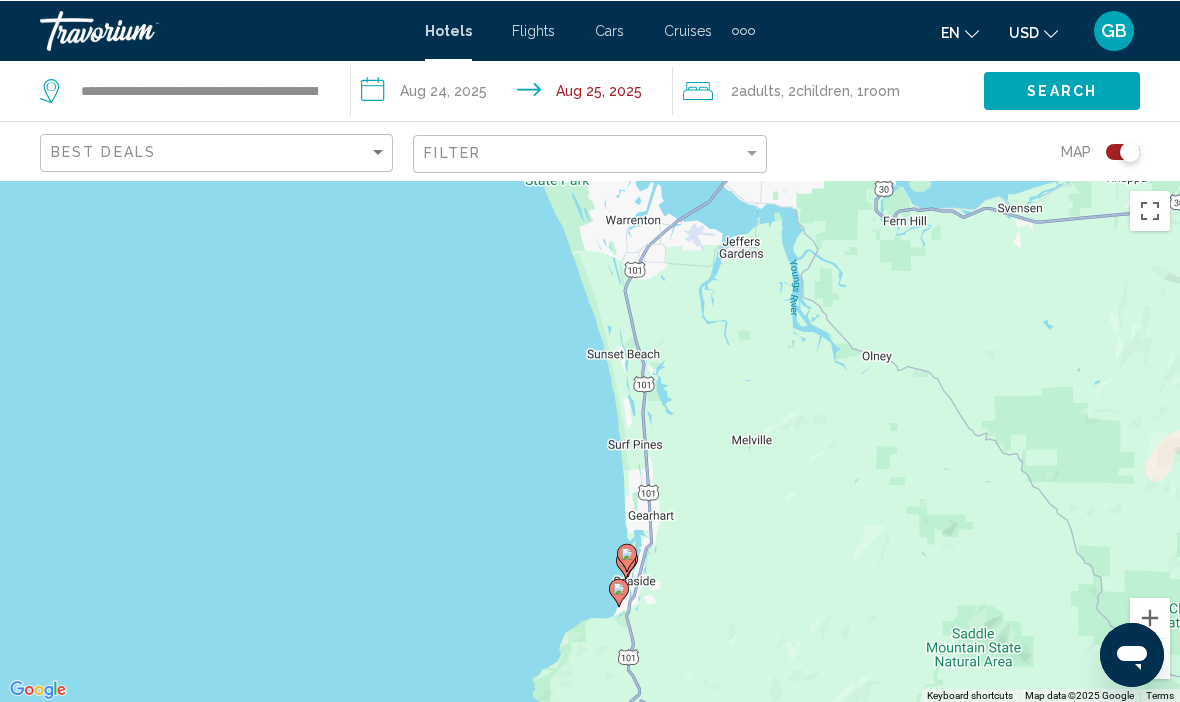 click on "To activate drag with keyboard, press Alt + Enter. Once in keyboard drag state, use the arrow keys to move the marker. To complete the drag, press the Enter key. To cancel, press Escape." at bounding box center (590, 441) 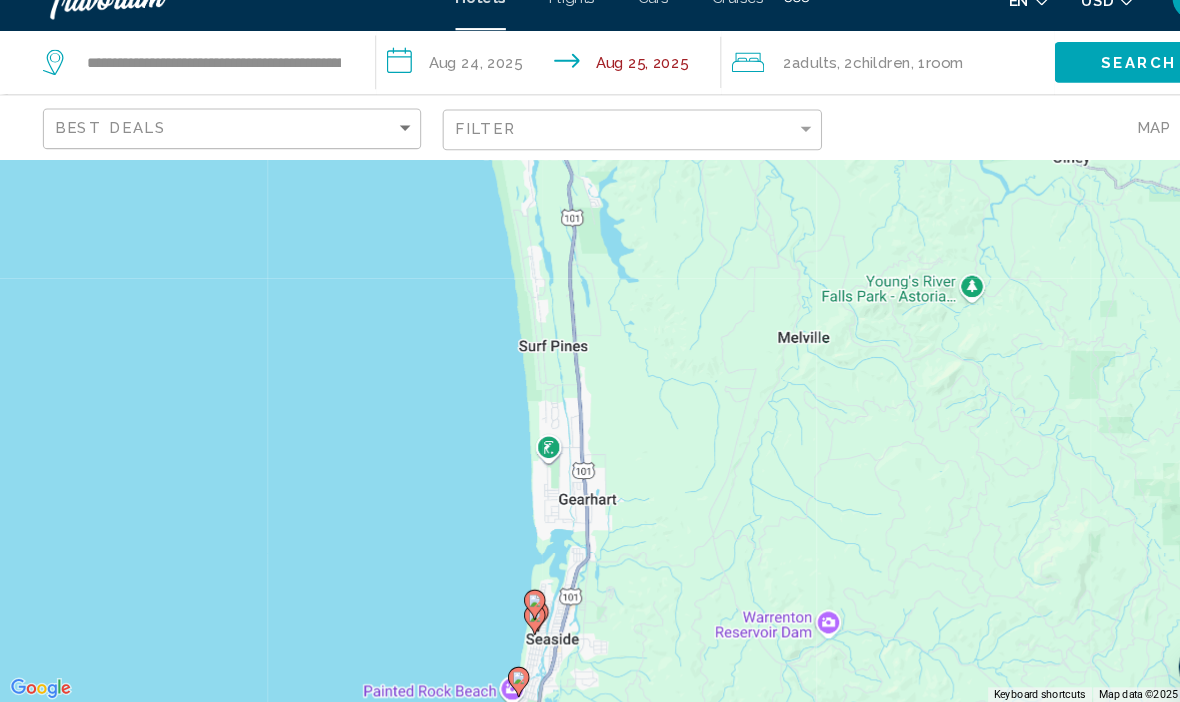 scroll, scrollTop: 0, scrollLeft: 0, axis: both 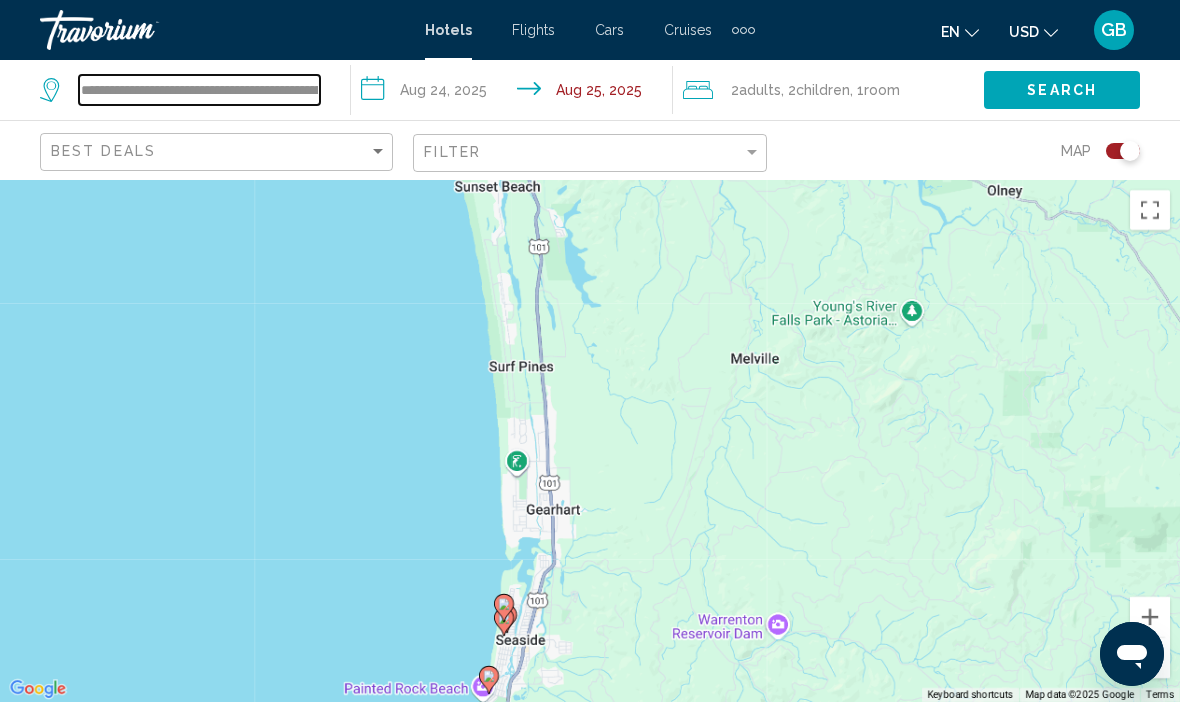 click on "**********" at bounding box center (199, 90) 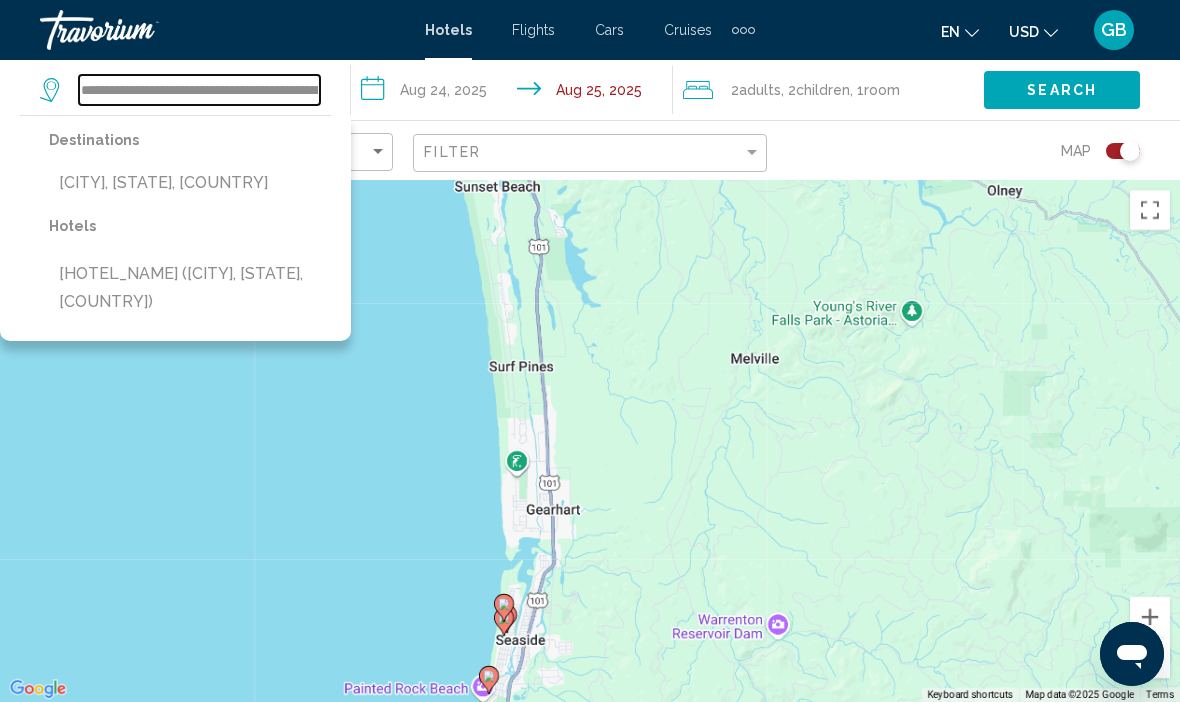 click on "**********" at bounding box center [199, 90] 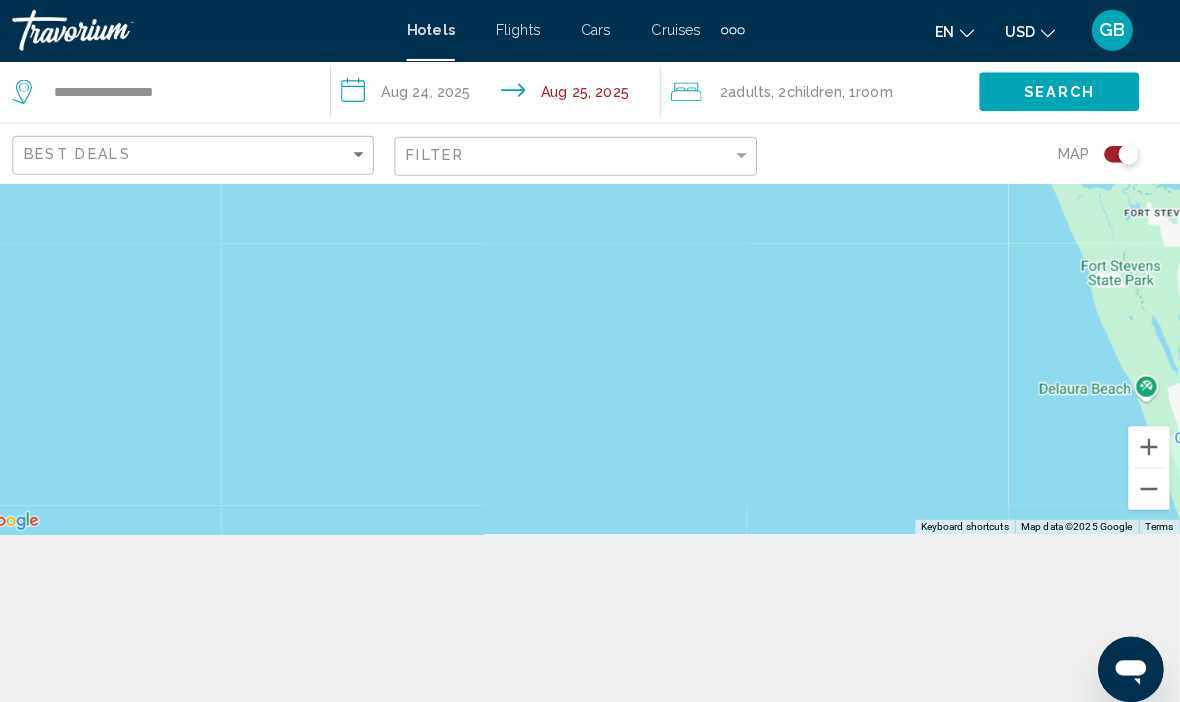 scroll, scrollTop: 185, scrollLeft: 0, axis: vertical 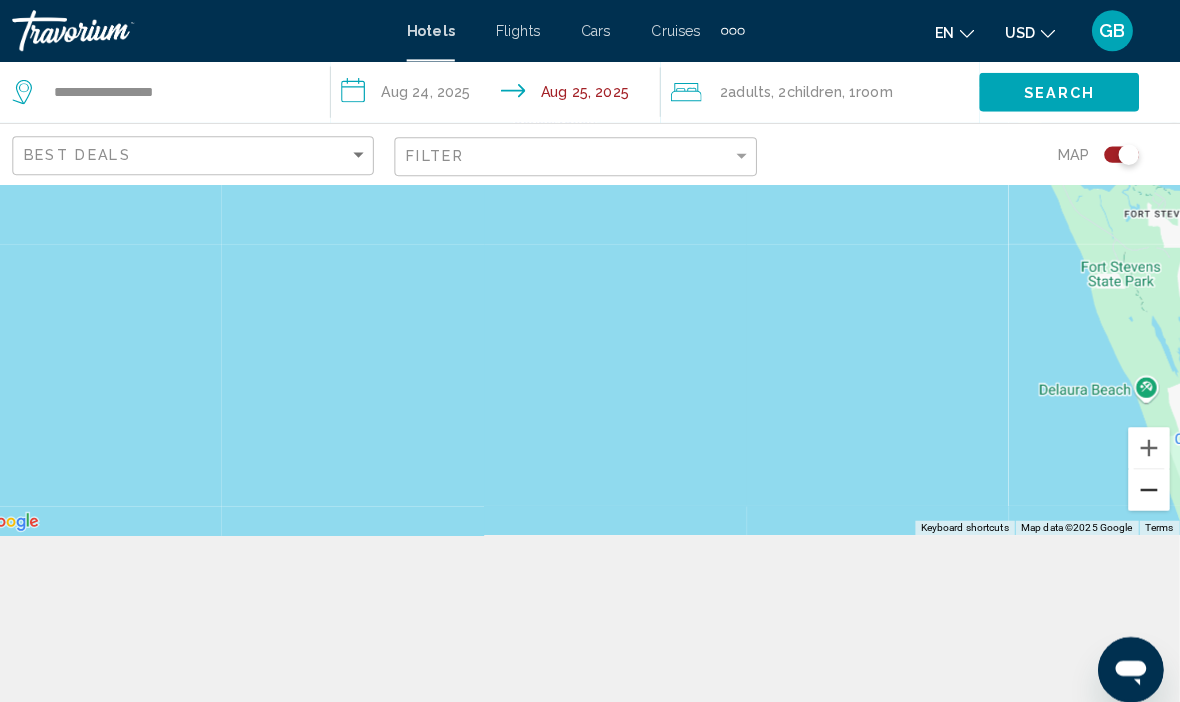 click at bounding box center (1150, 478) 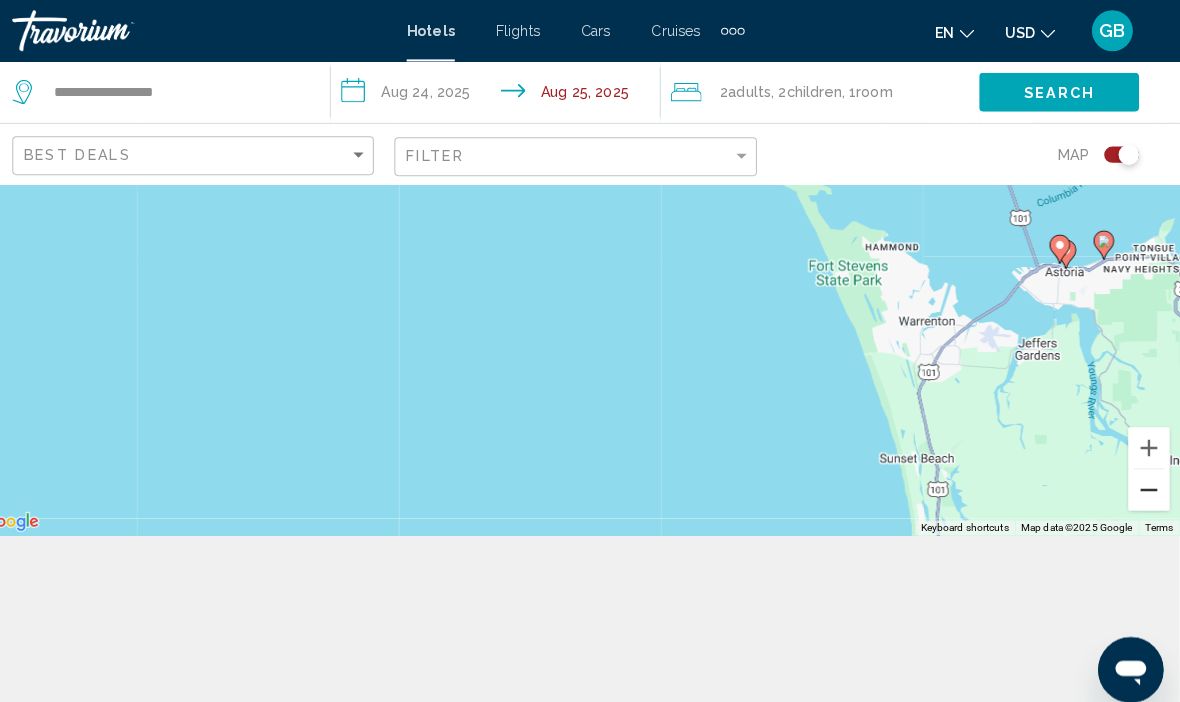 click at bounding box center (1150, 478) 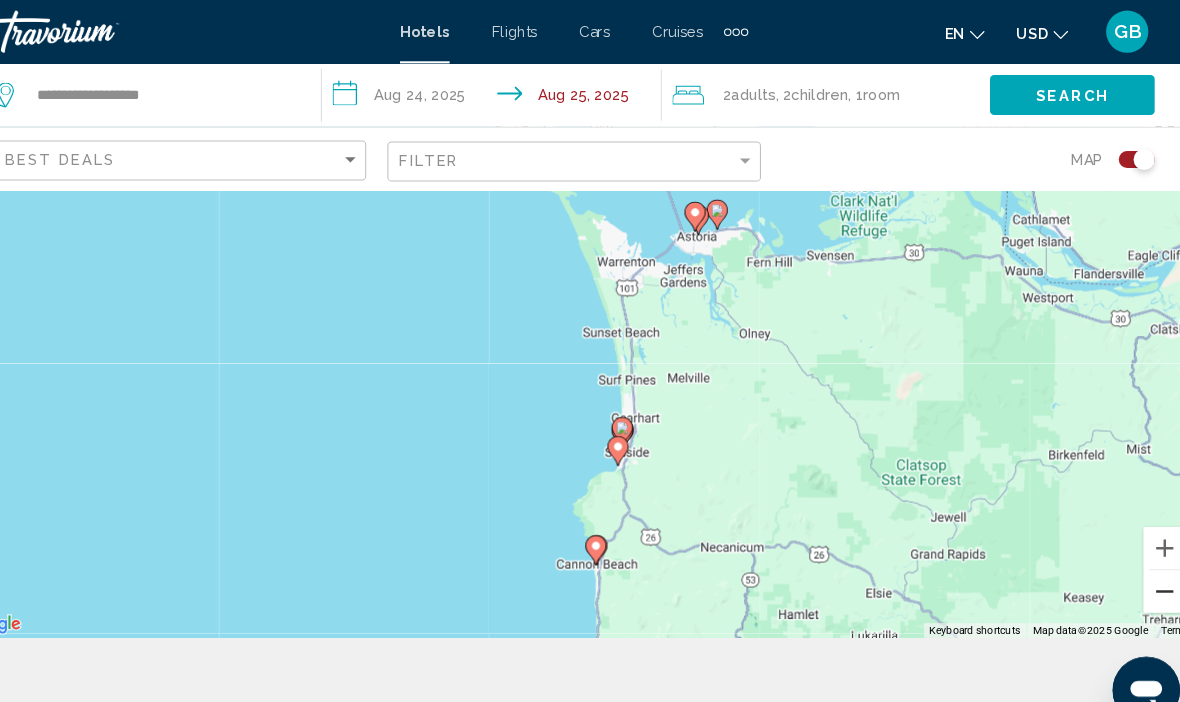 scroll, scrollTop: 98, scrollLeft: 0, axis: vertical 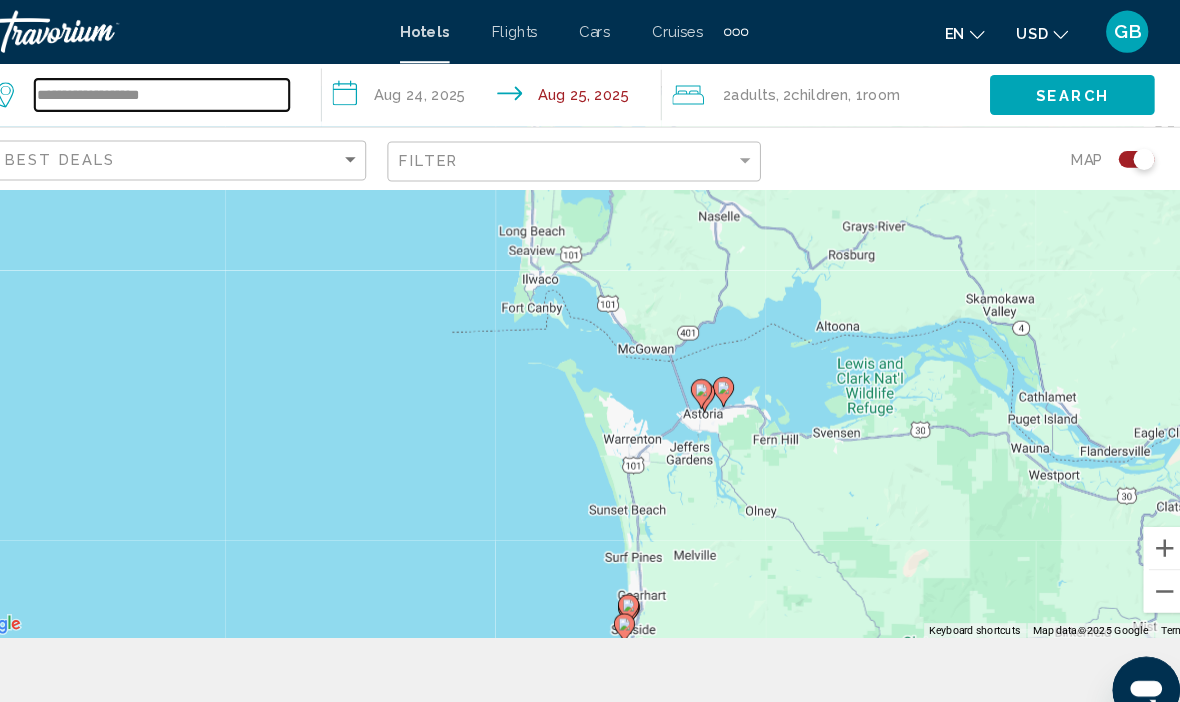 click on "**********" at bounding box center [199, 90] 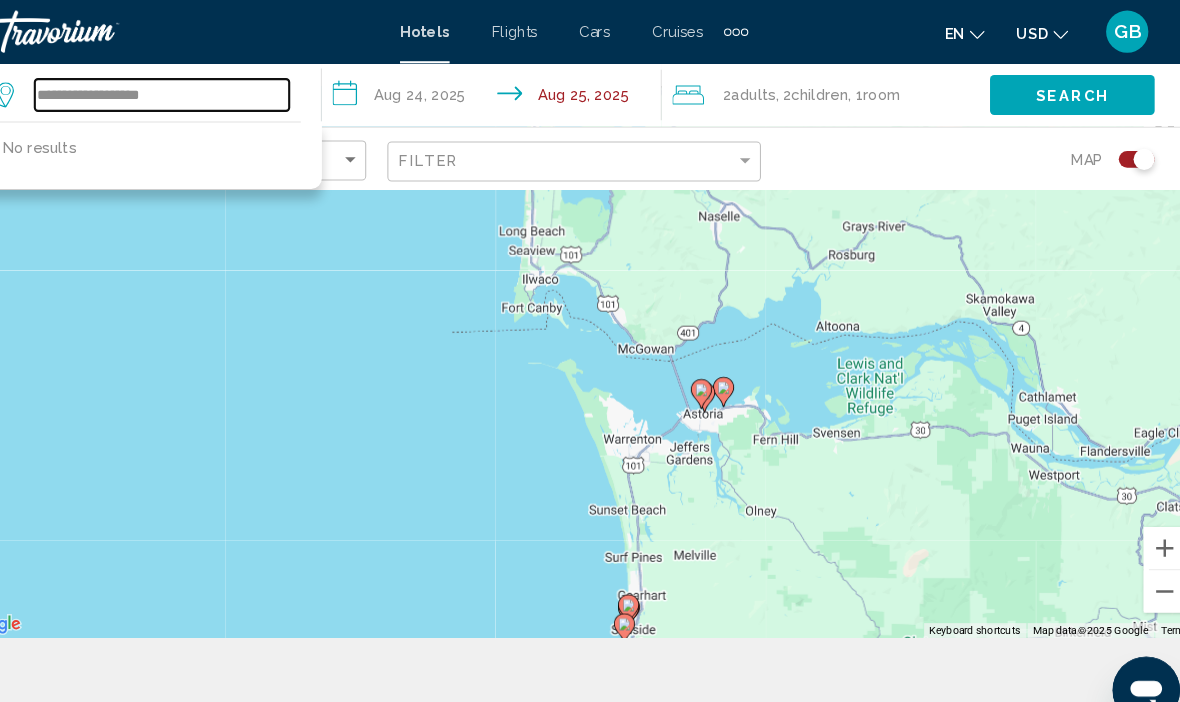 scroll, scrollTop: 98, scrollLeft: 0, axis: vertical 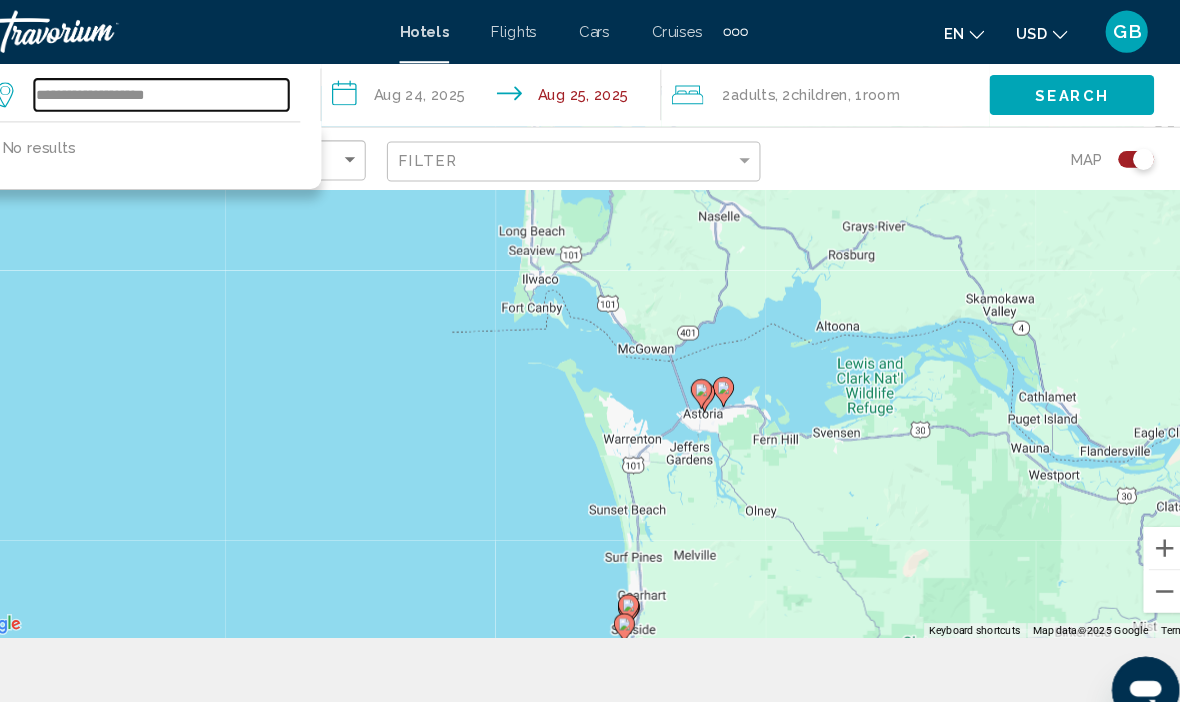 type on "**********" 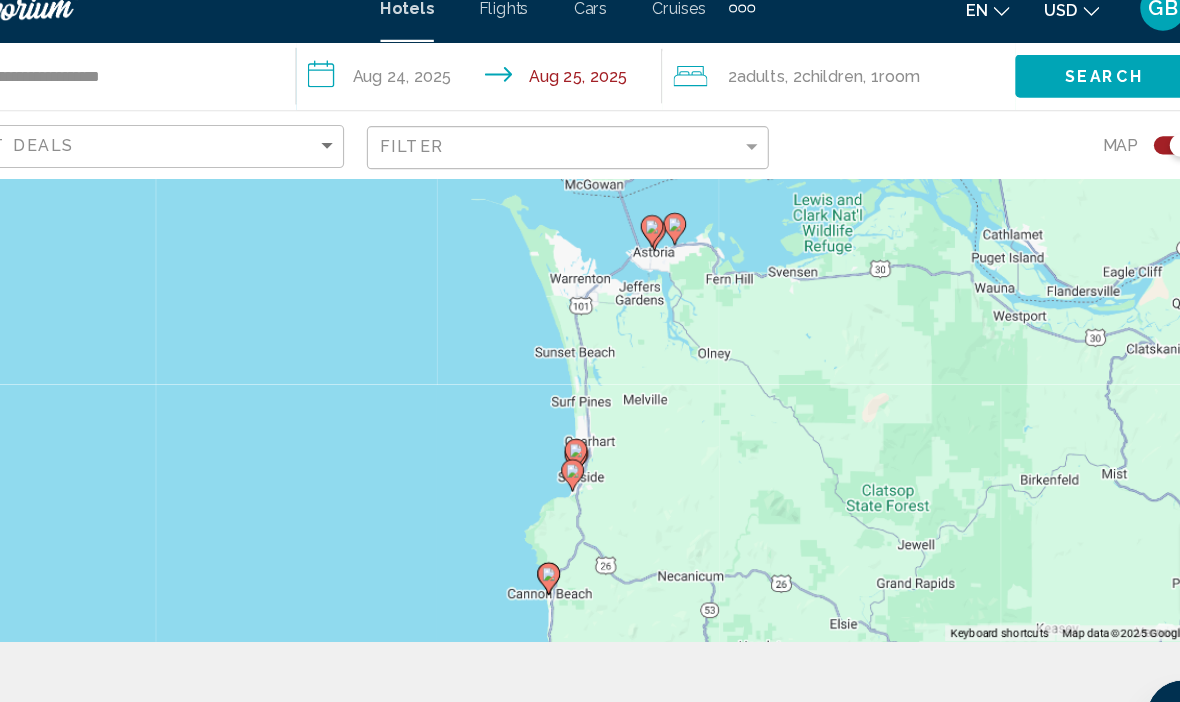 scroll, scrollTop: 113, scrollLeft: 0, axis: vertical 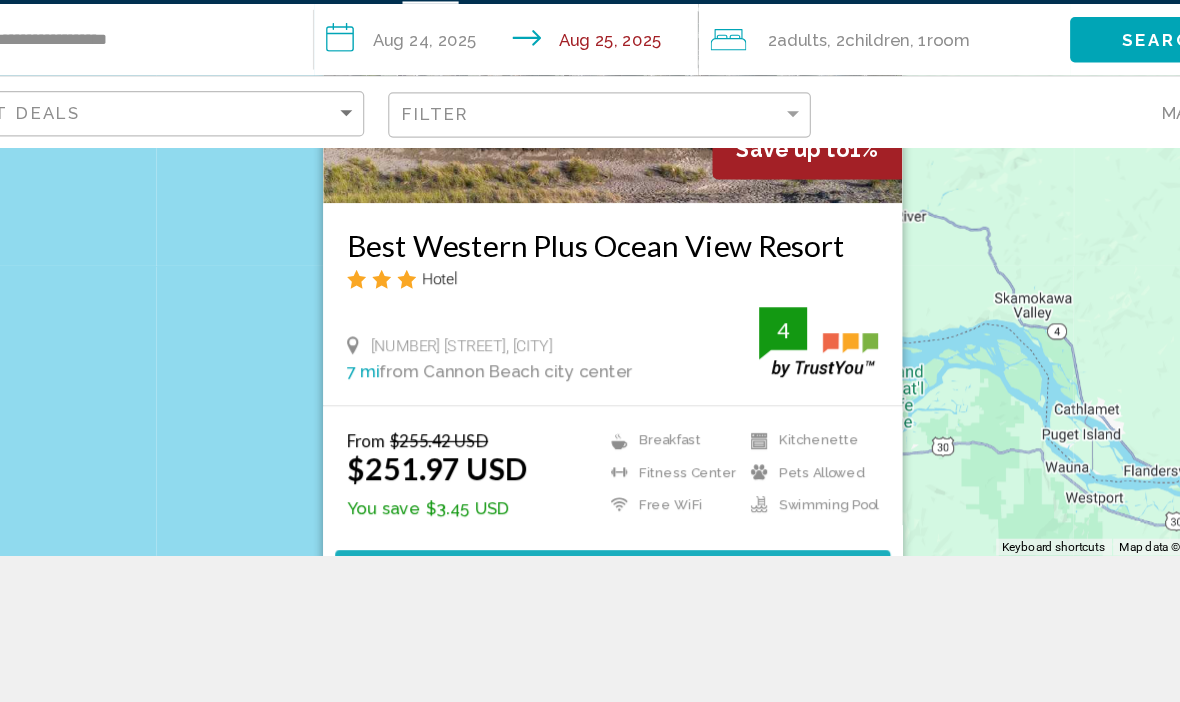 click on "Select Room" at bounding box center [600, 537] 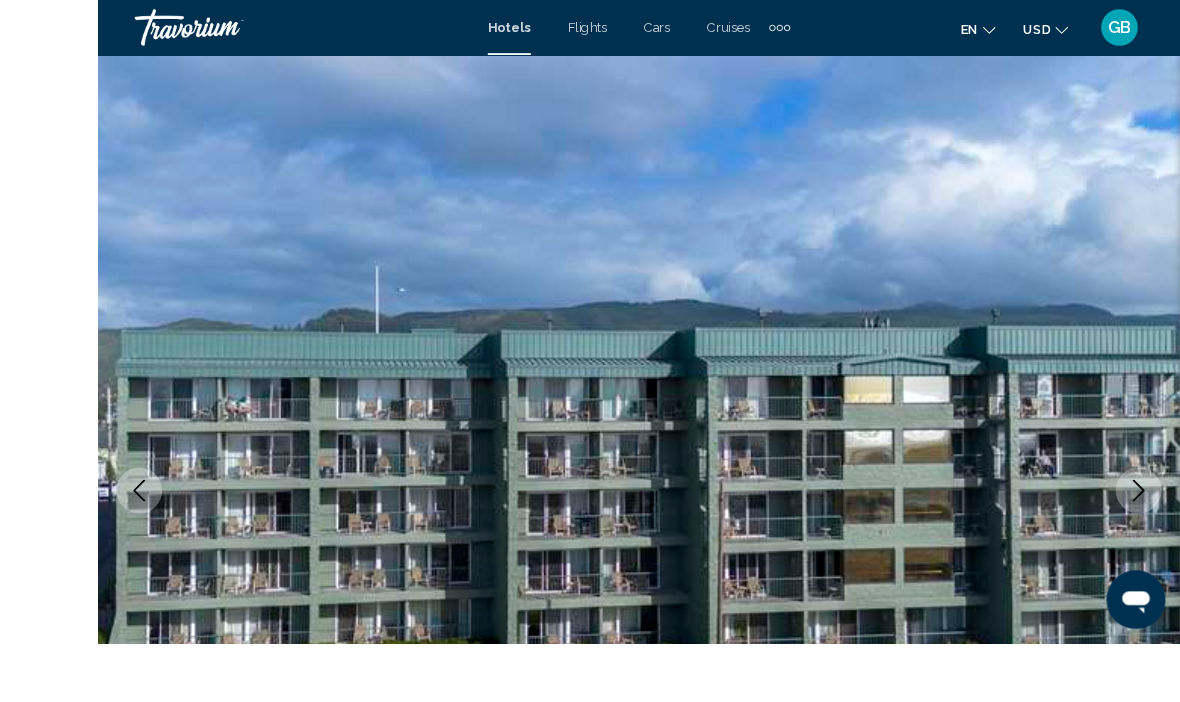 scroll, scrollTop: 17, scrollLeft: 0, axis: vertical 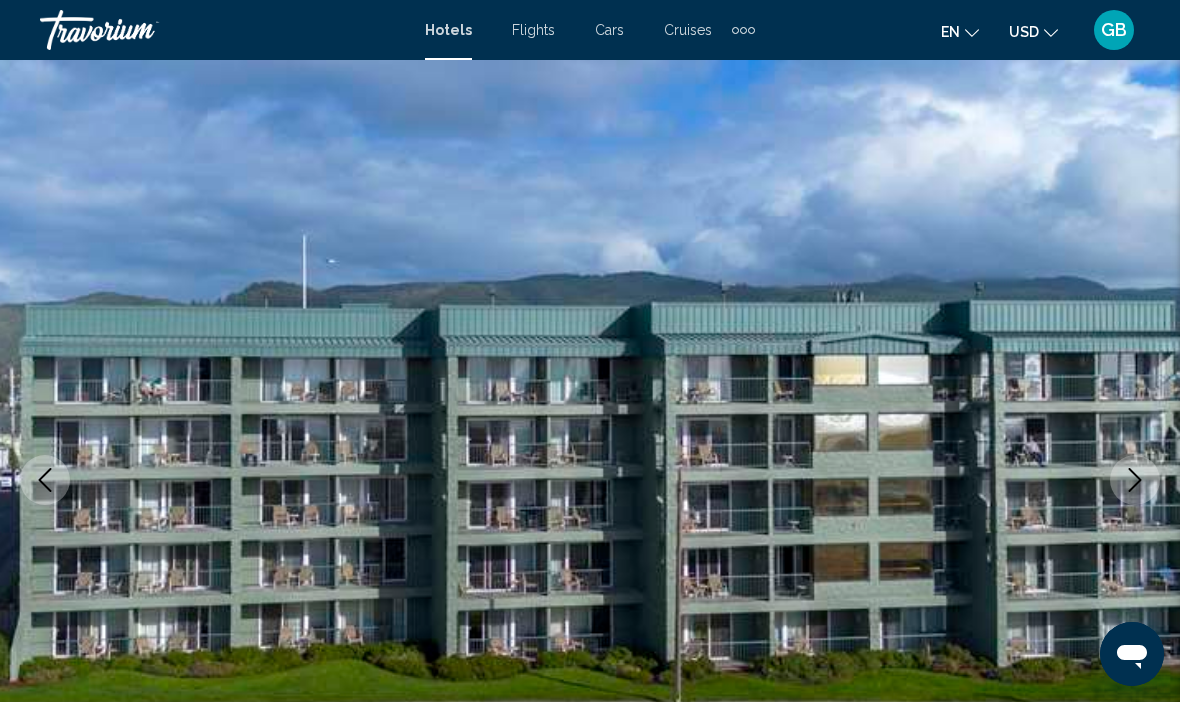 click at bounding box center [590, 480] 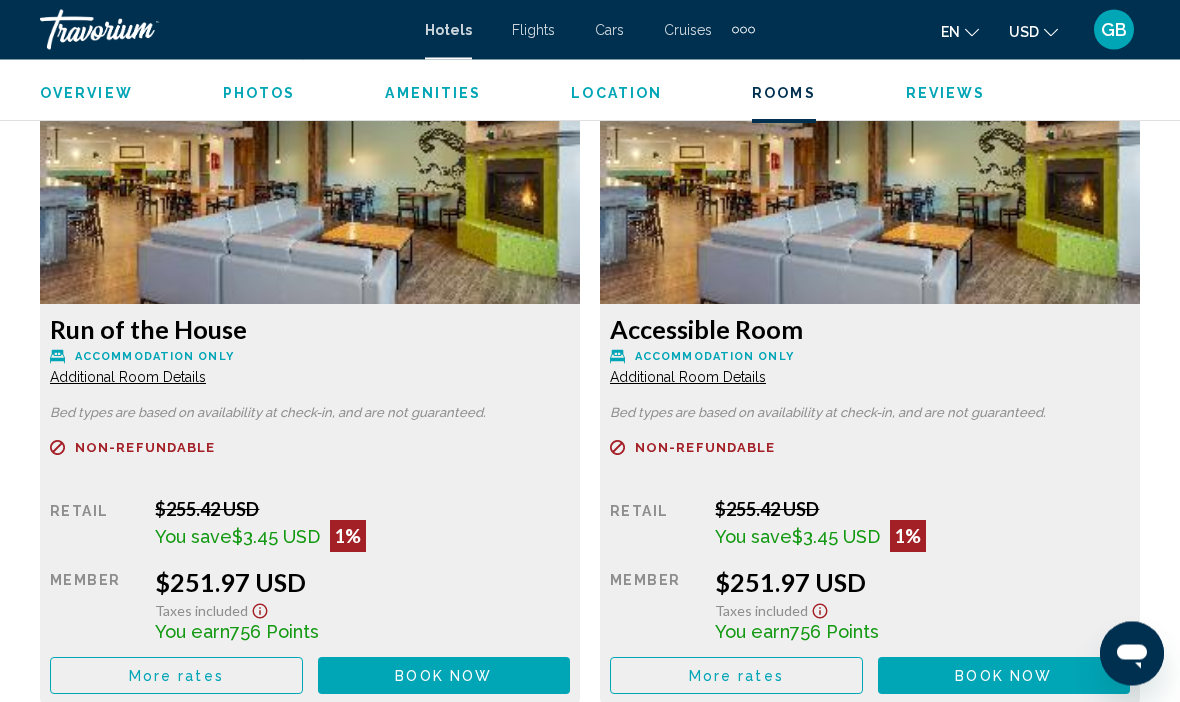 scroll, scrollTop: 3119, scrollLeft: 0, axis: vertical 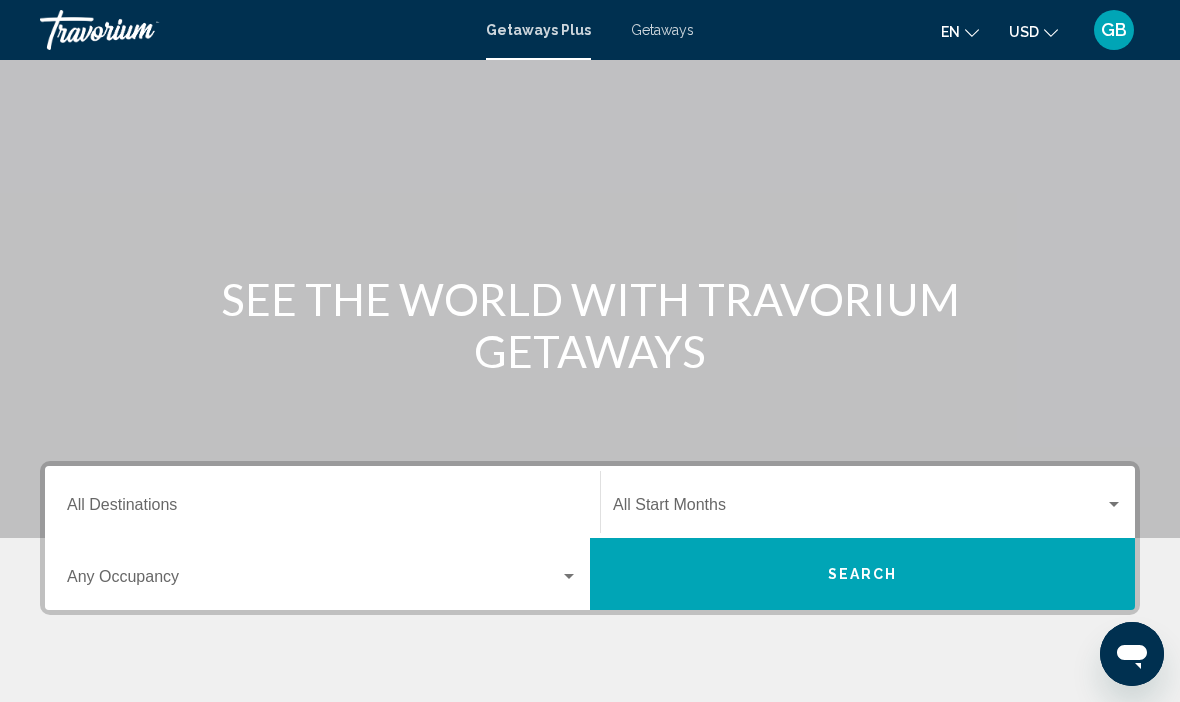 click on "Destination All Destinations" at bounding box center (322, 509) 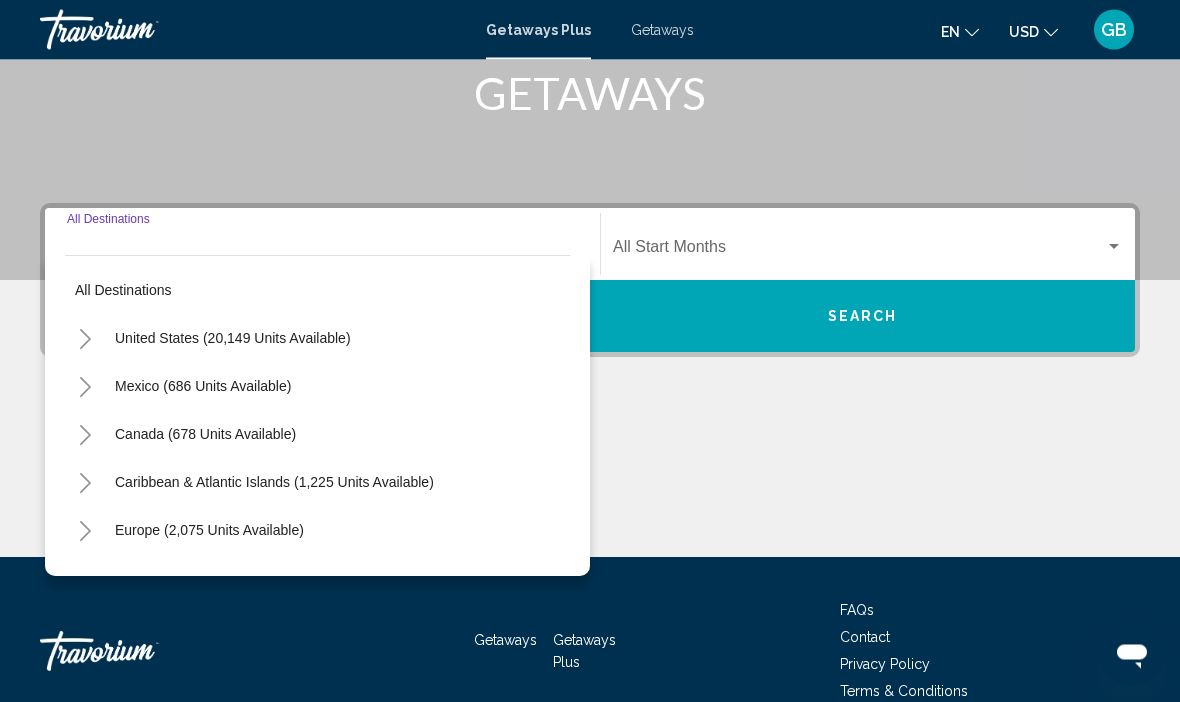 scroll, scrollTop: 351, scrollLeft: 0, axis: vertical 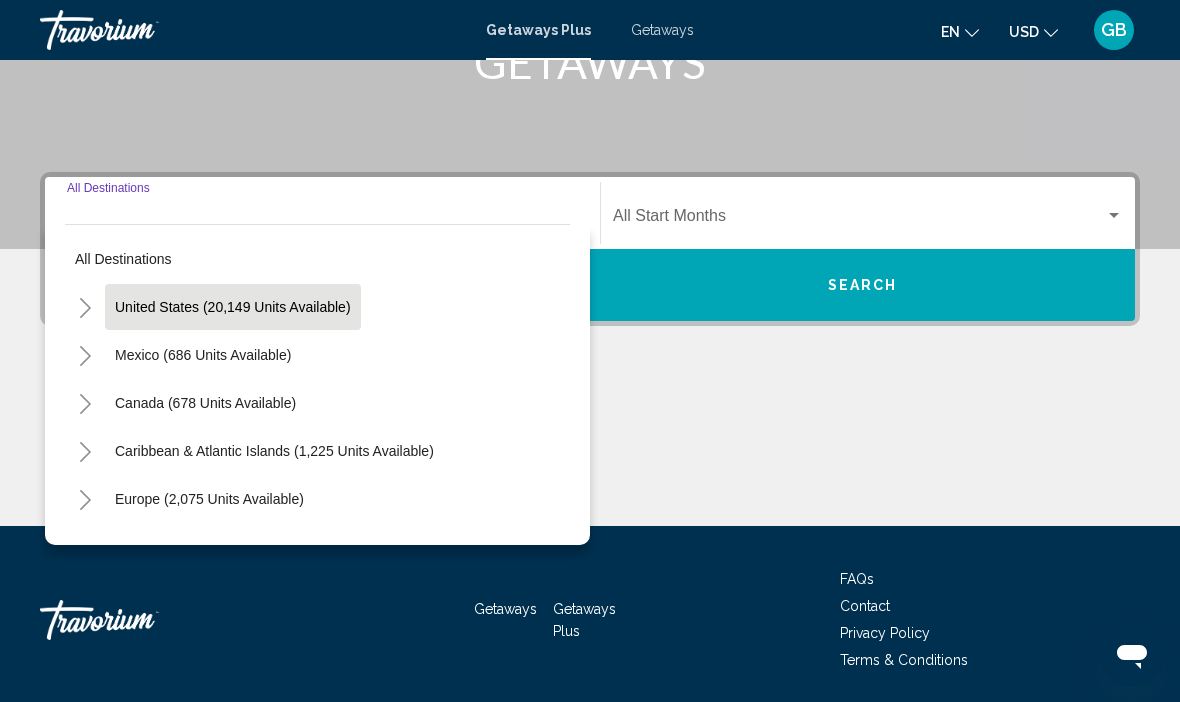 click on "United States (20,149 units available)" at bounding box center (203, 355) 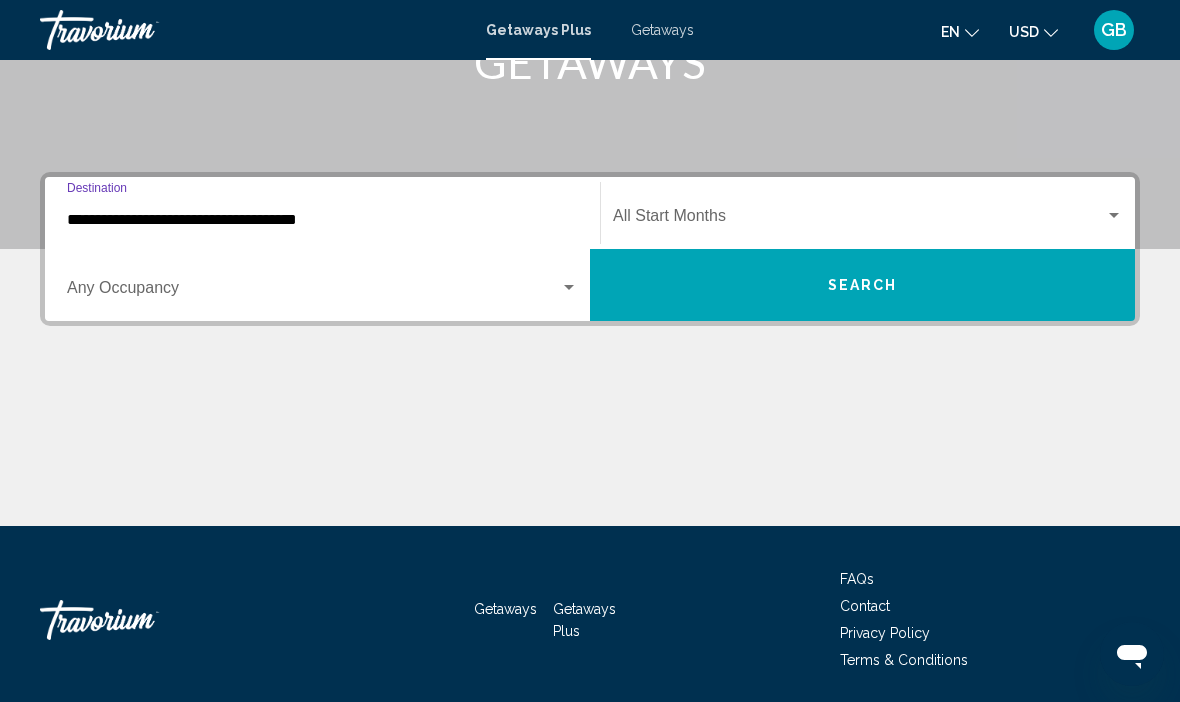 click at bounding box center (859, 220) 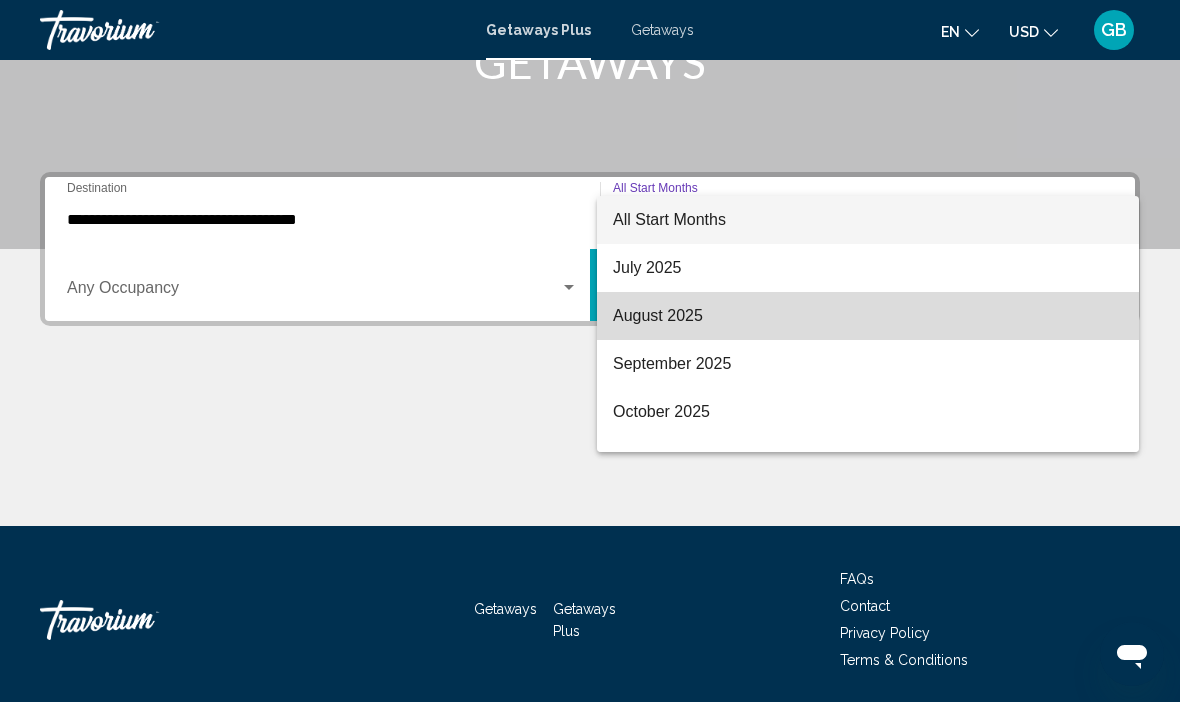 click on "August 2025" at bounding box center [868, 316] 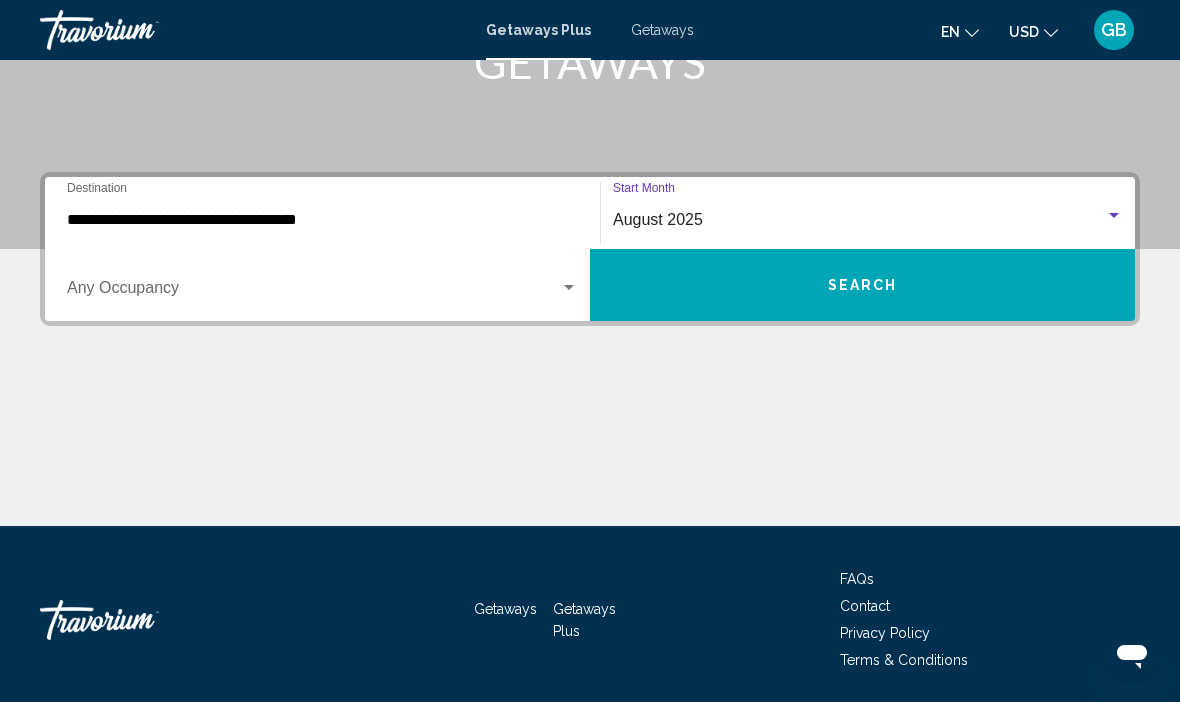 click on "Search" at bounding box center (862, 285) 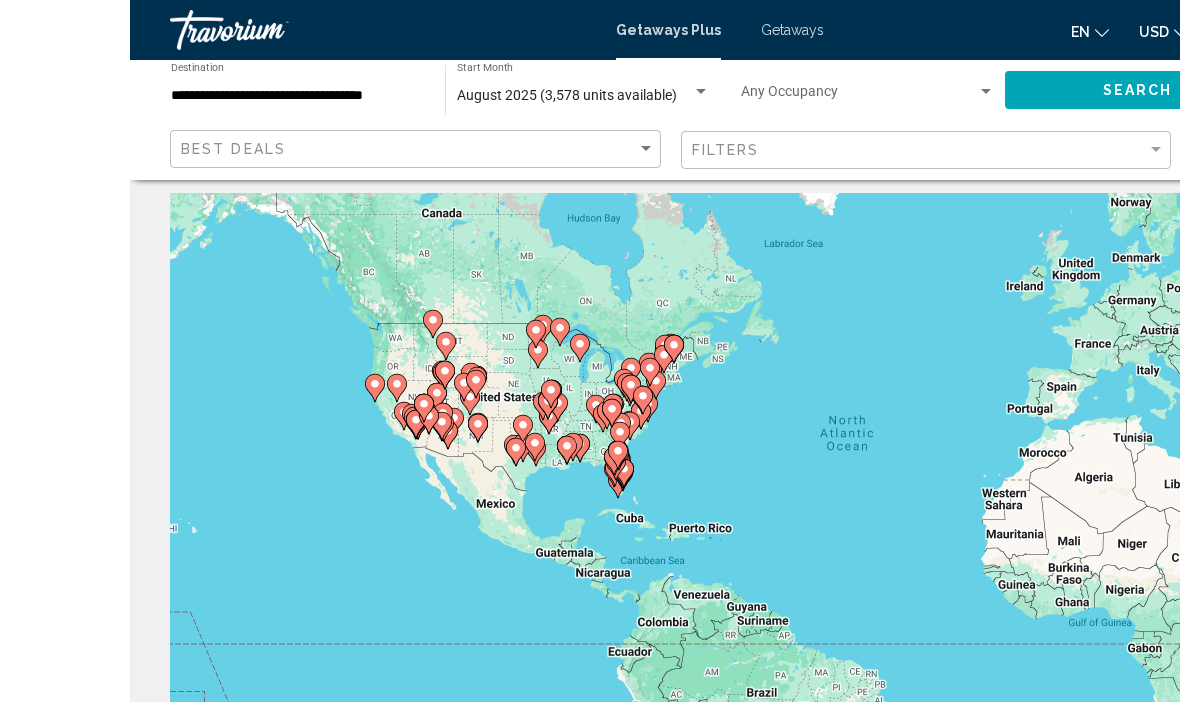 scroll, scrollTop: 6, scrollLeft: 0, axis: vertical 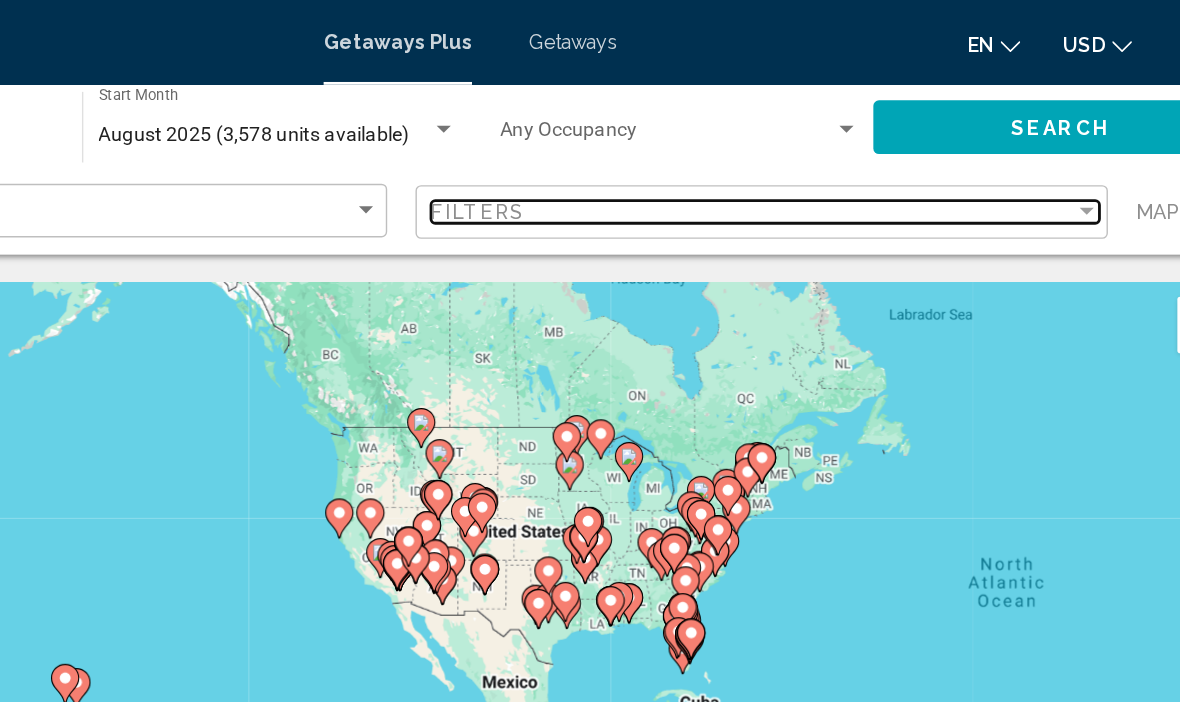 click at bounding box center [1026, 150] 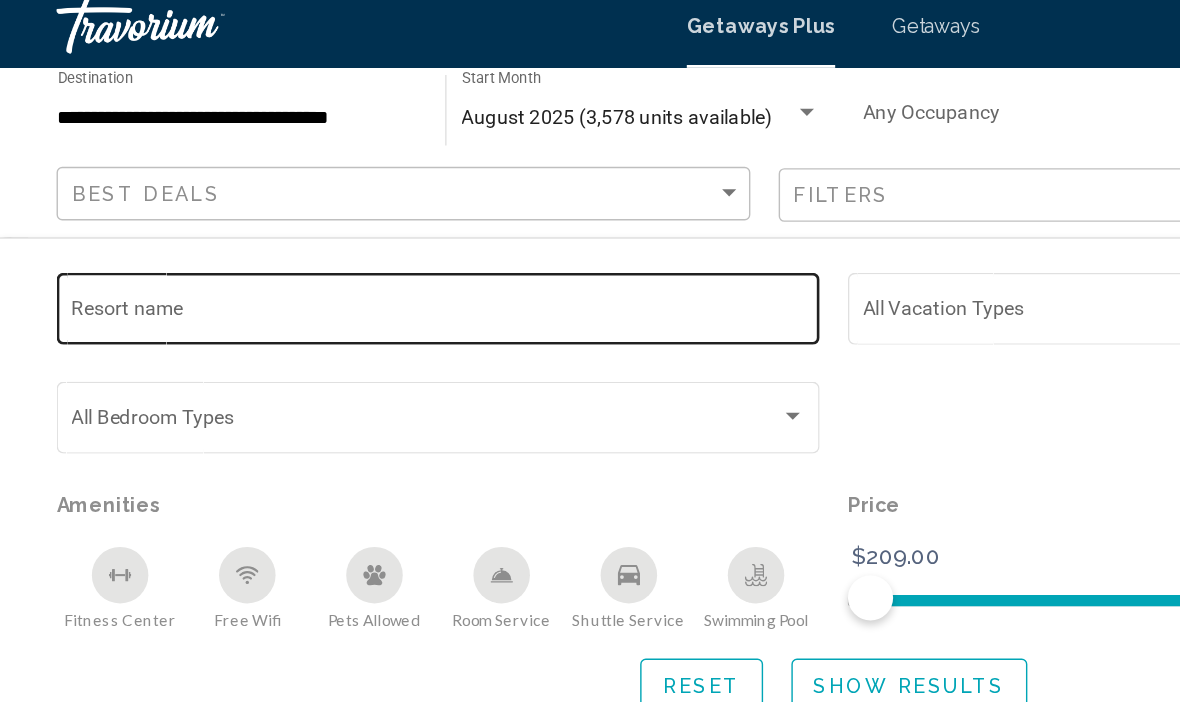 click on "Resort name" at bounding box center [310, 234] 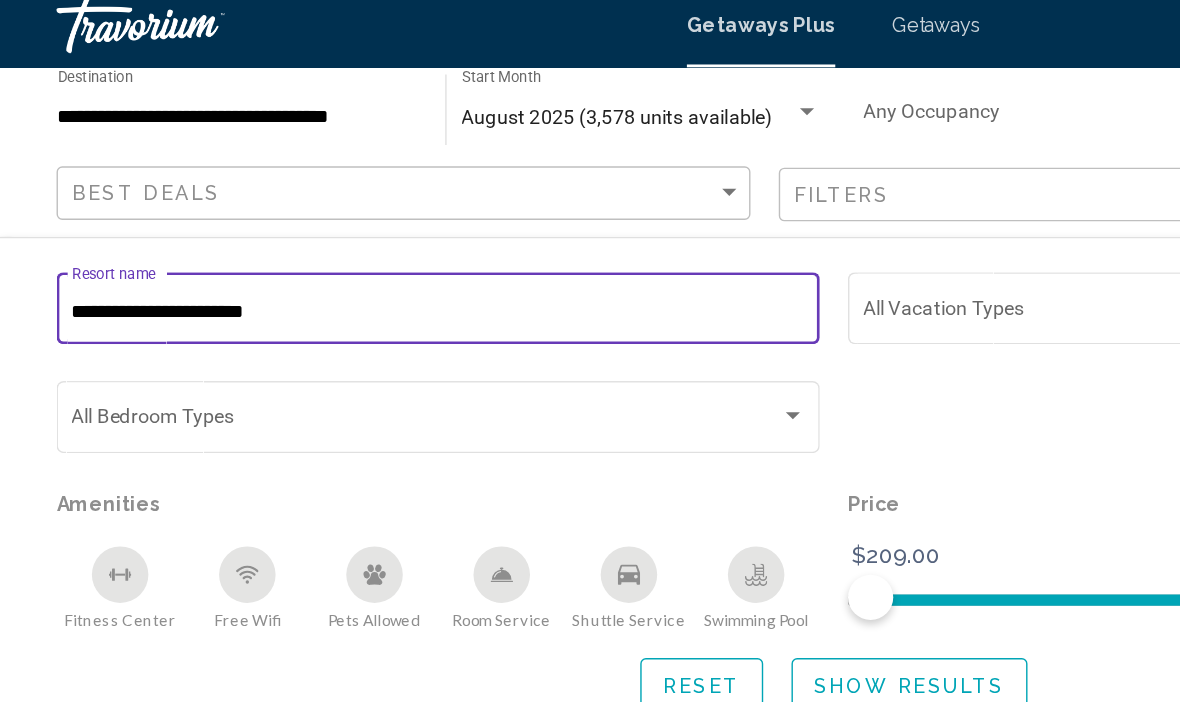 type on "**********" 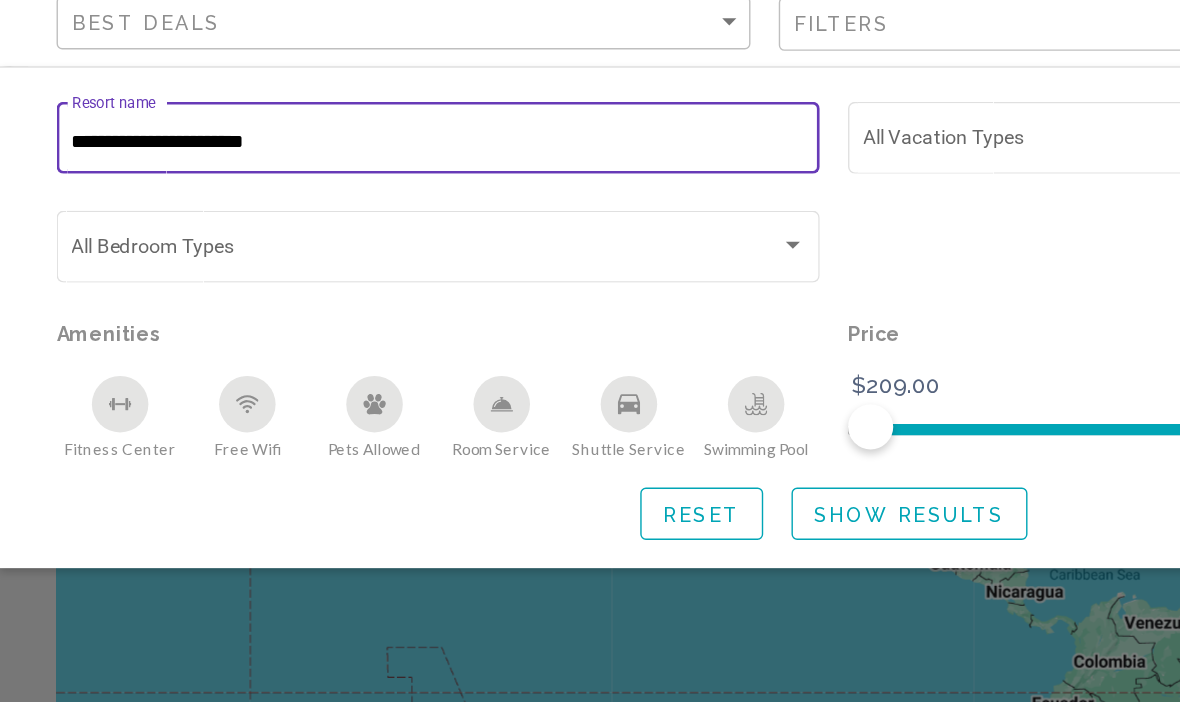 click on "Show Results" 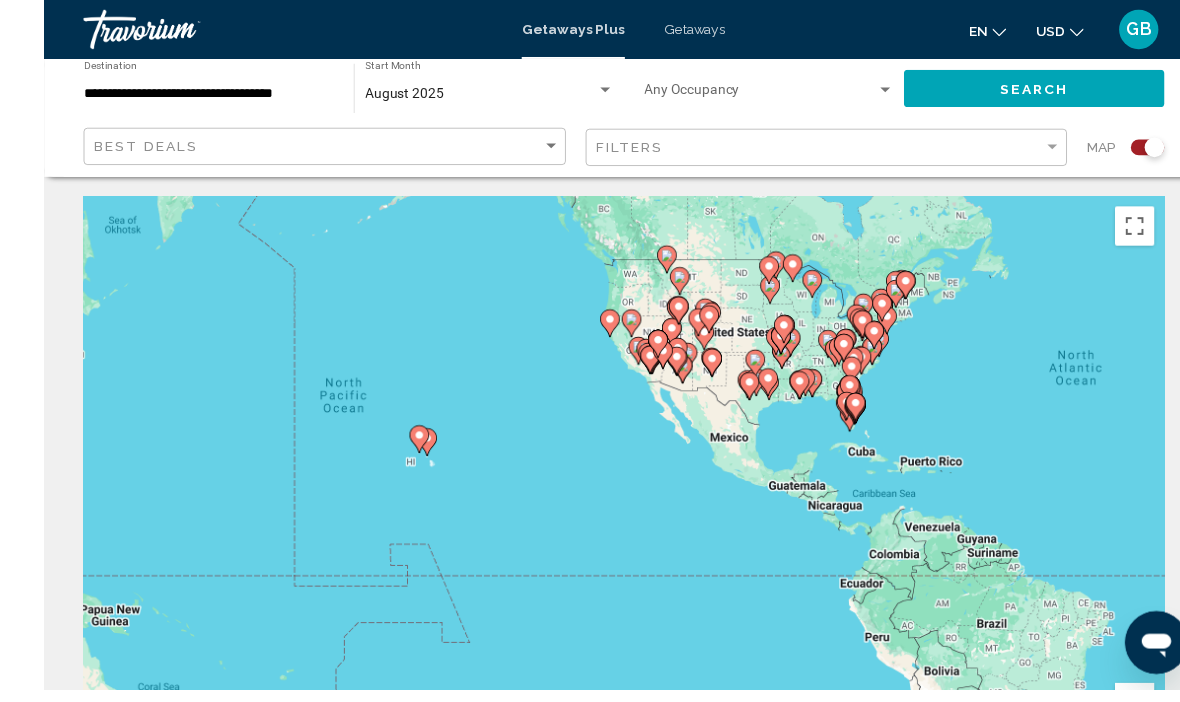 scroll, scrollTop: 5, scrollLeft: 0, axis: vertical 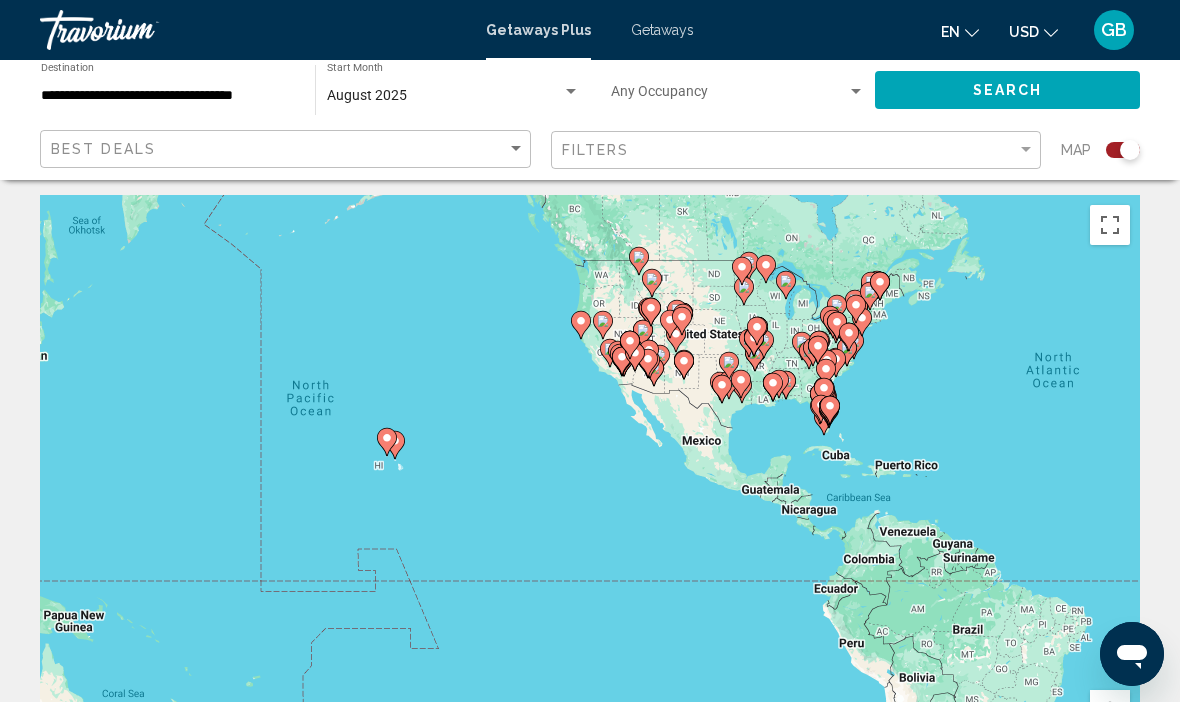 click on "Getaways" at bounding box center (662, 30) 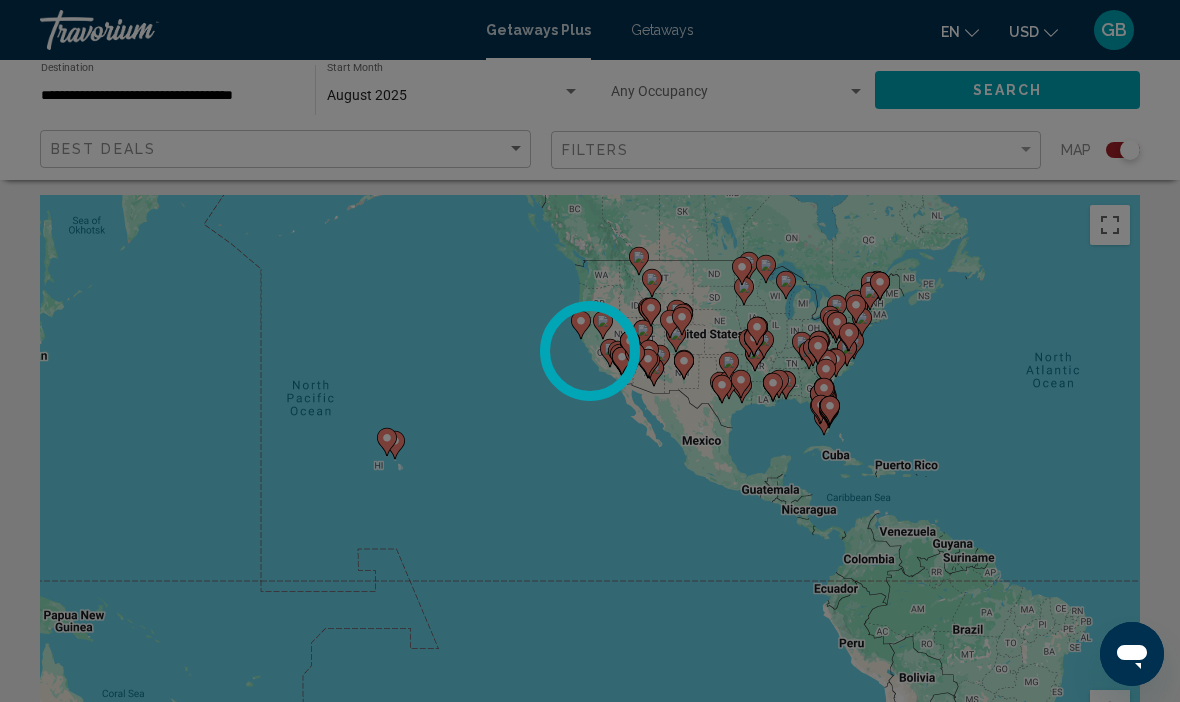 scroll, scrollTop: 0, scrollLeft: 0, axis: both 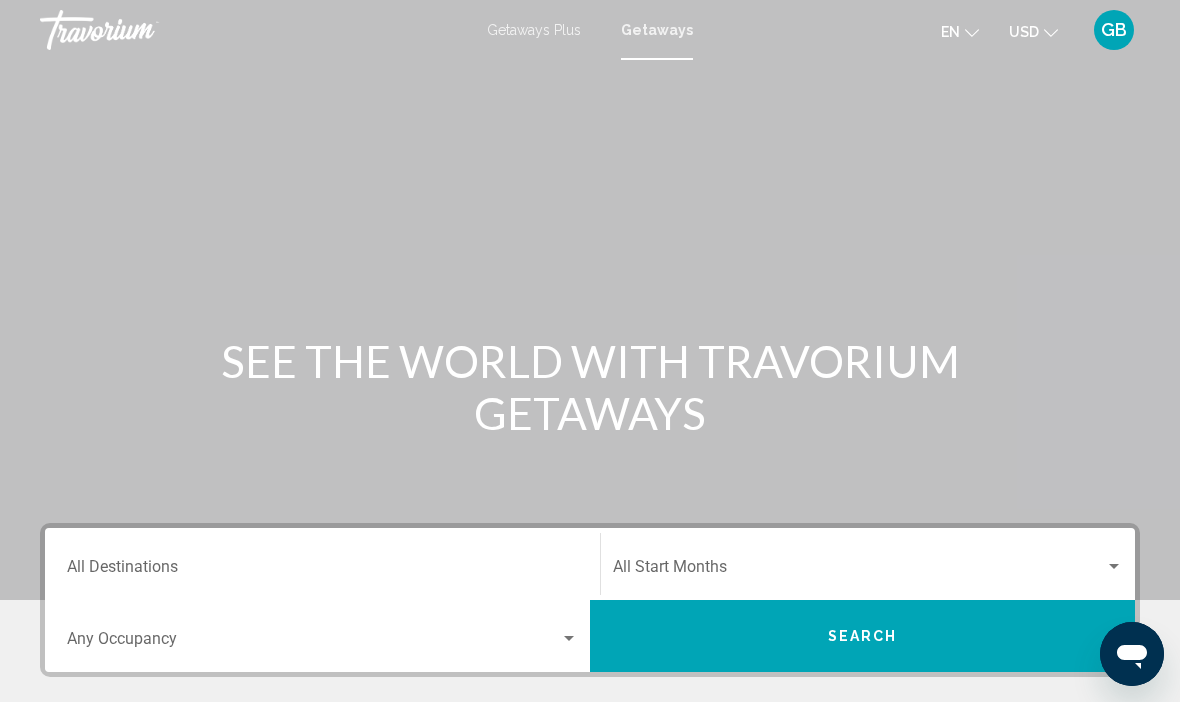 click on "Destination All Destinations" at bounding box center (322, 571) 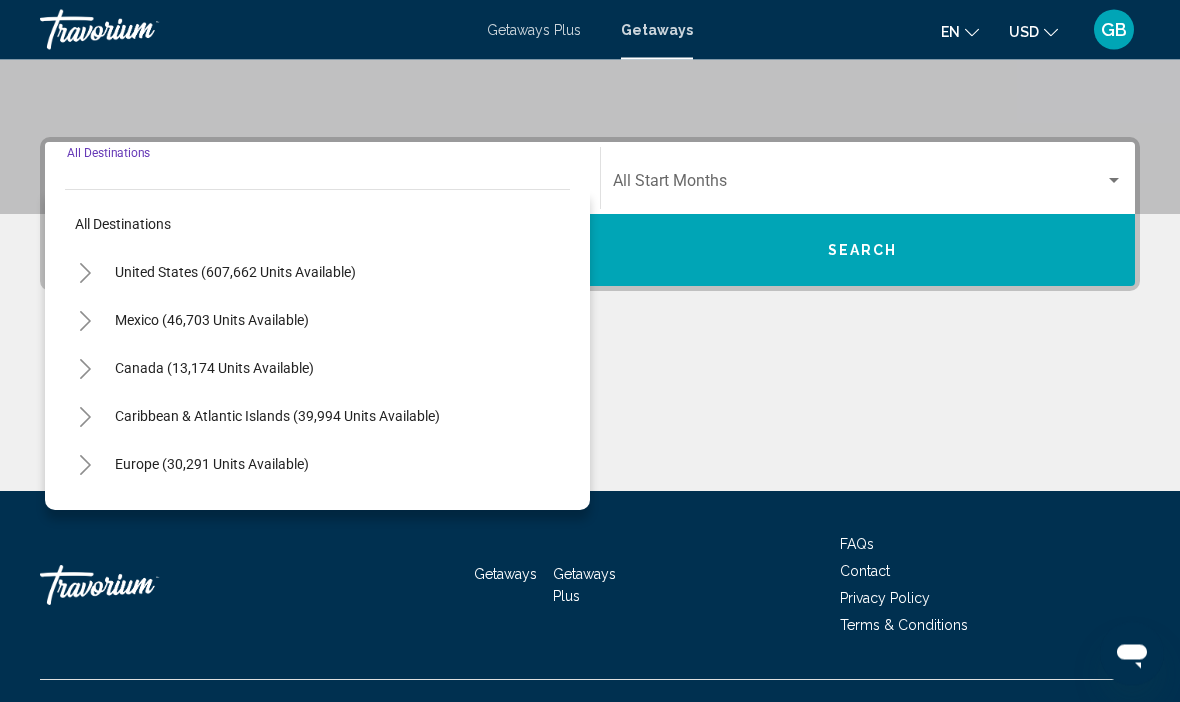 scroll, scrollTop: 420, scrollLeft: 0, axis: vertical 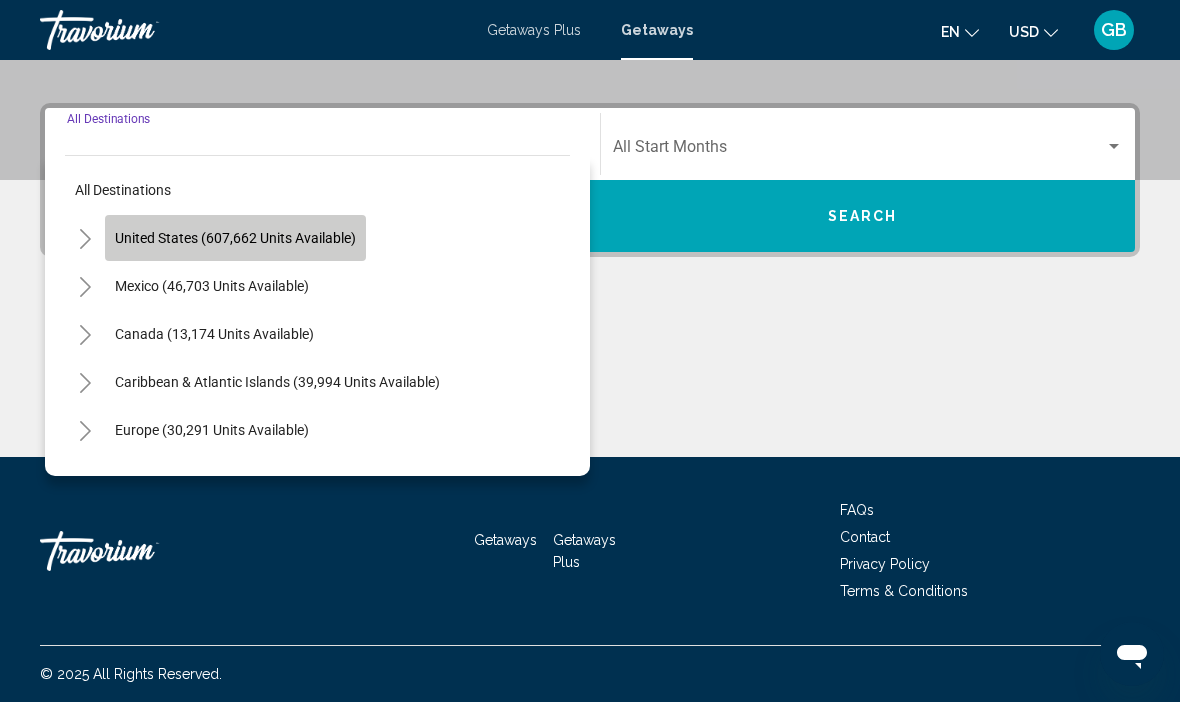 click on "United States (607,662 units available)" at bounding box center [212, 286] 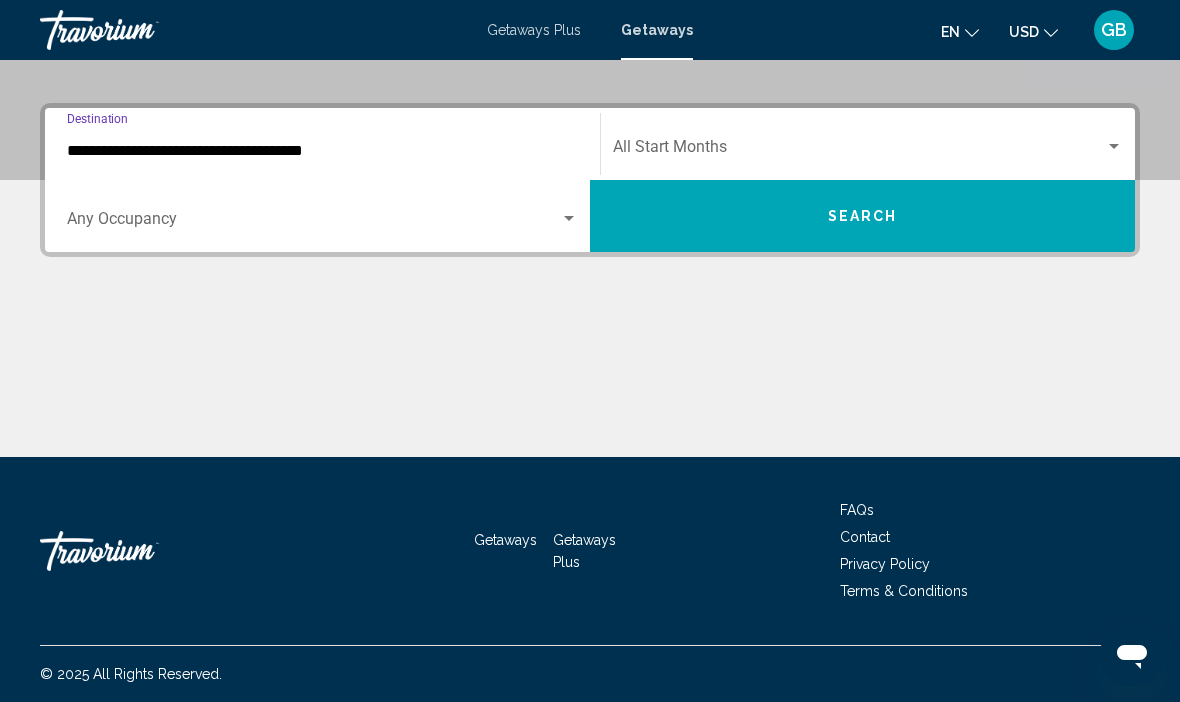 click at bounding box center [1114, 147] 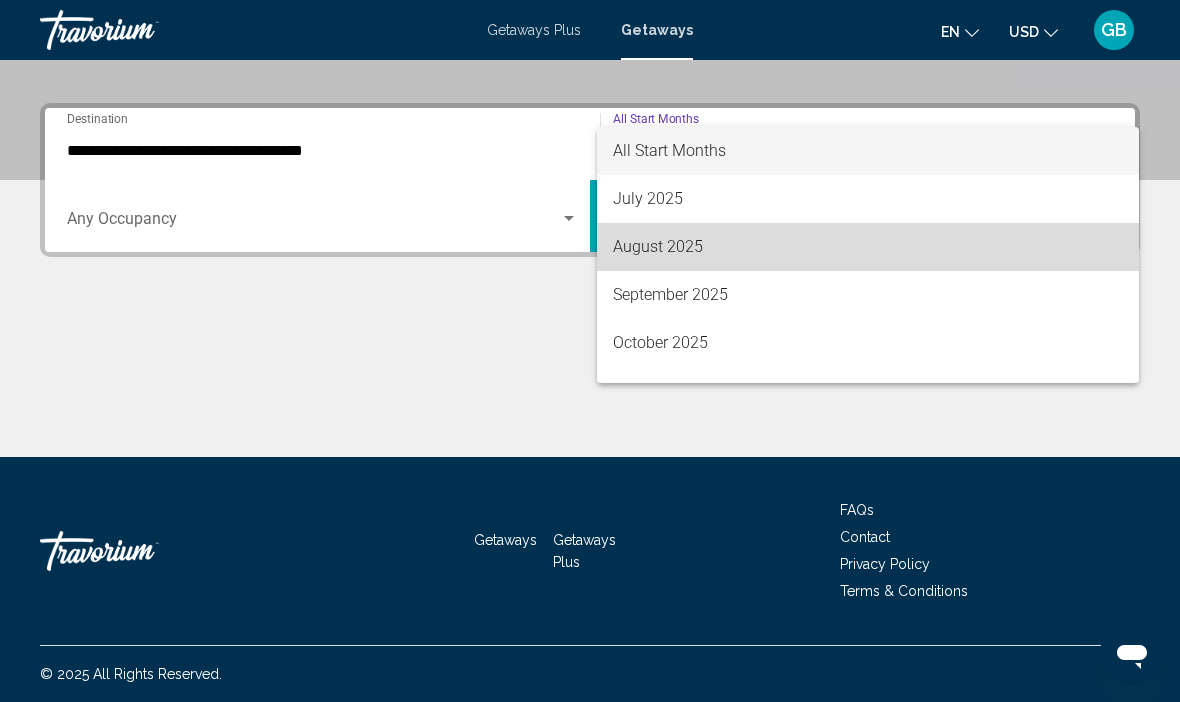 click on "August 2025" at bounding box center (868, 247) 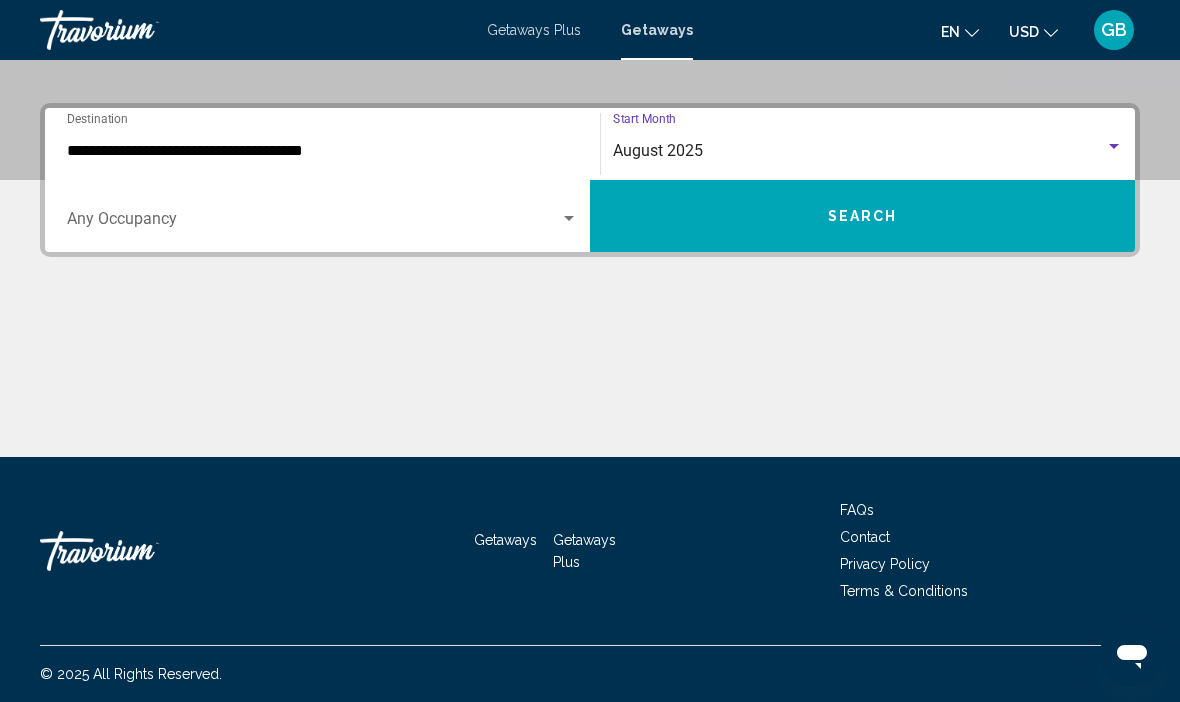 click on "Search" at bounding box center (862, 216) 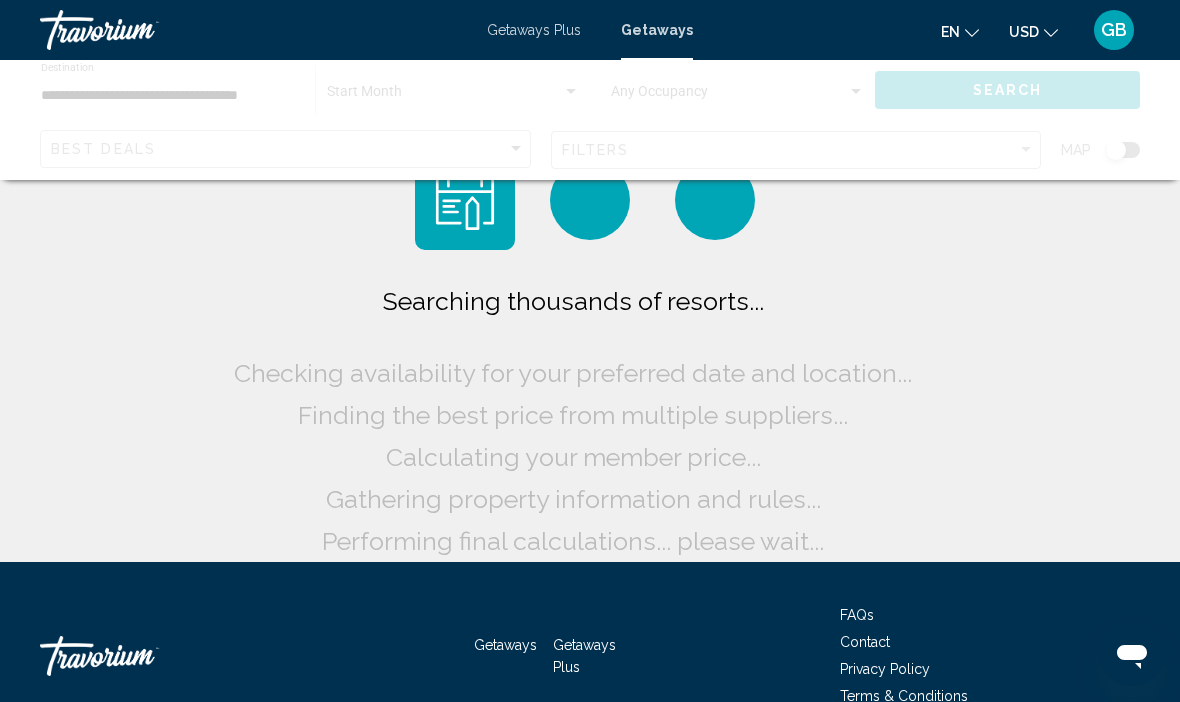 scroll, scrollTop: 105, scrollLeft: 0, axis: vertical 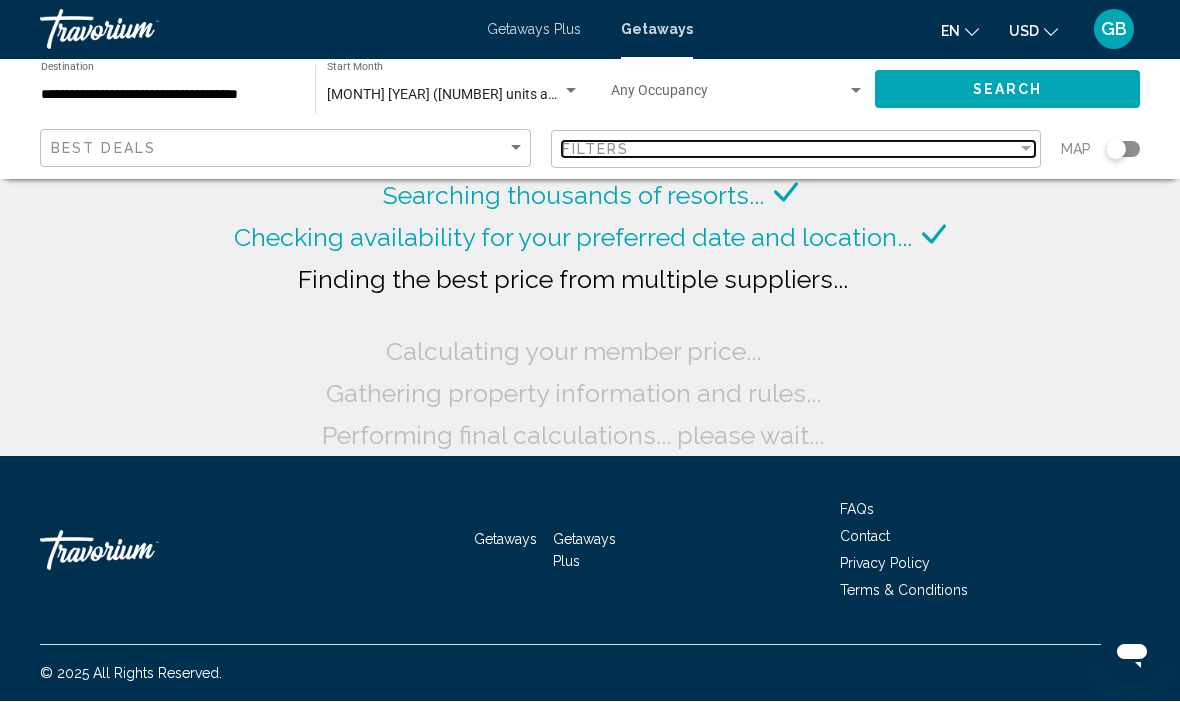 click at bounding box center (1026, 149) 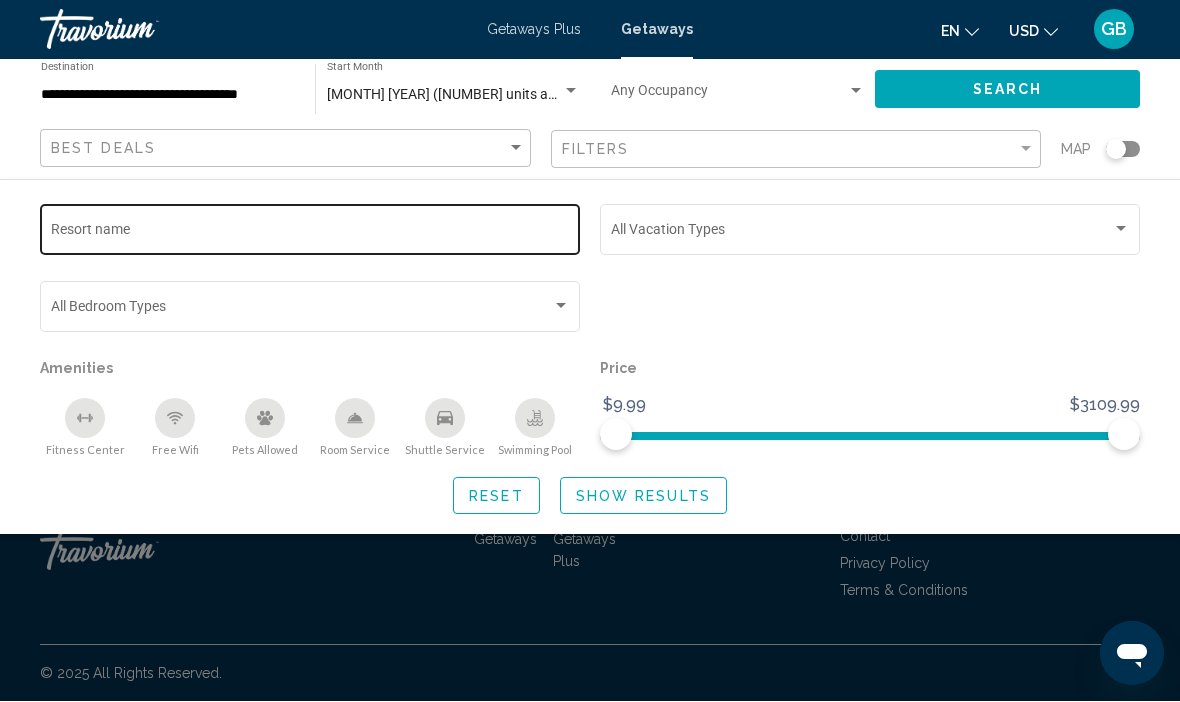 click on "Resort name" at bounding box center (310, 234) 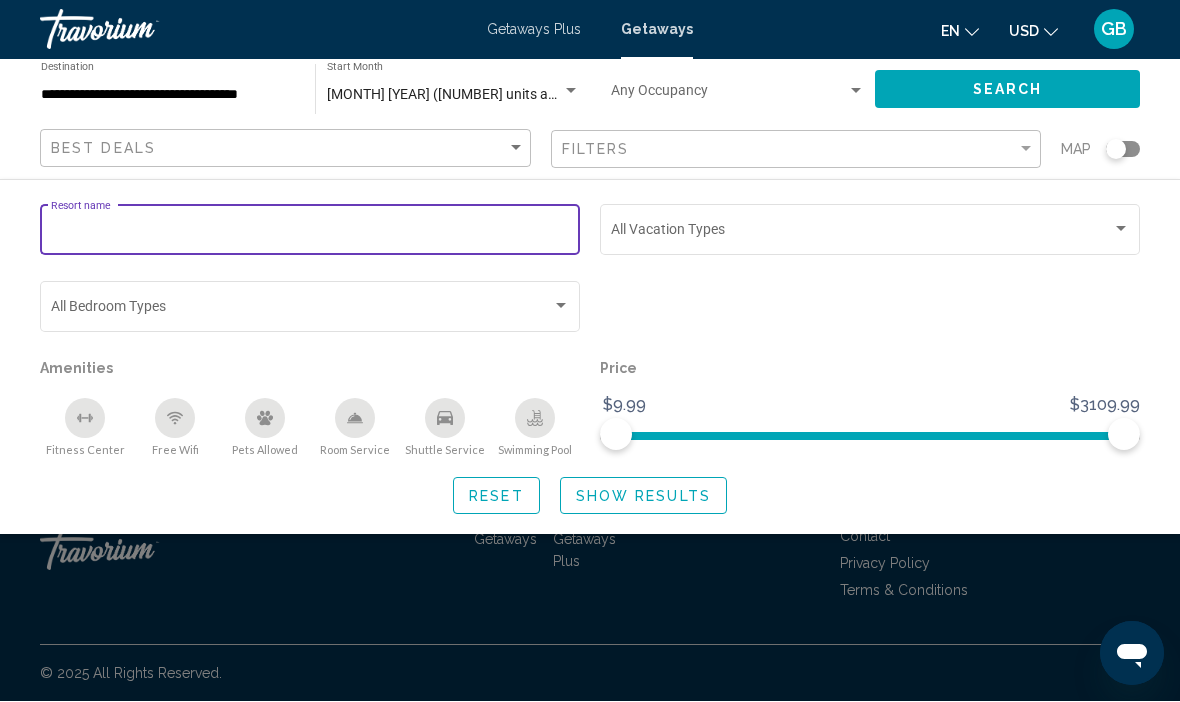 scroll, scrollTop: 75, scrollLeft: 0, axis: vertical 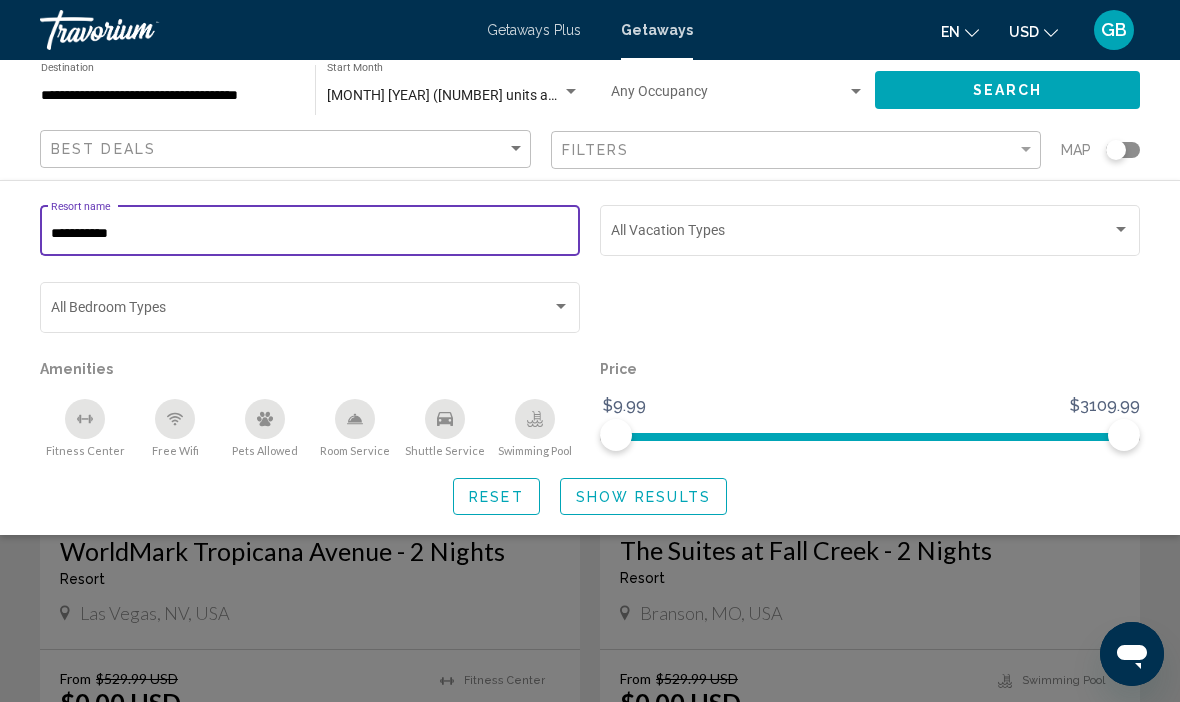 type on "**********" 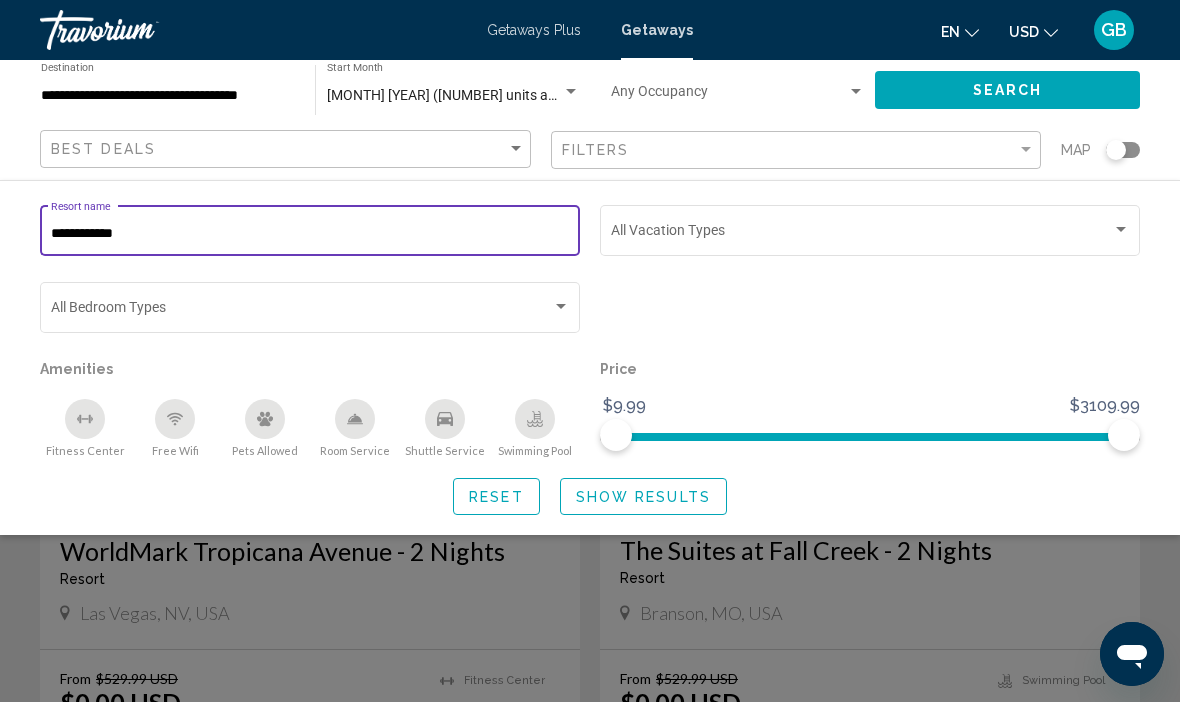 click on "Show Results" 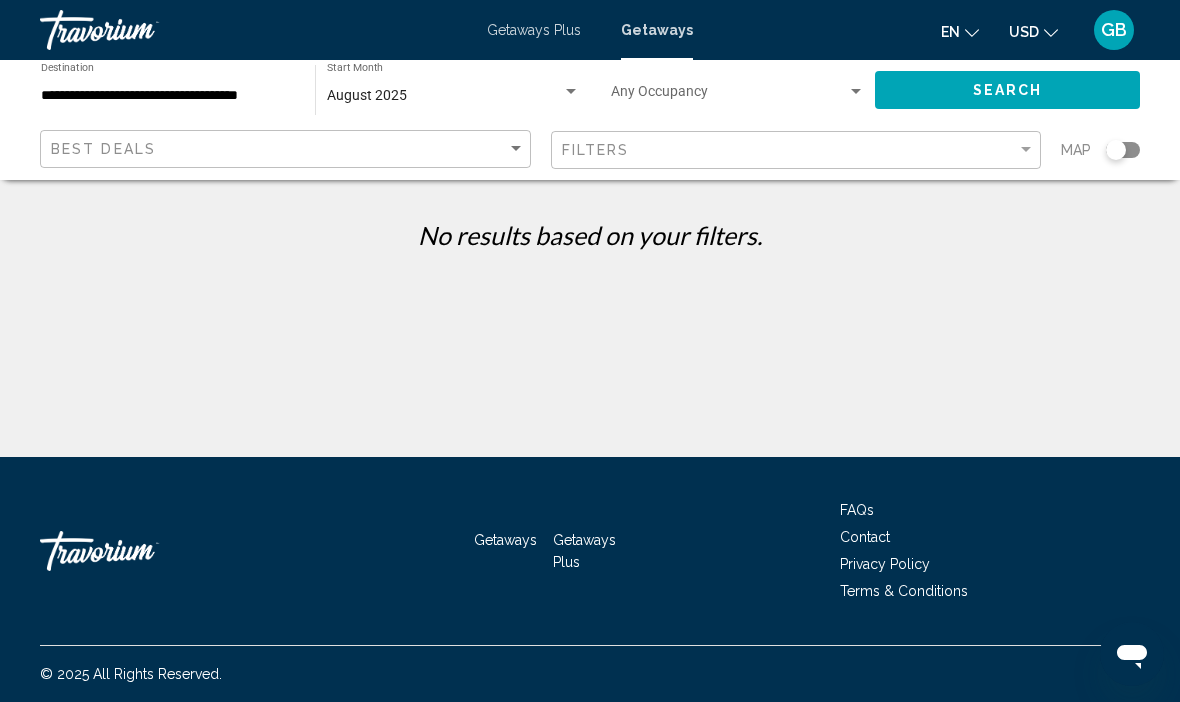 scroll, scrollTop: 0, scrollLeft: 0, axis: both 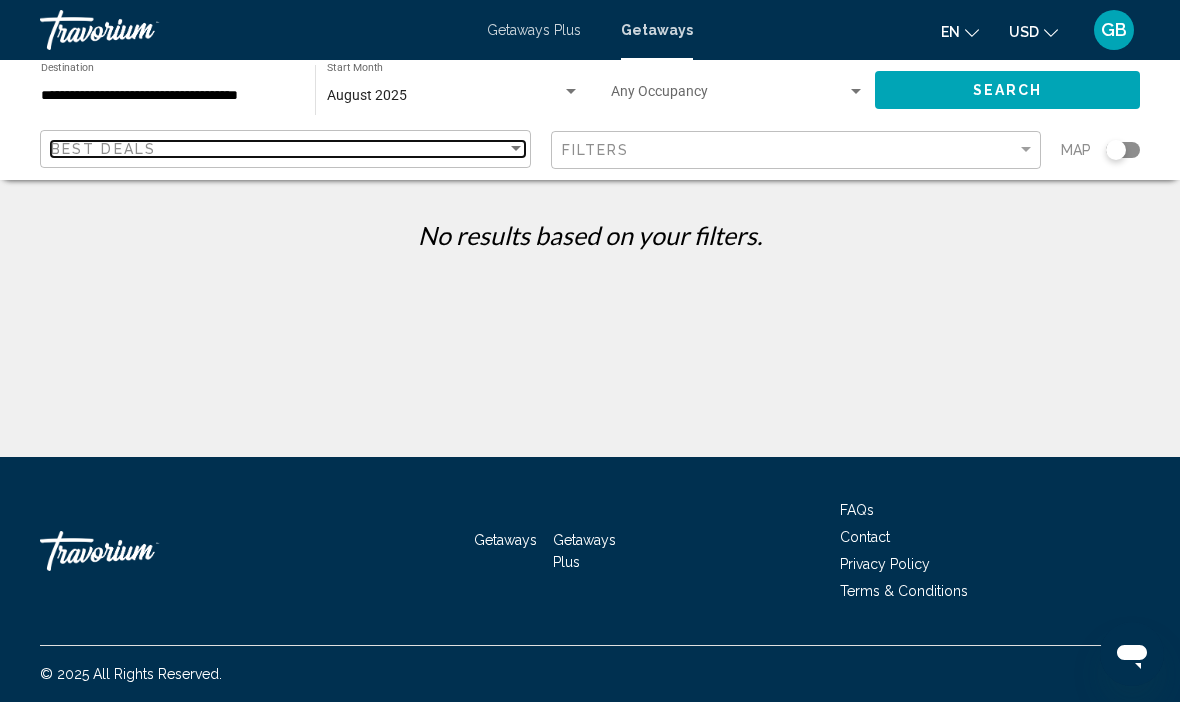 click on "Best Deals" at bounding box center (279, 149) 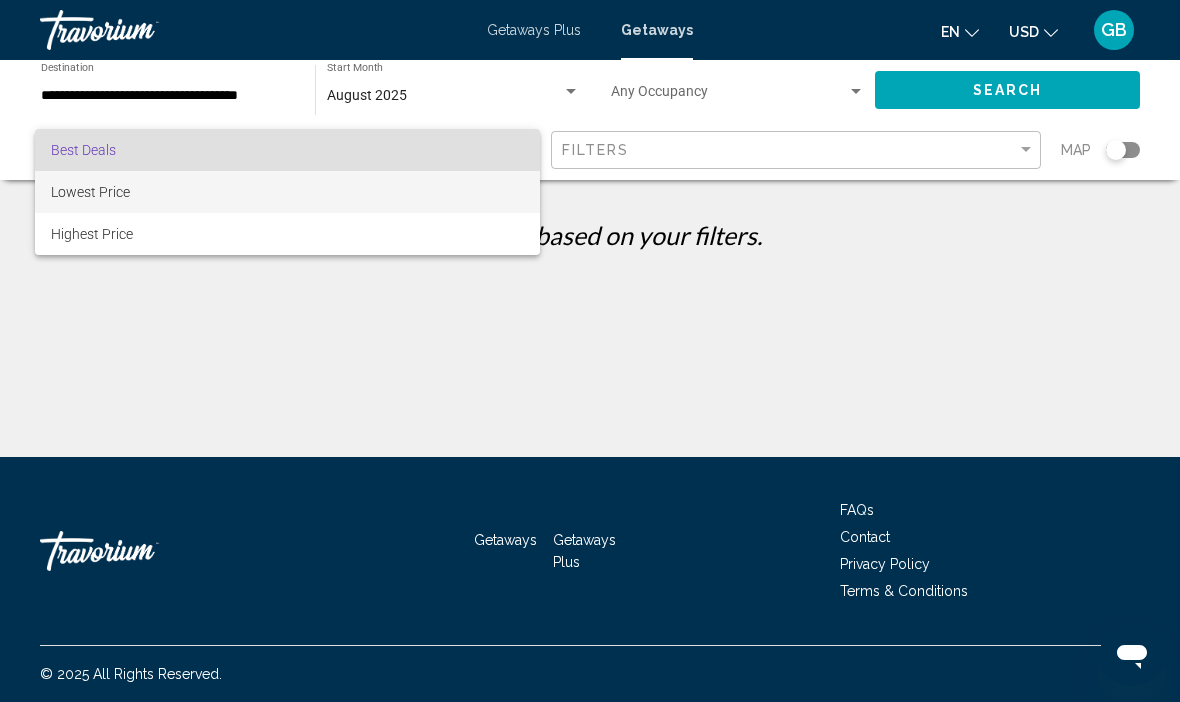 click on "Lowest Price" at bounding box center (90, 192) 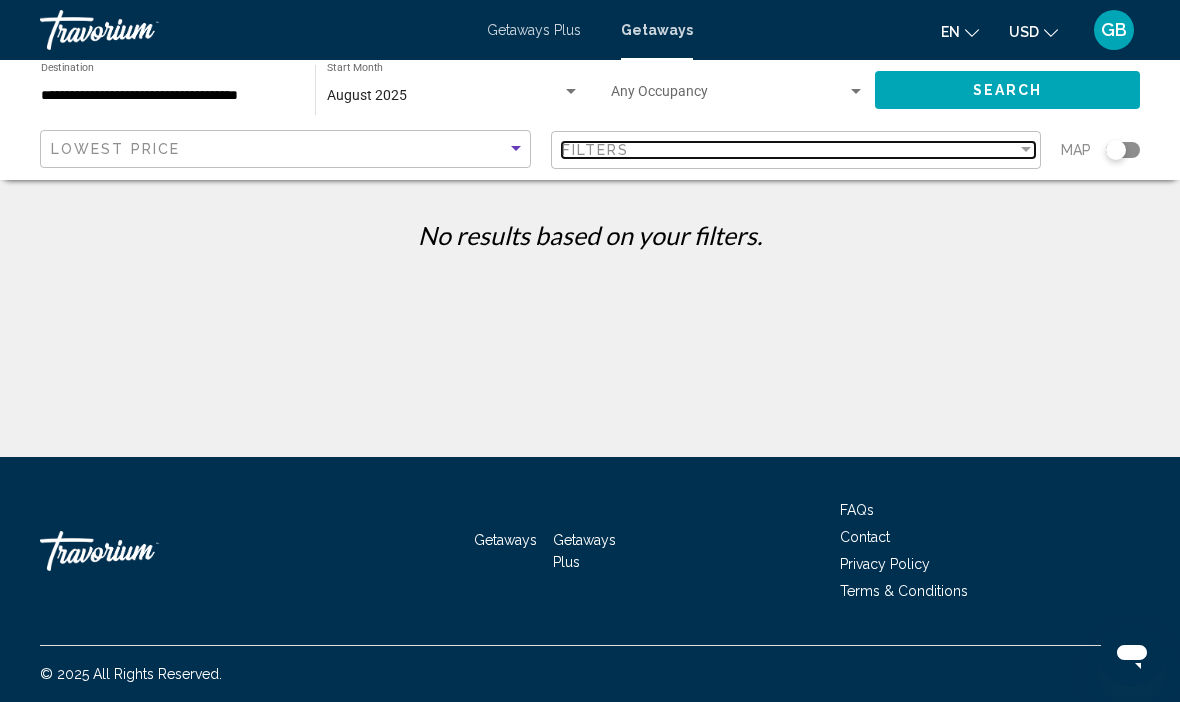 click on "Filters" at bounding box center (790, 150) 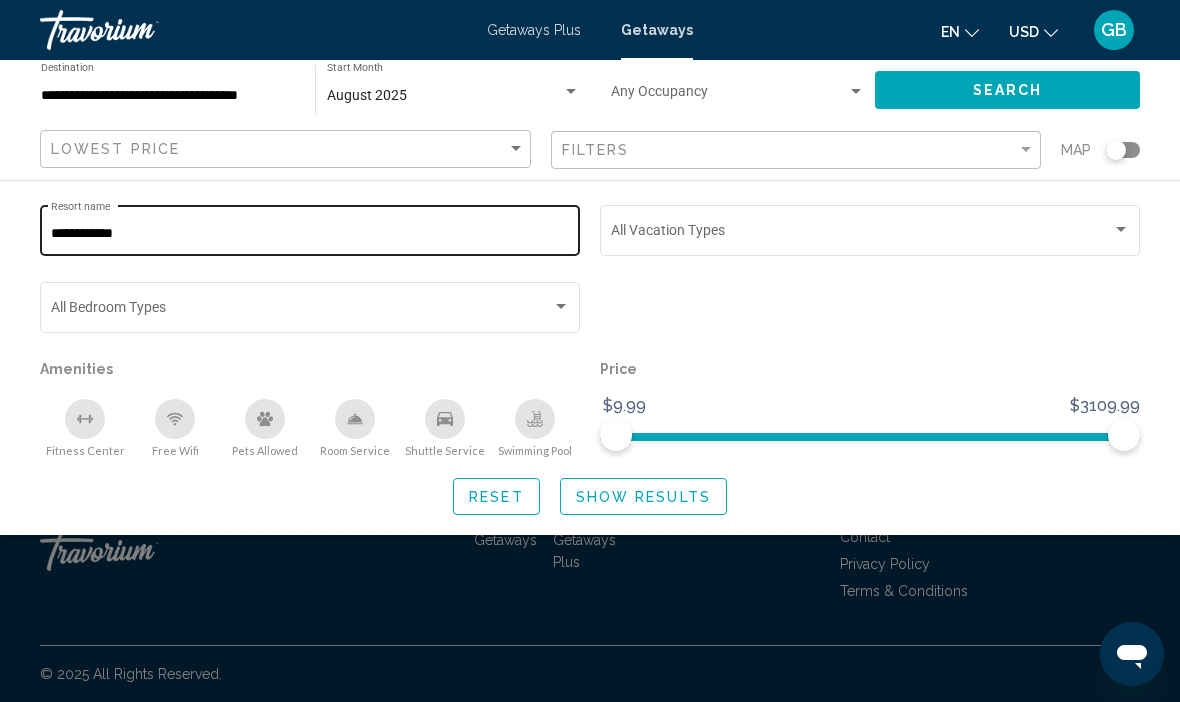 click on "**********" at bounding box center (310, 234) 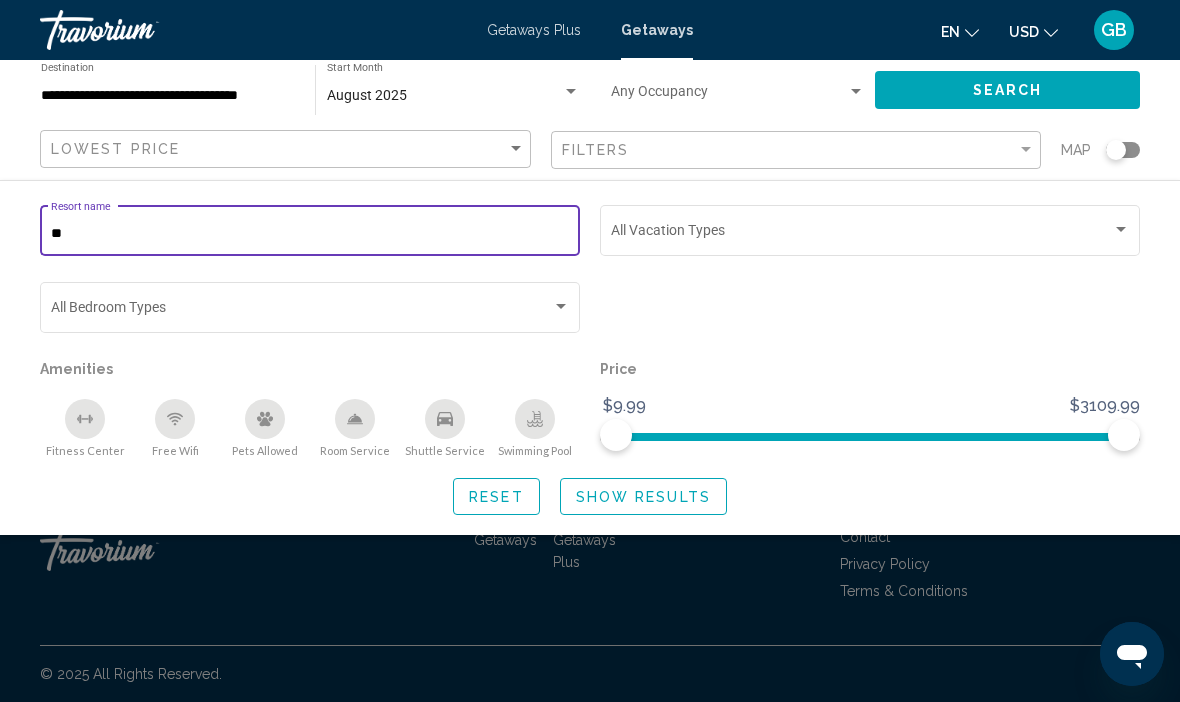 type on "*" 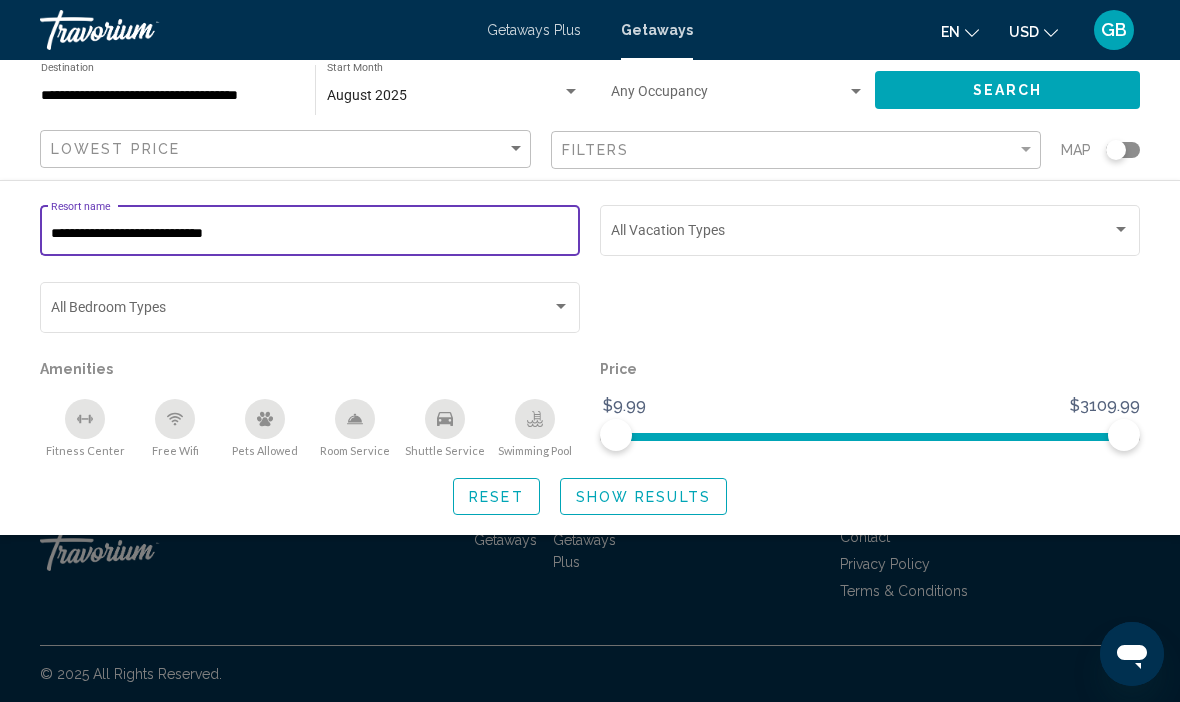 type on "**********" 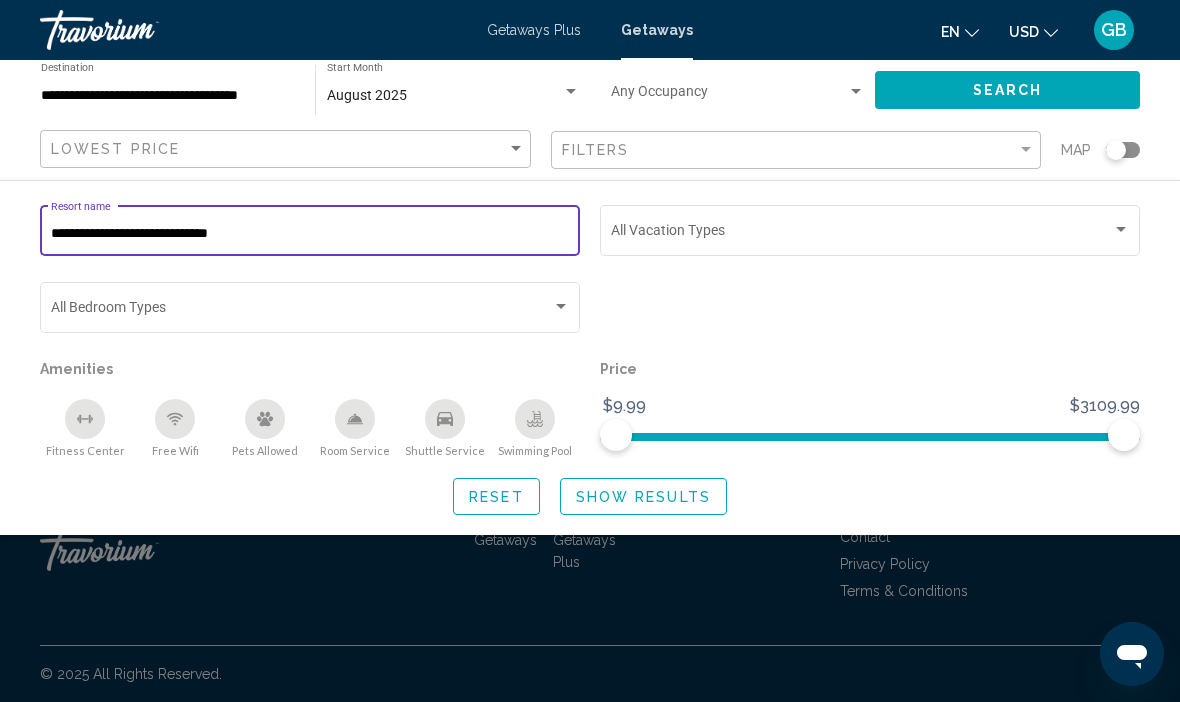 click on "Show Results" 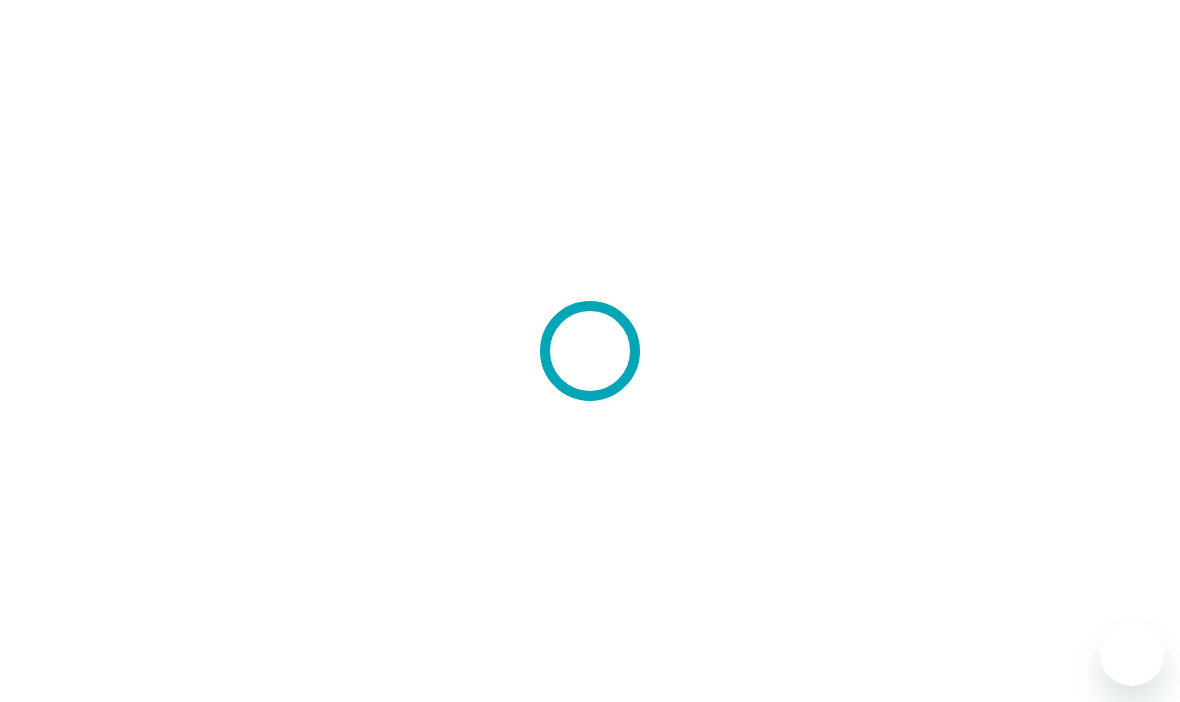scroll, scrollTop: 0, scrollLeft: 0, axis: both 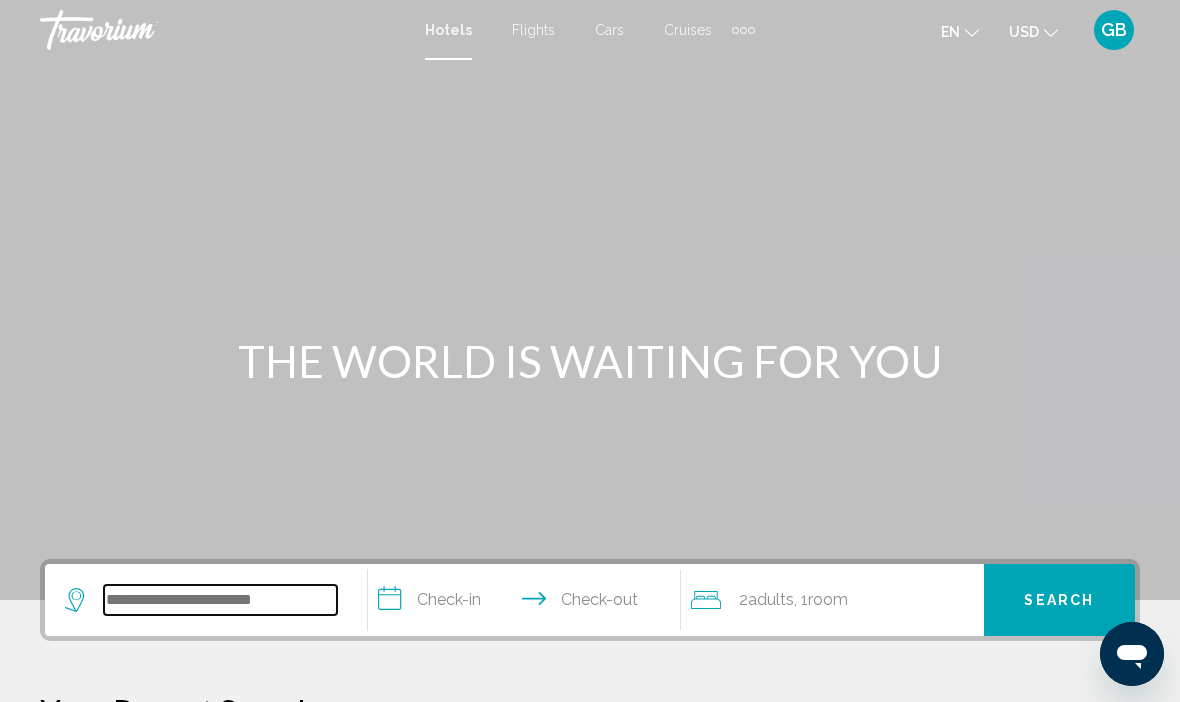 click at bounding box center (220, 600) 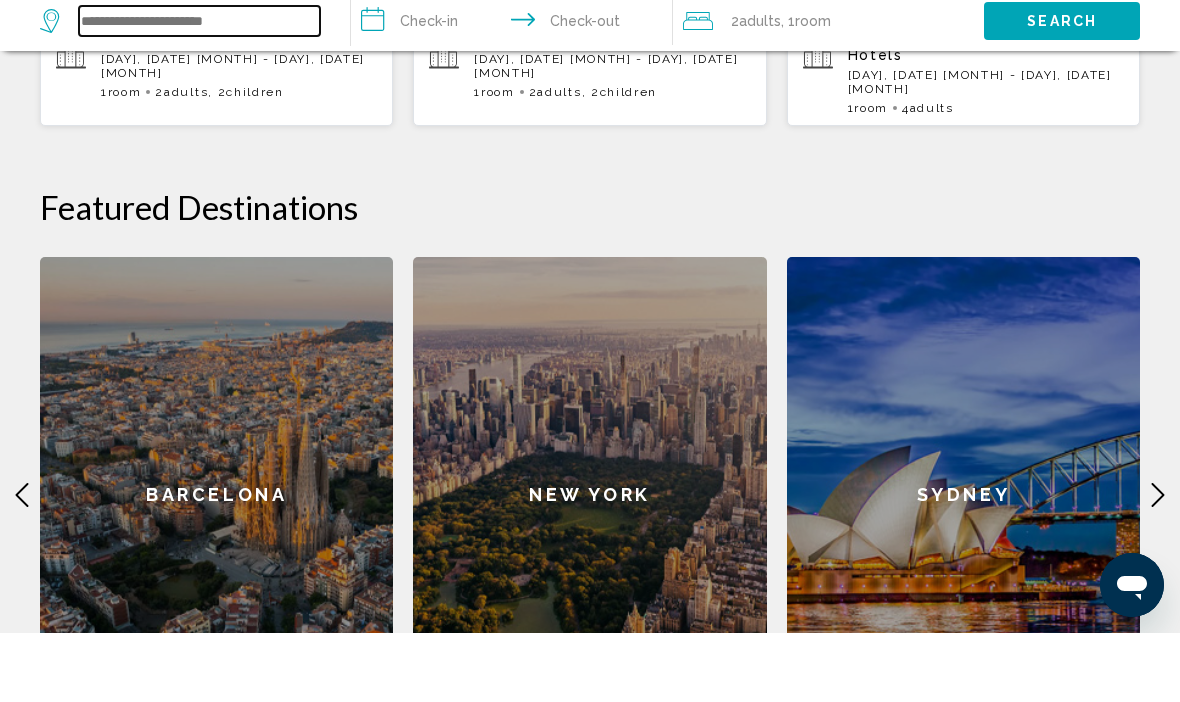 scroll, scrollTop: 698, scrollLeft: 0, axis: vertical 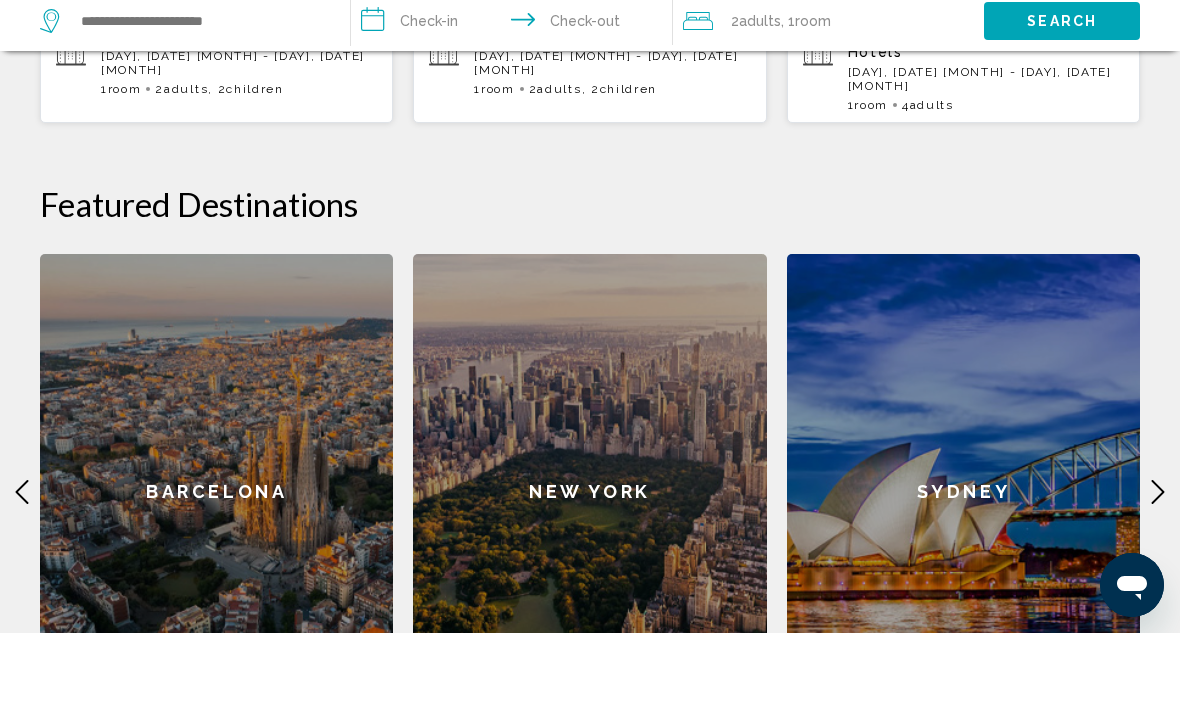 click 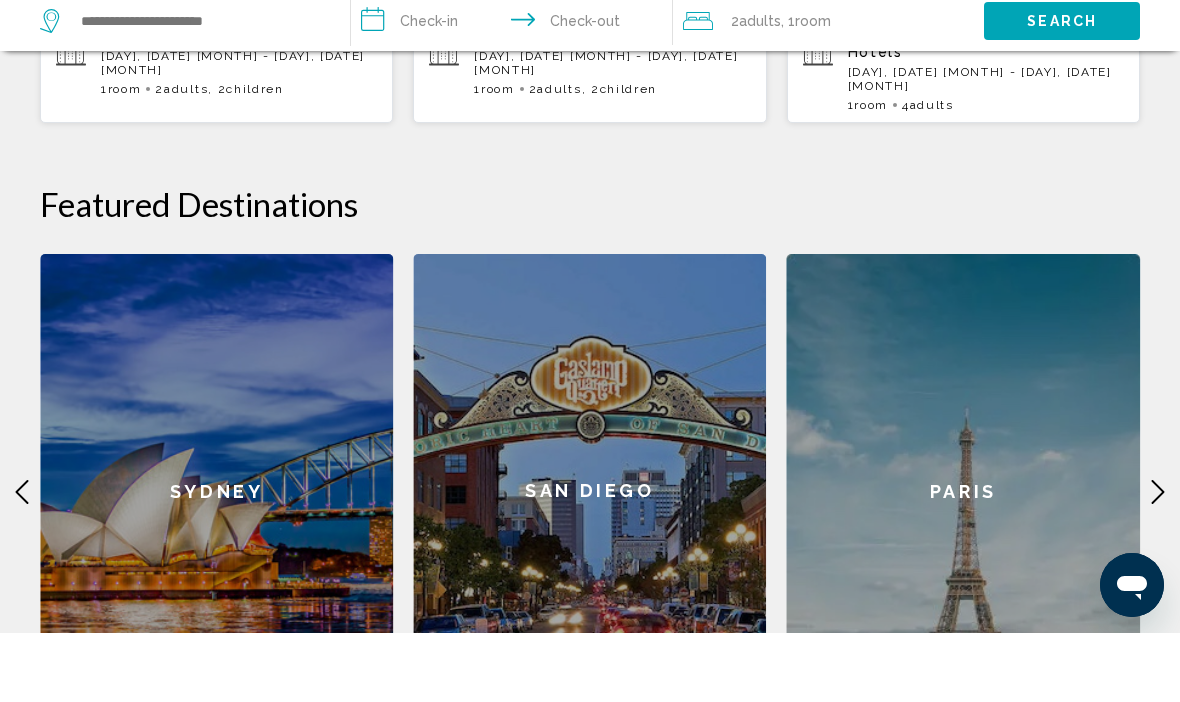 scroll, scrollTop: 767, scrollLeft: 0, axis: vertical 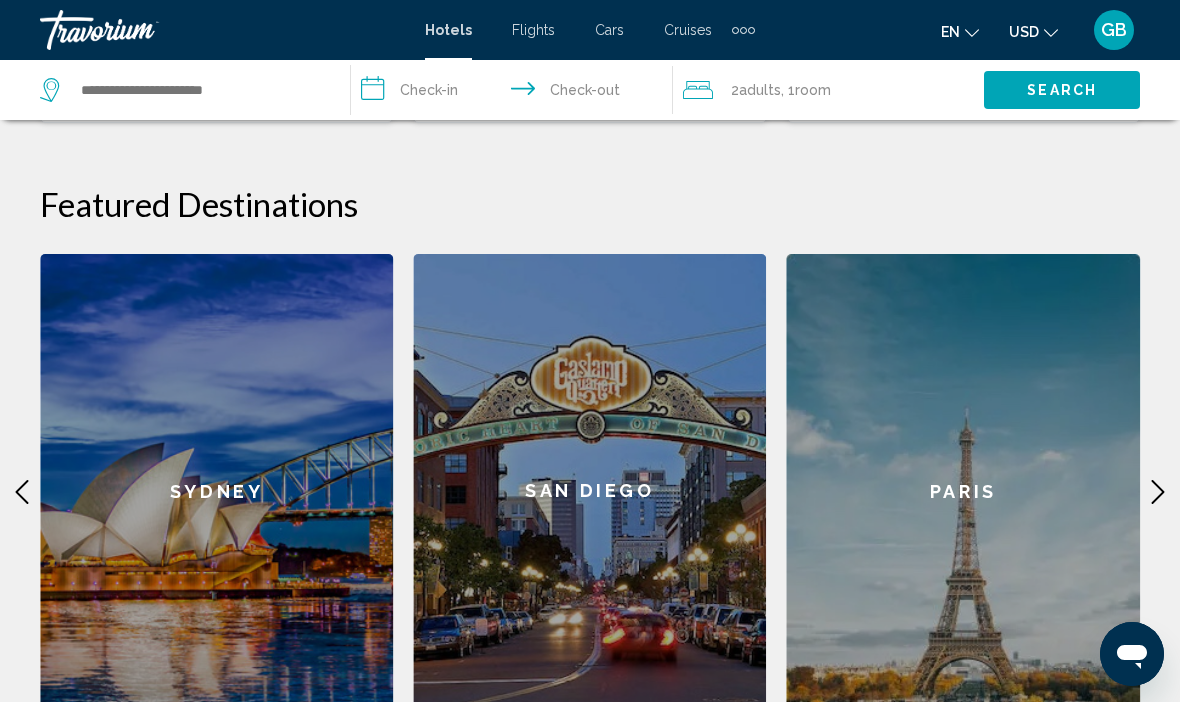 click 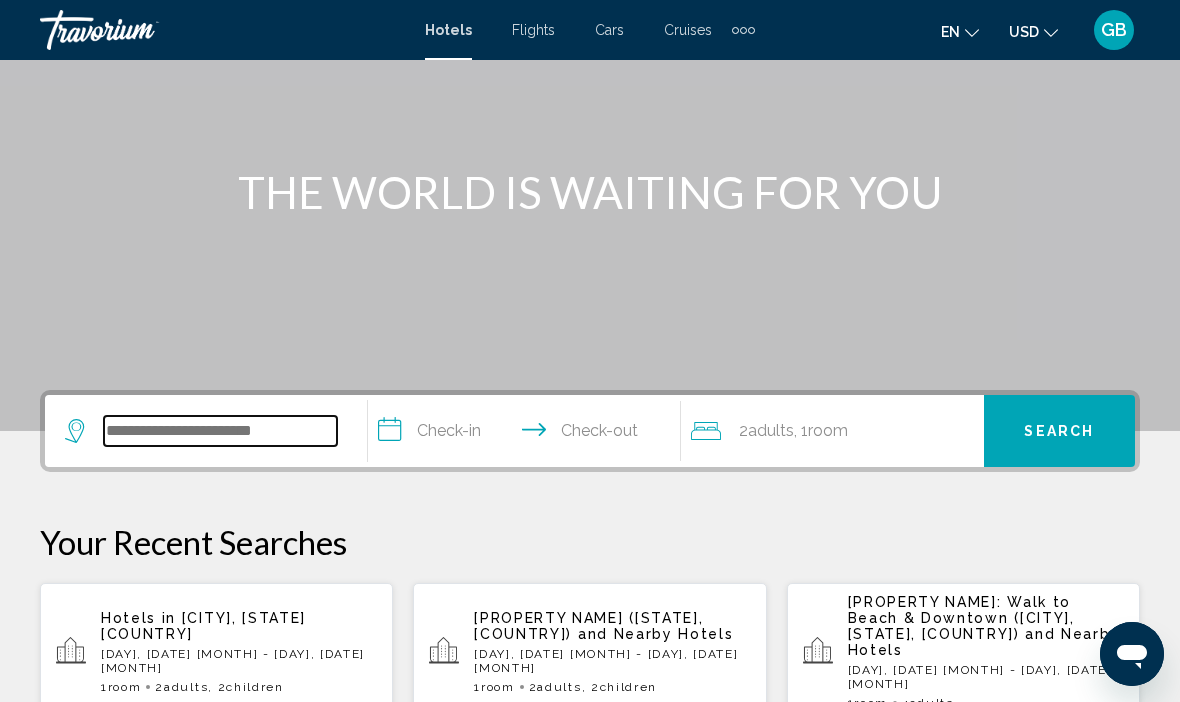 click at bounding box center [220, 431] 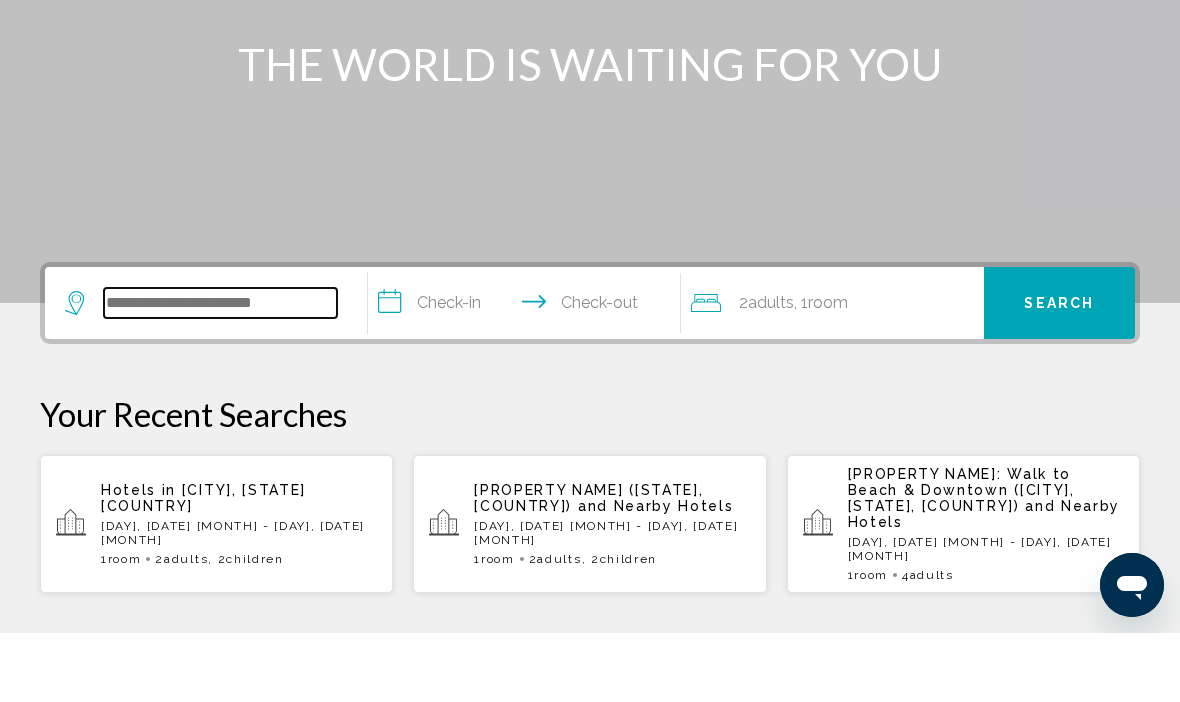 scroll, scrollTop: 425, scrollLeft: 0, axis: vertical 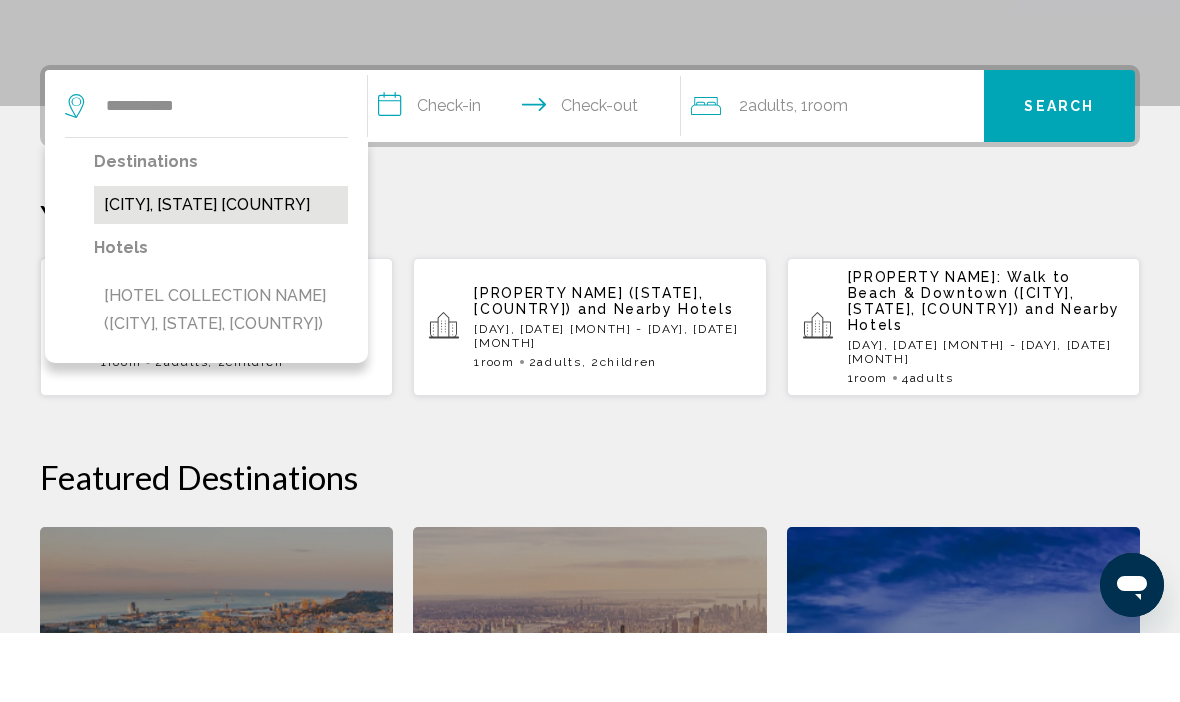 click on "[CITY], [STATE] [COUNTRY]" at bounding box center [221, 274] 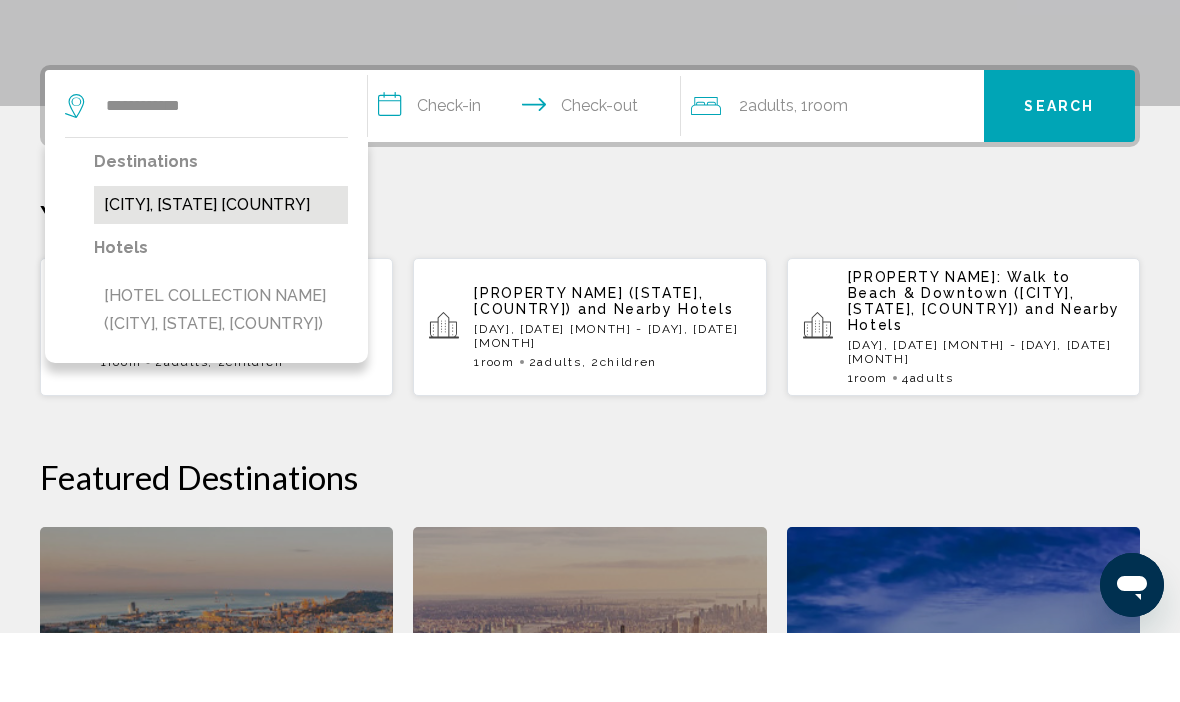 click on "[CITY], [STATE] [COUNTRY]" at bounding box center [221, 274] 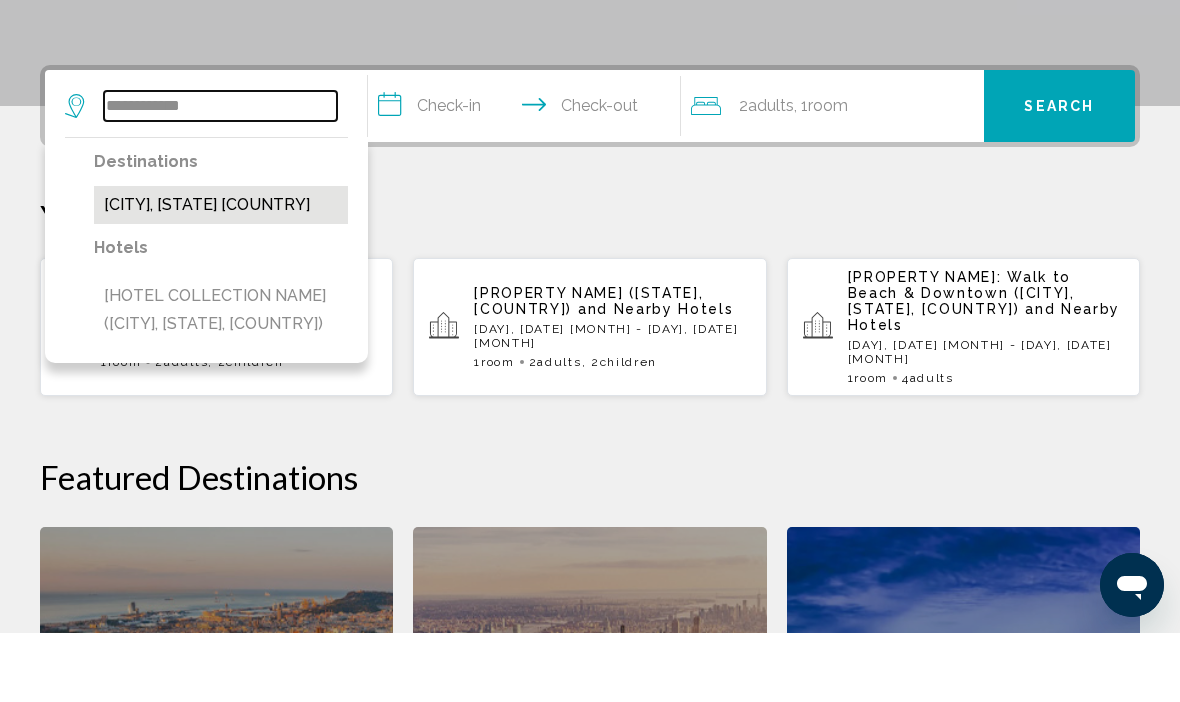 type on "**********" 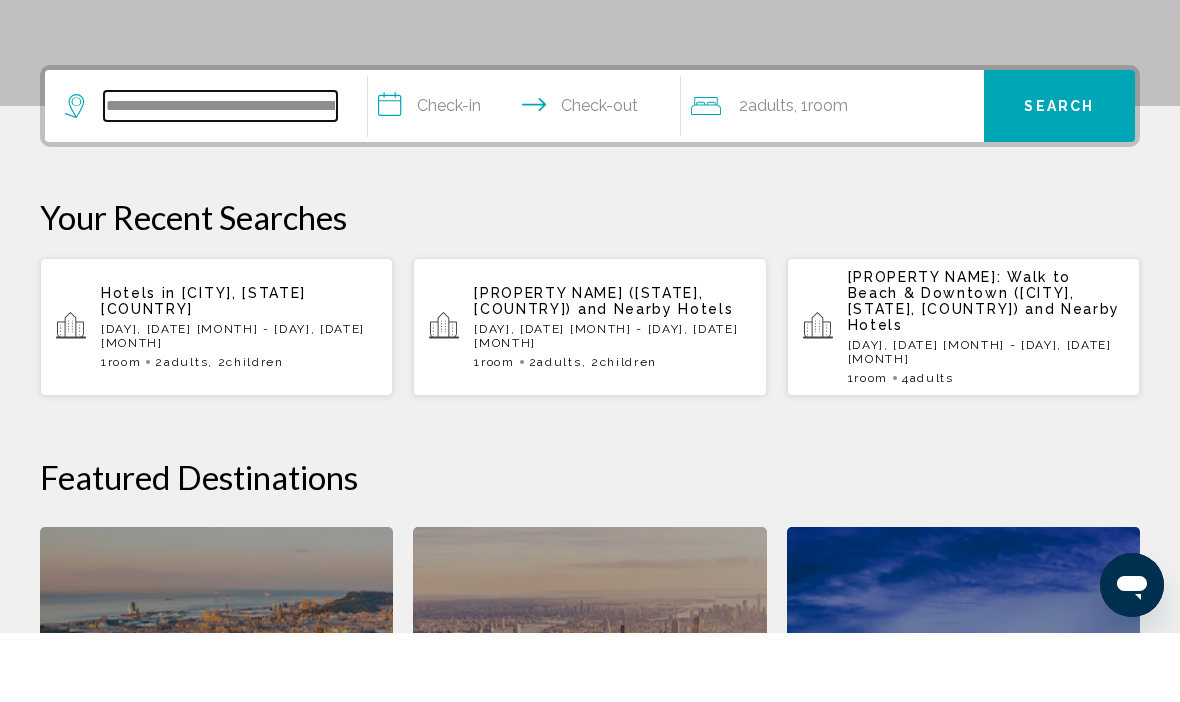 click on "**********" at bounding box center (220, 175) 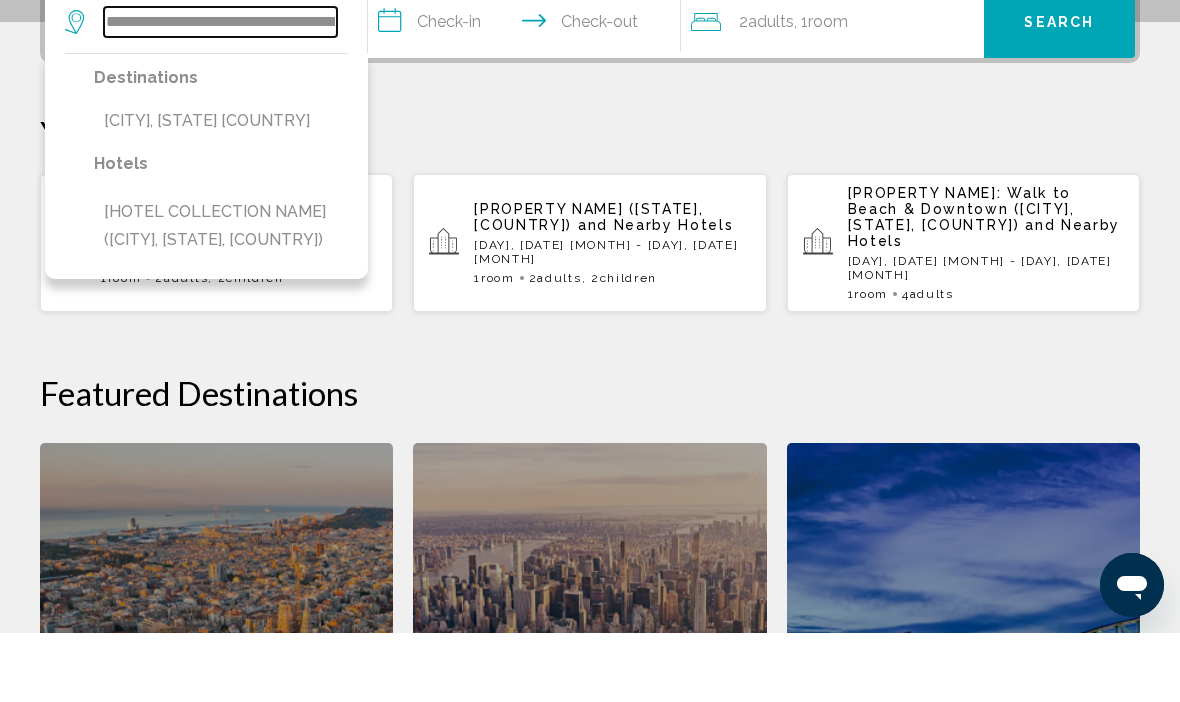 scroll, scrollTop: 514, scrollLeft: 0, axis: vertical 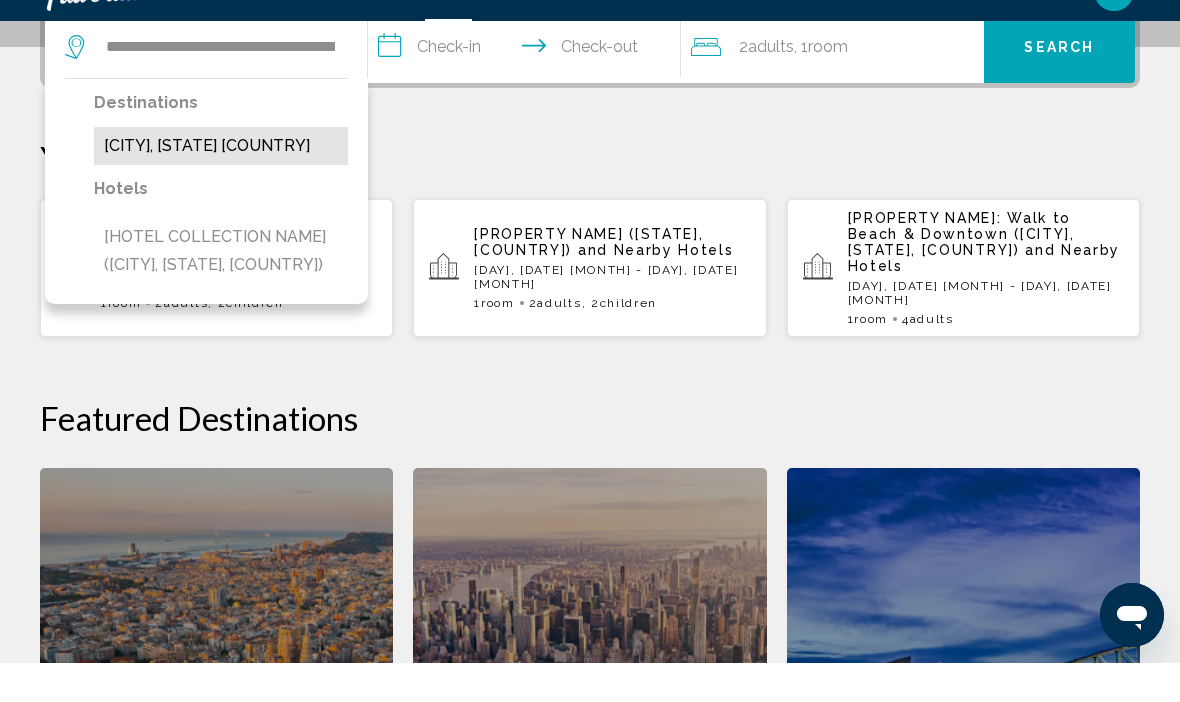 click on "[CITY], [STATE] [COUNTRY]" at bounding box center [221, 185] 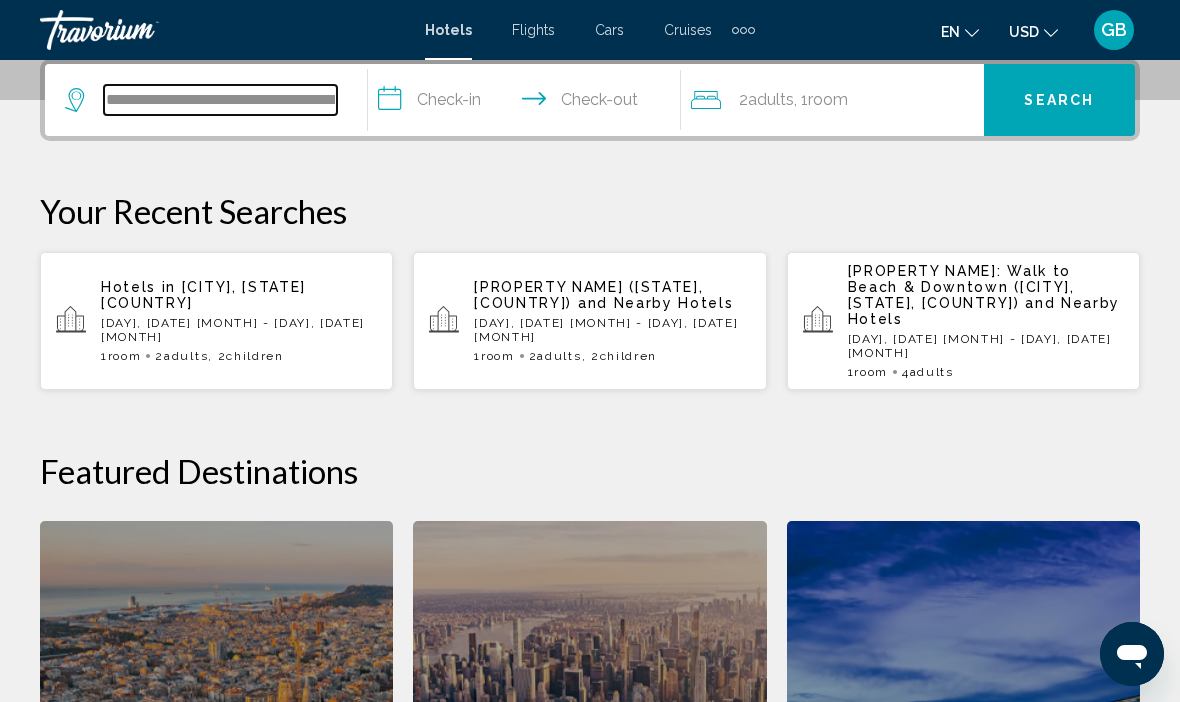scroll, scrollTop: 494, scrollLeft: 0, axis: vertical 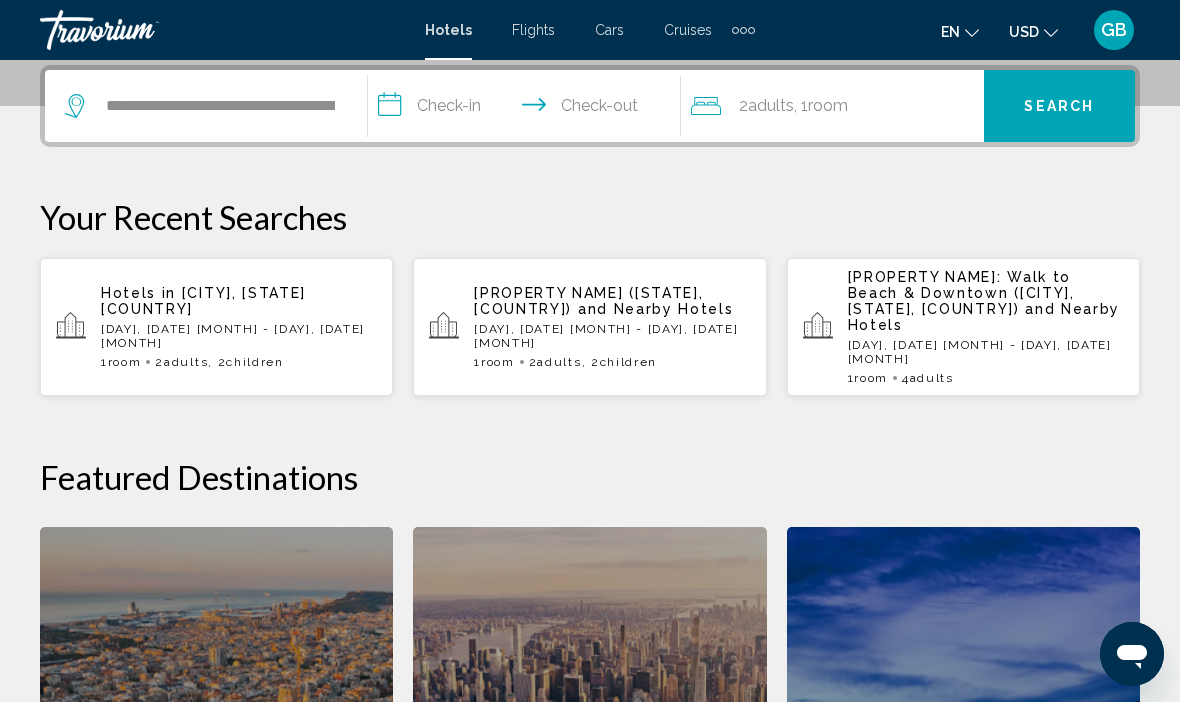 click on "**********" at bounding box center (528, 109) 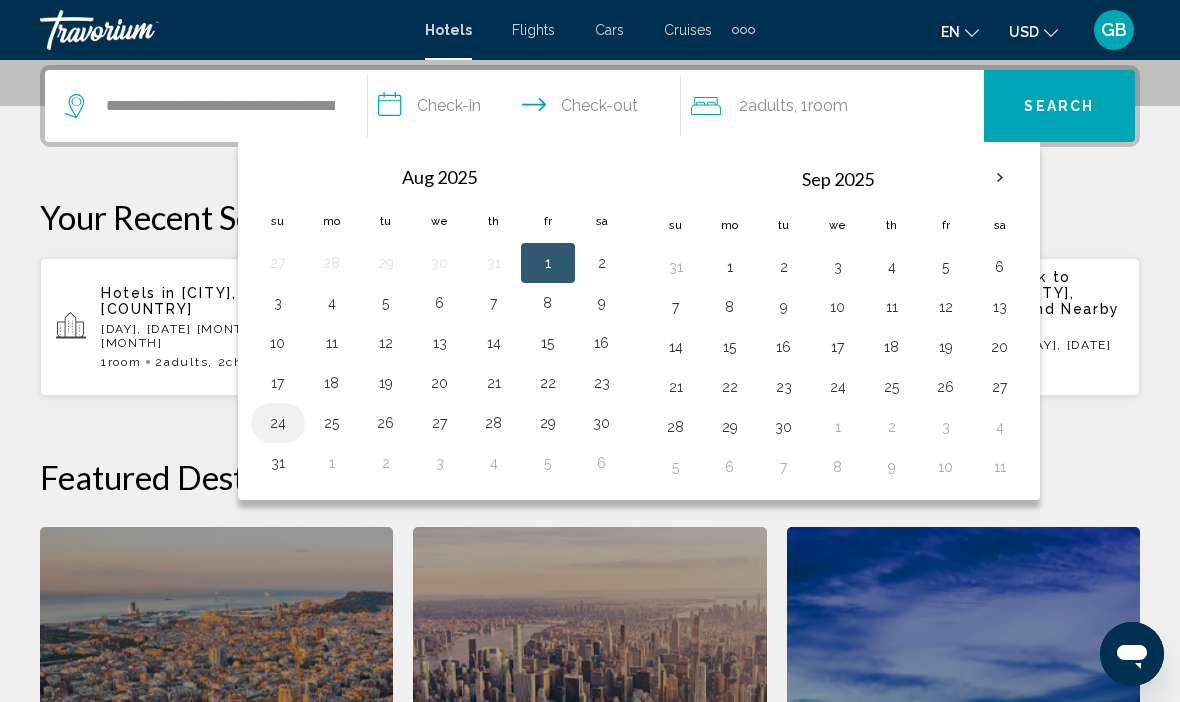 click on "24" at bounding box center (278, 423) 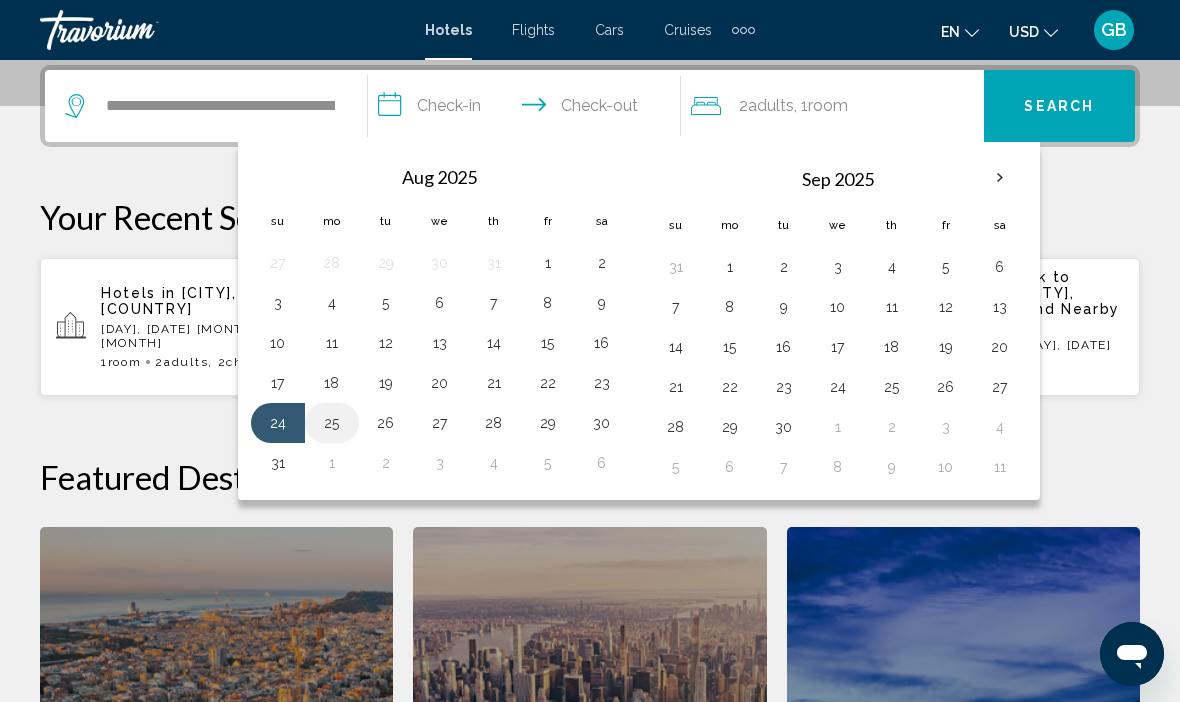 click on "25" at bounding box center [332, 423] 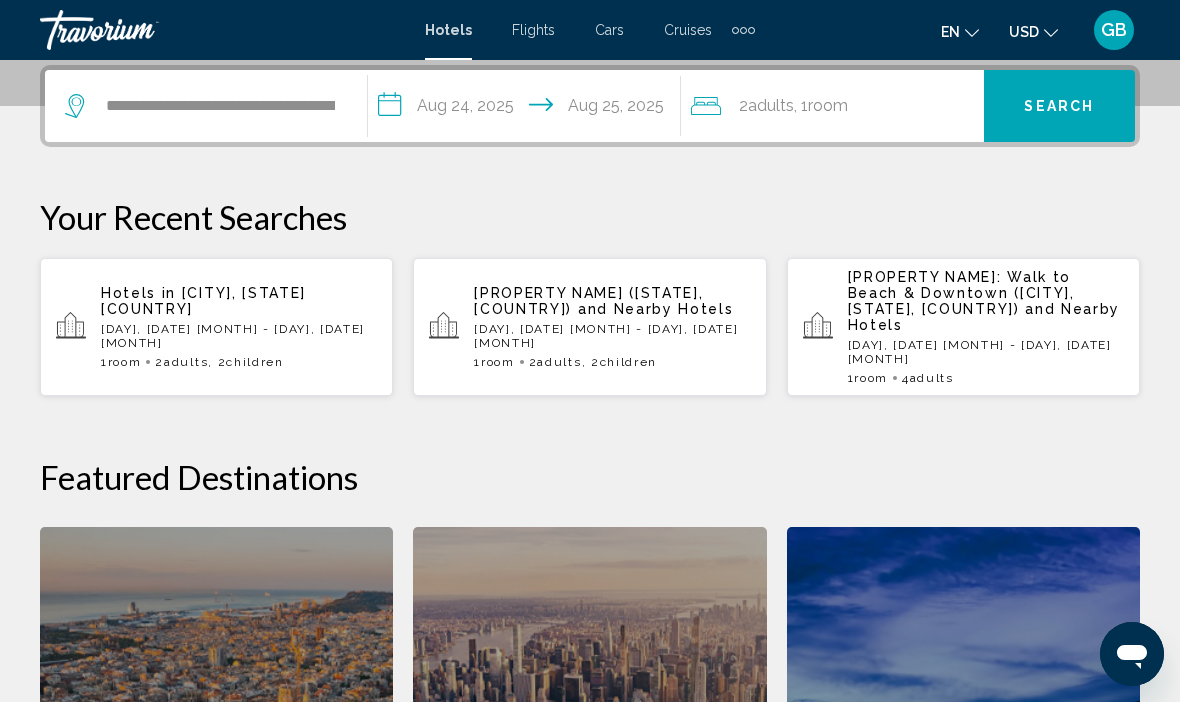 click on "Search" at bounding box center (1059, 107) 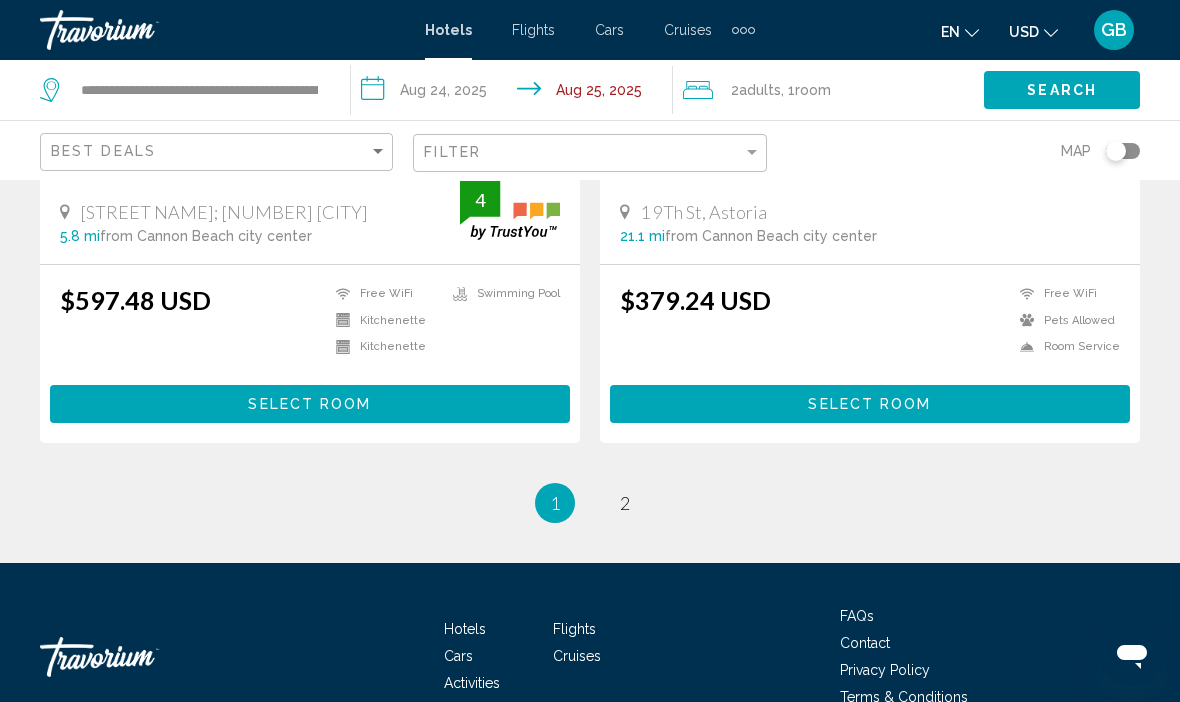 scroll, scrollTop: 4115, scrollLeft: 0, axis: vertical 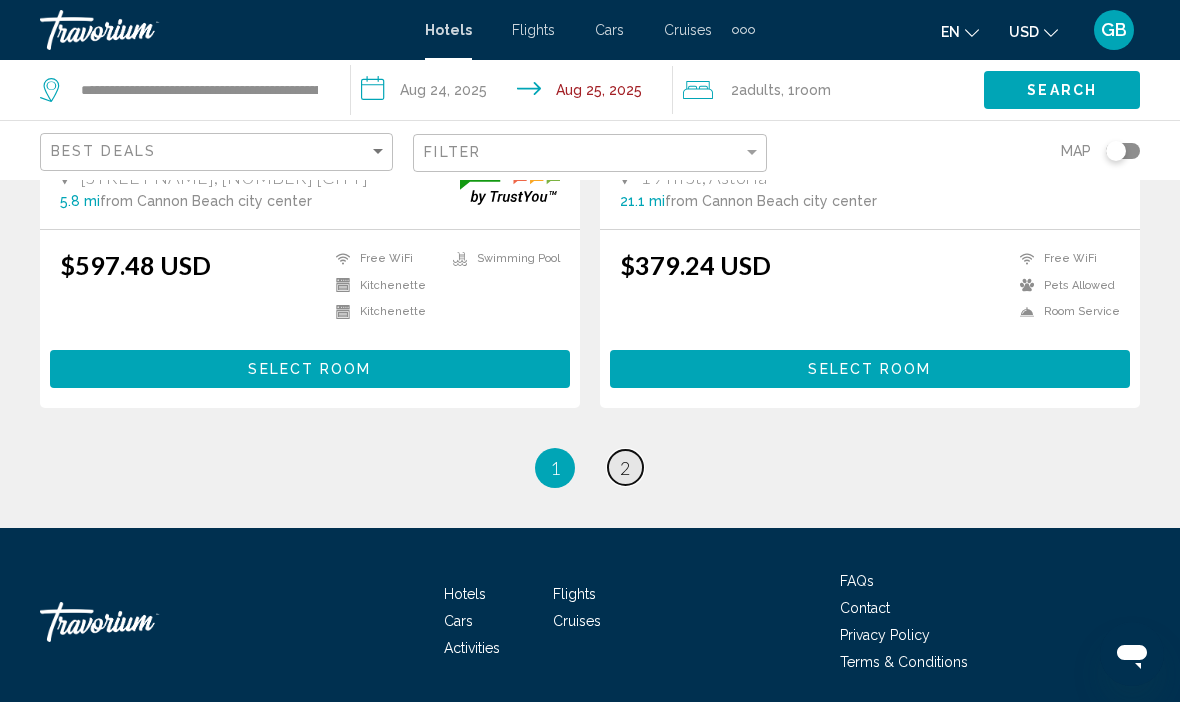 click on "2" at bounding box center (625, 468) 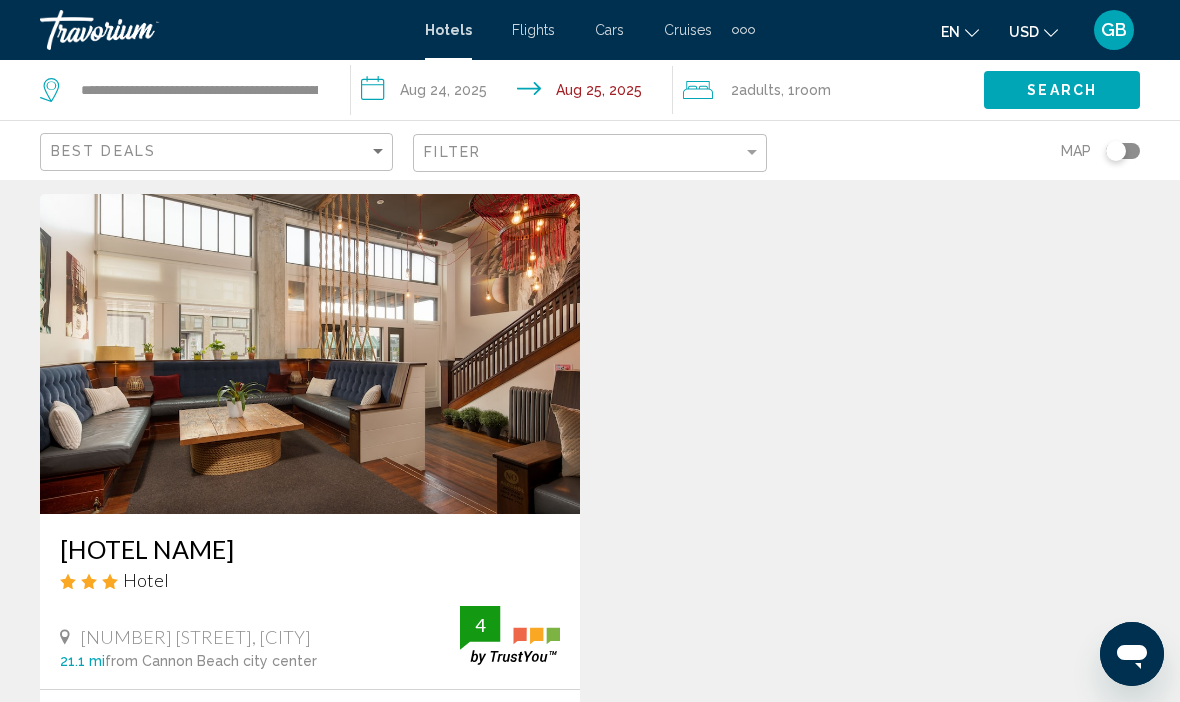 scroll, scrollTop: 0, scrollLeft: 0, axis: both 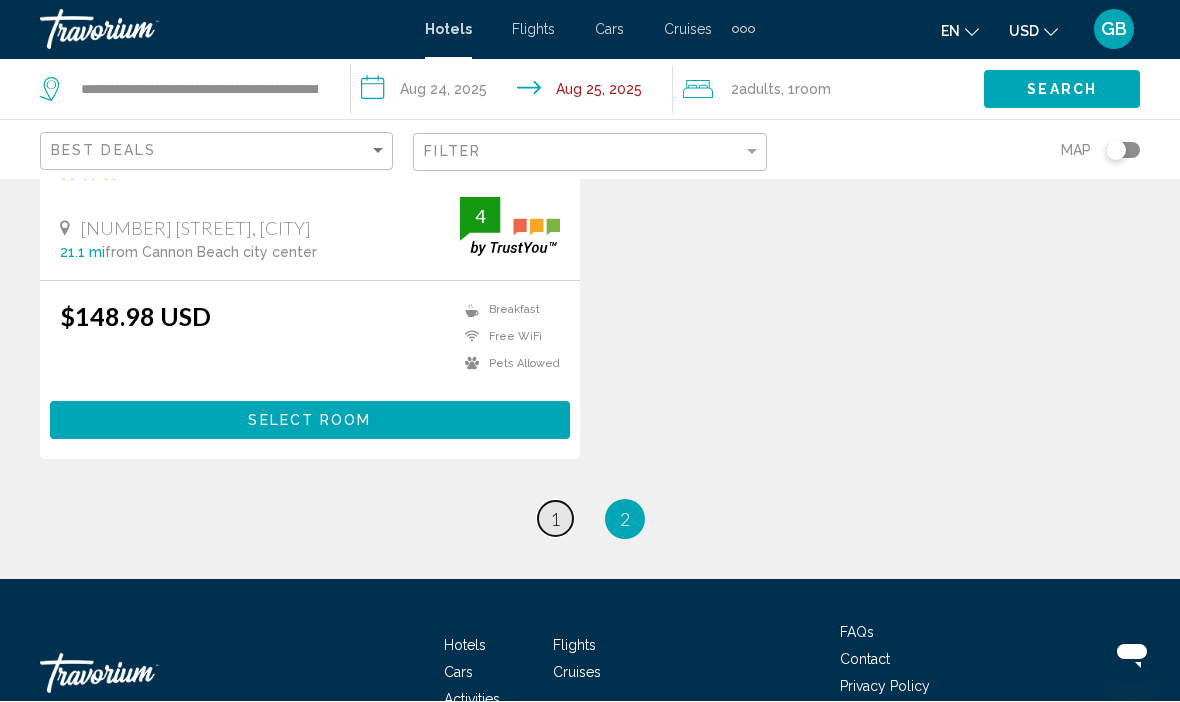 click on "page  1" at bounding box center [555, 519] 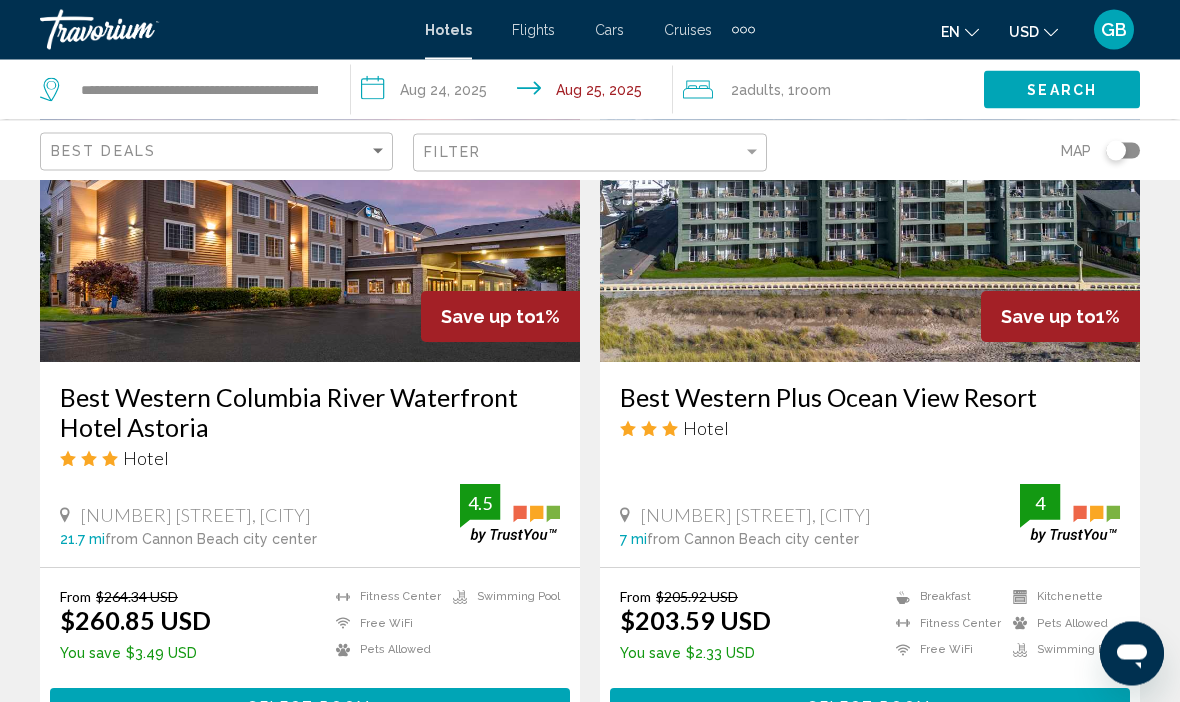 scroll, scrollTop: 915, scrollLeft: 0, axis: vertical 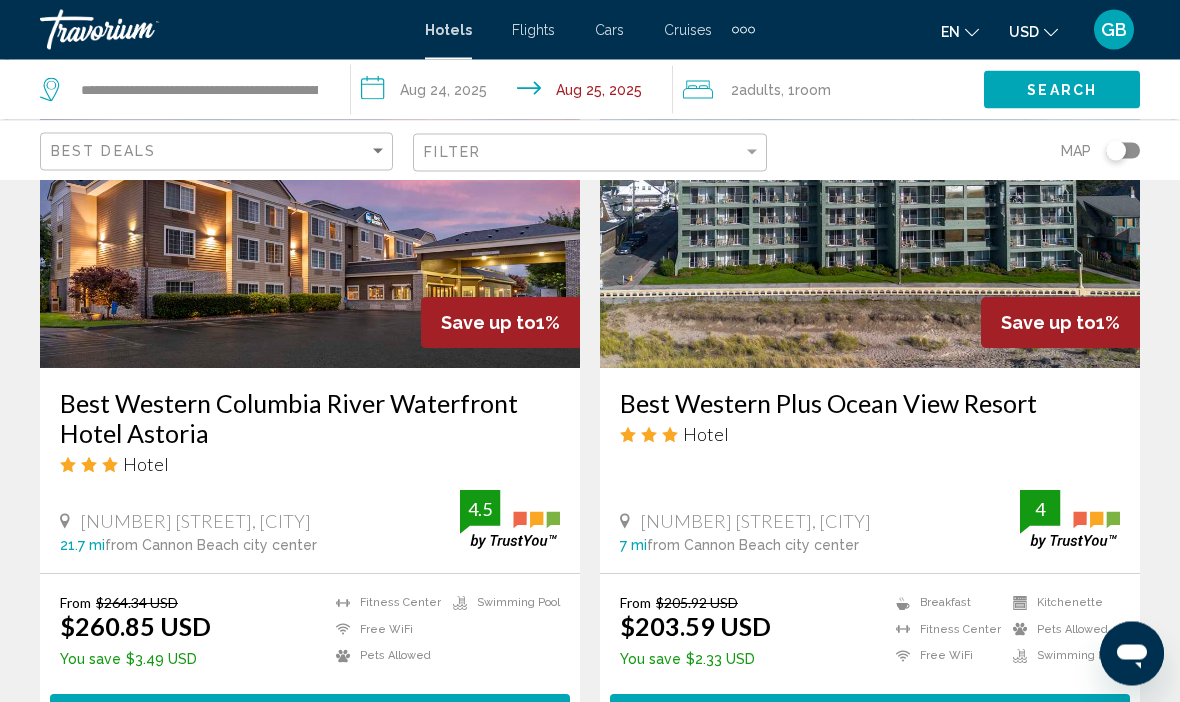 click at bounding box center [870, 209] 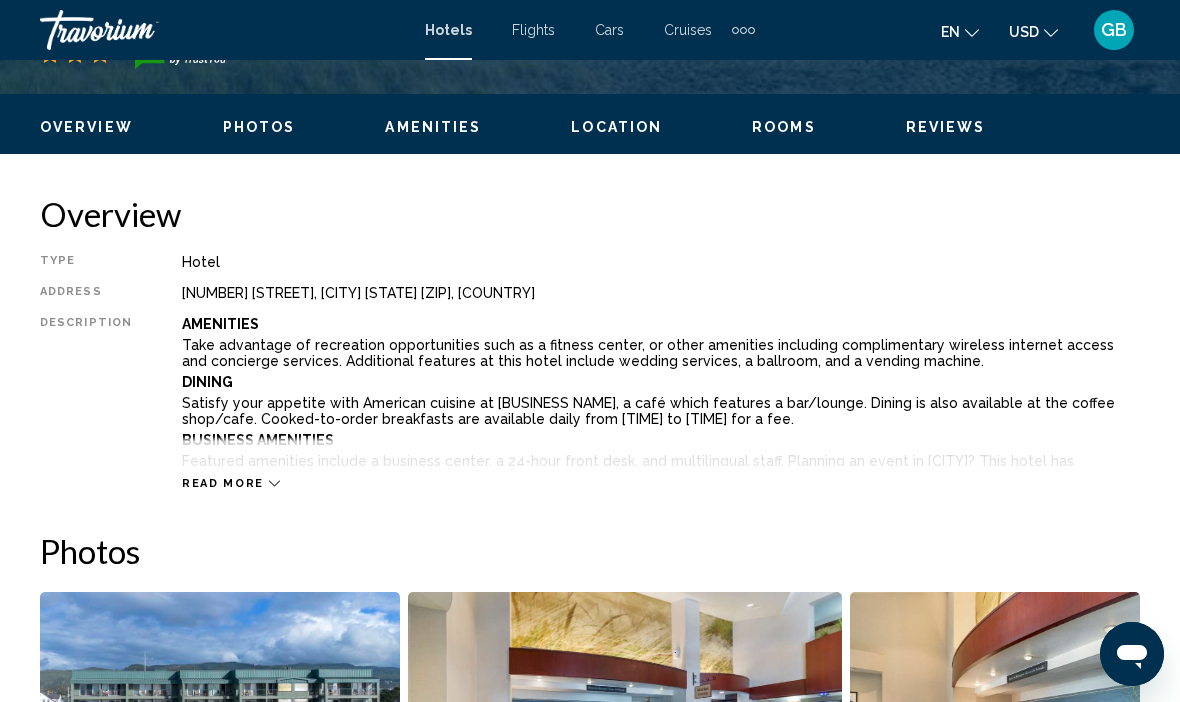 scroll, scrollTop: 0, scrollLeft: 0, axis: both 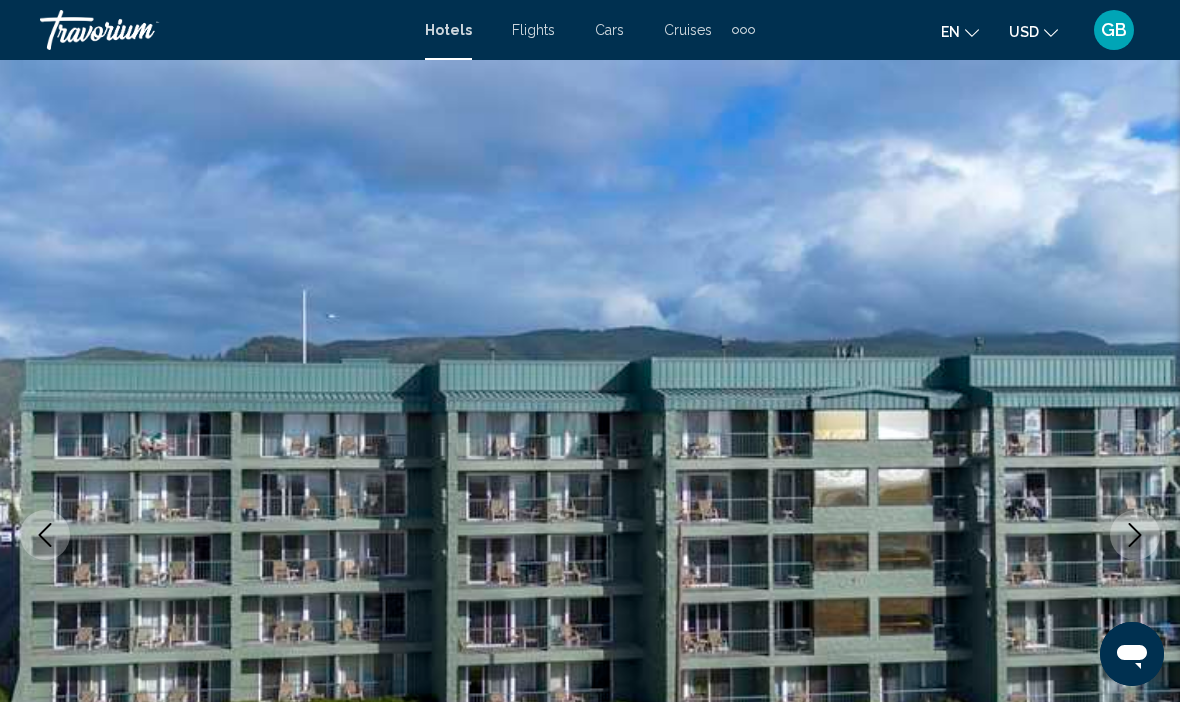 type 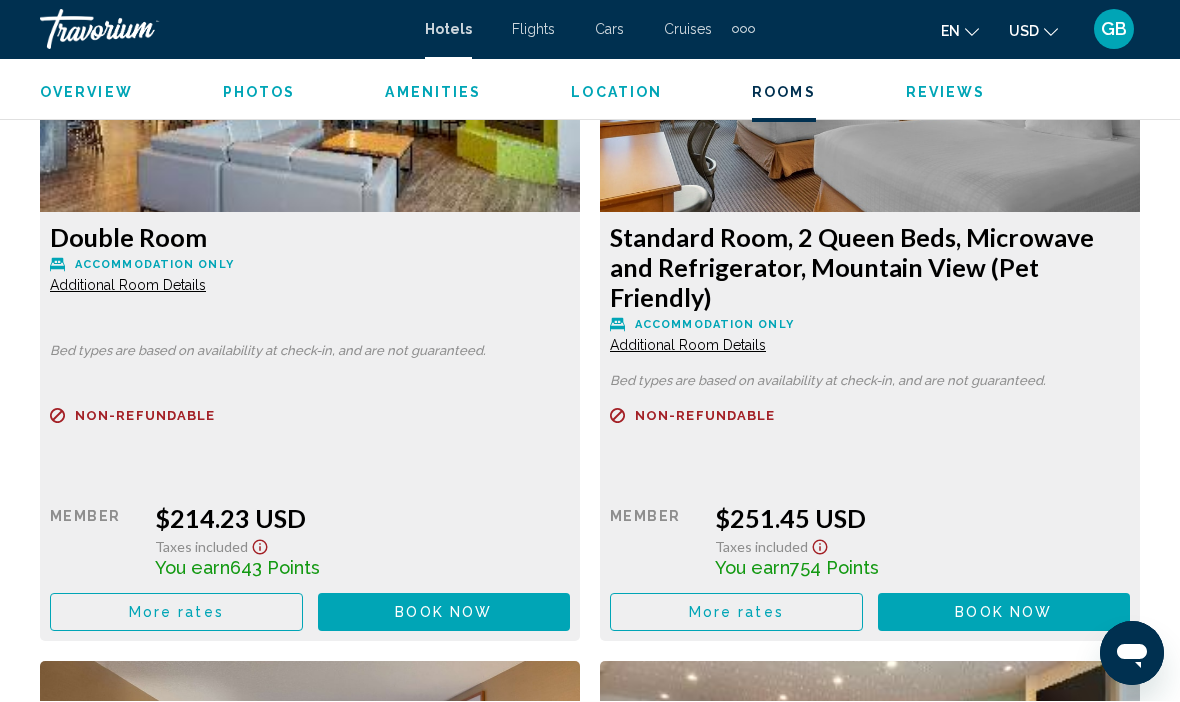 scroll, scrollTop: 5898, scrollLeft: 0, axis: vertical 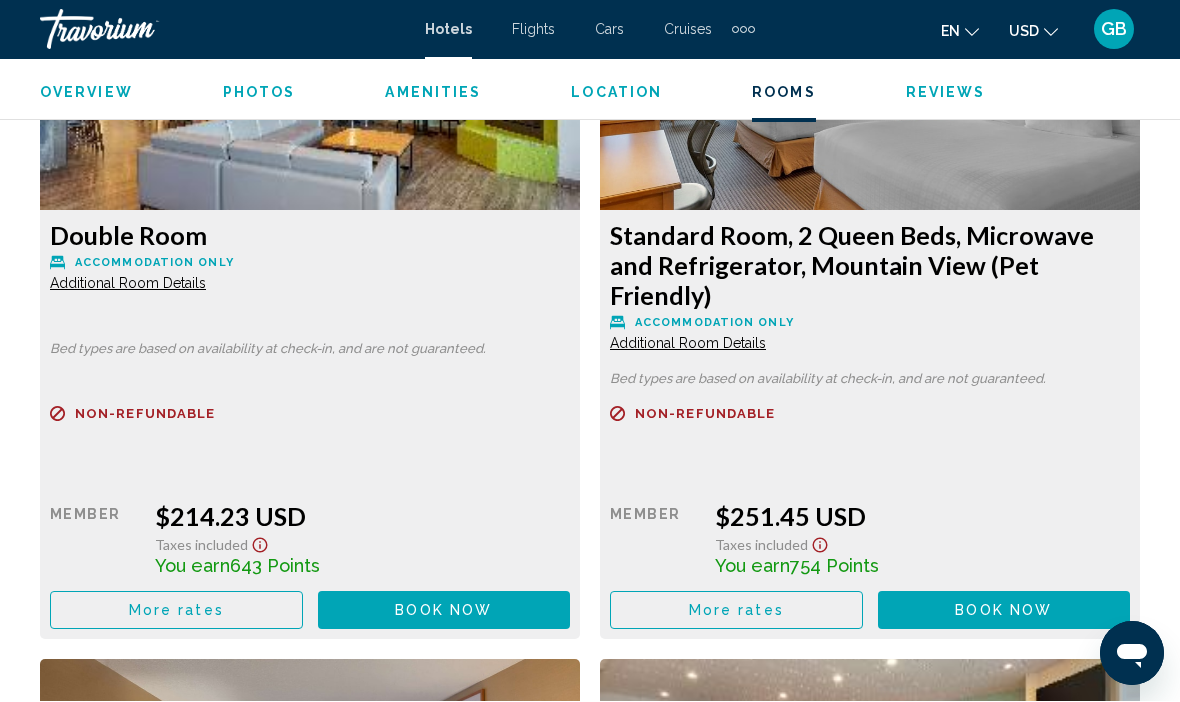 click on "Additional Room Details" at bounding box center [128, -2393] 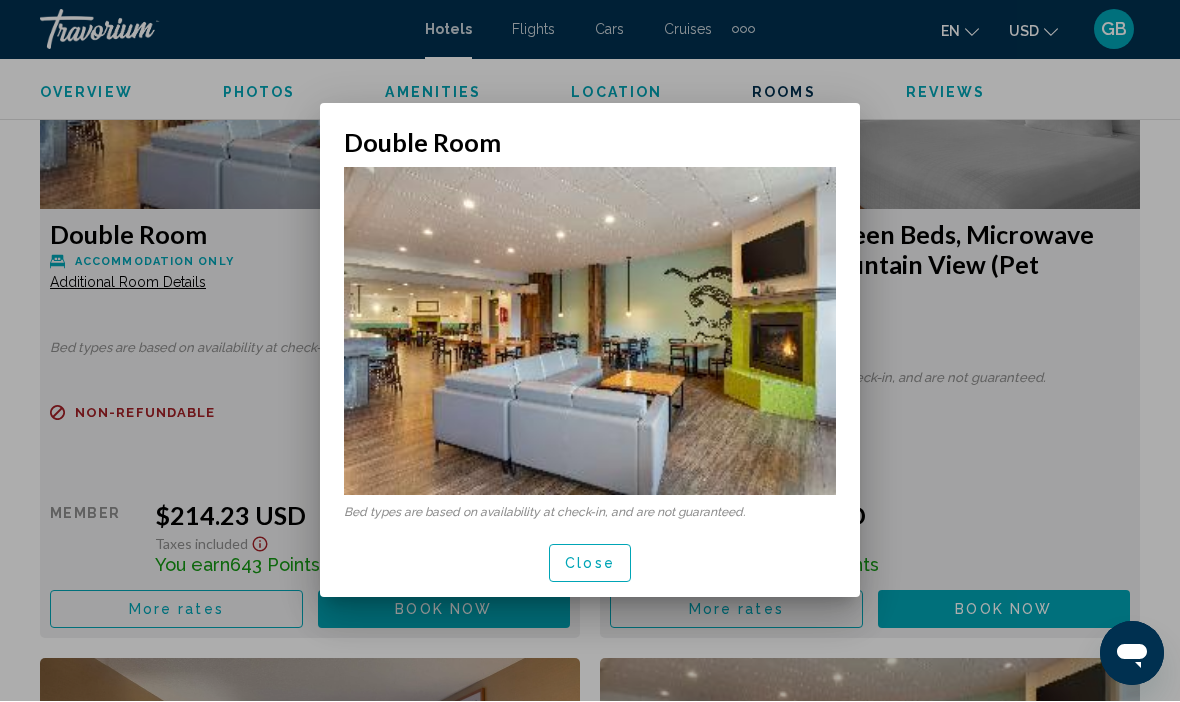 click at bounding box center (590, 332) 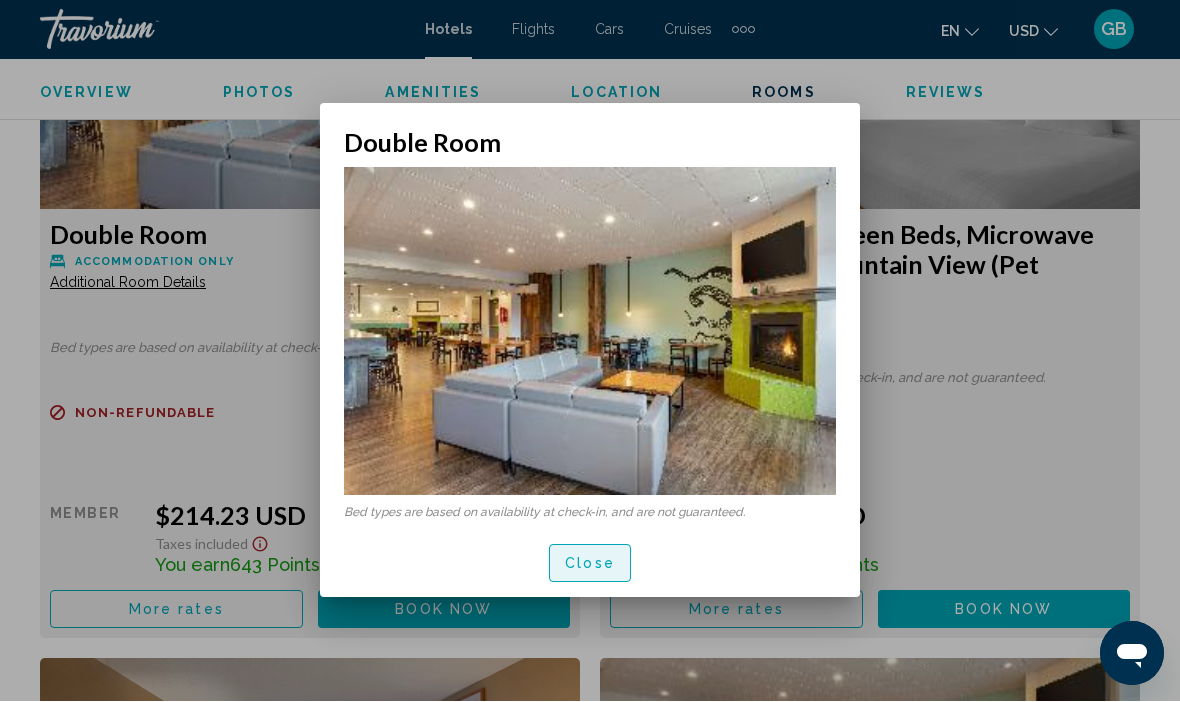 click on "Close" at bounding box center (590, 565) 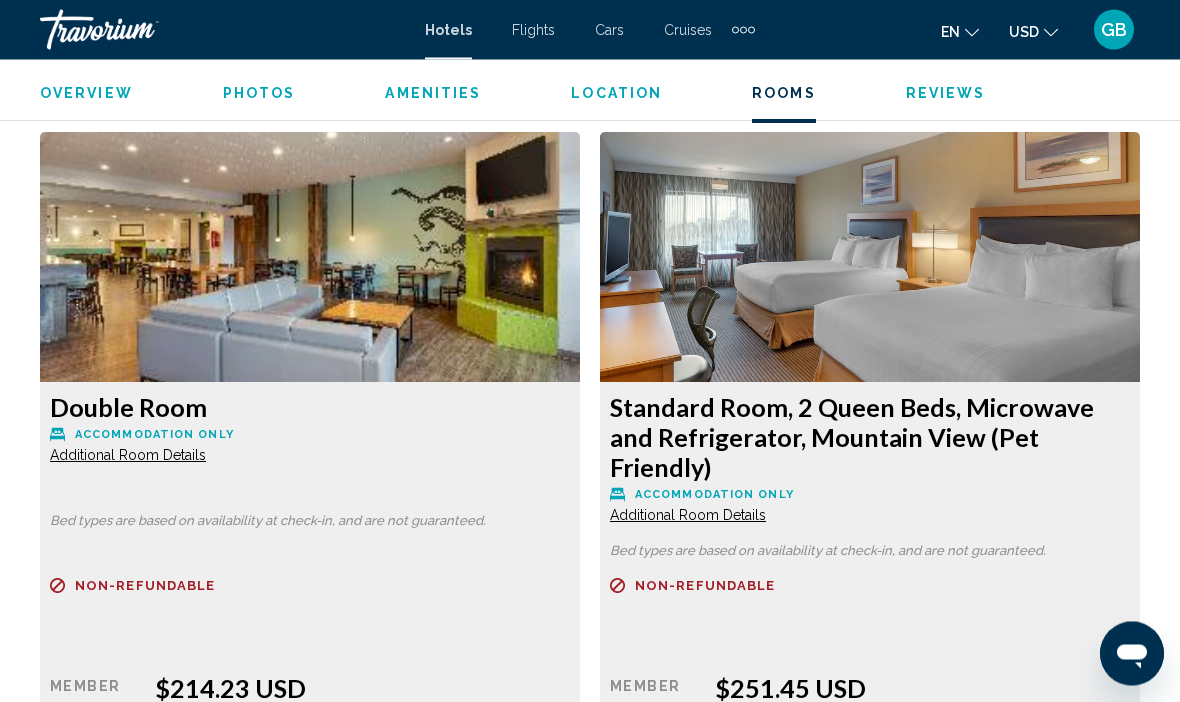 scroll, scrollTop: 5718, scrollLeft: 0, axis: vertical 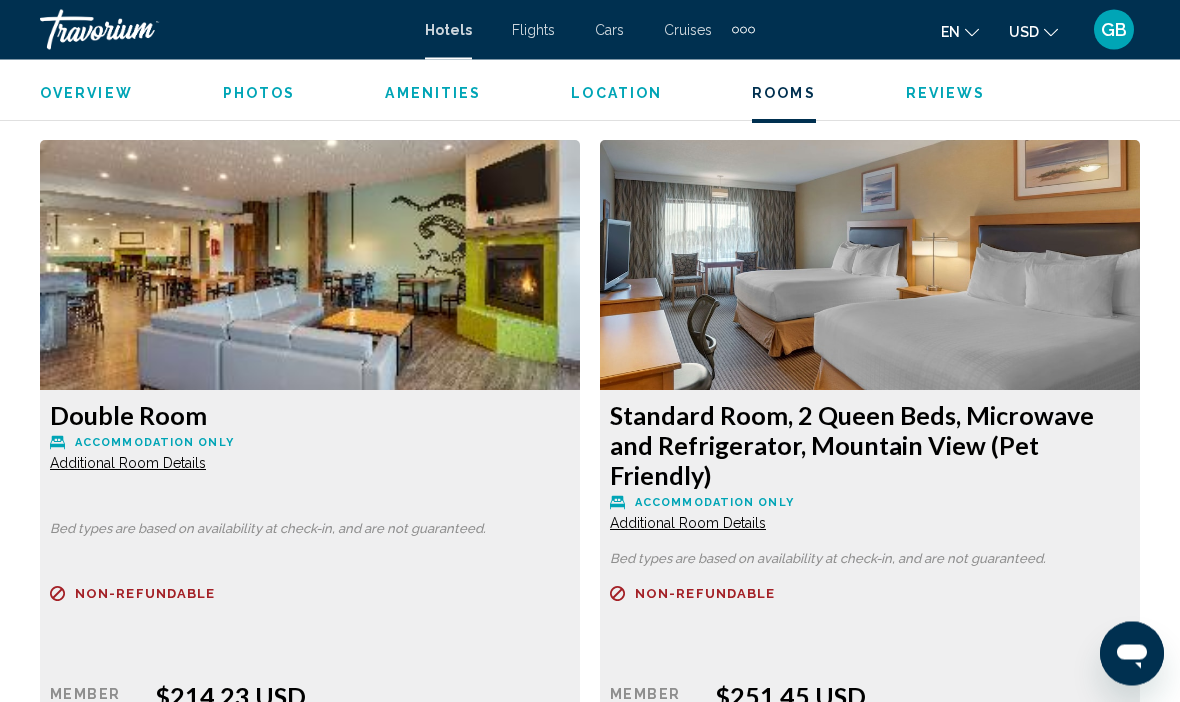 click on "Double Room" at bounding box center (310, -2261) 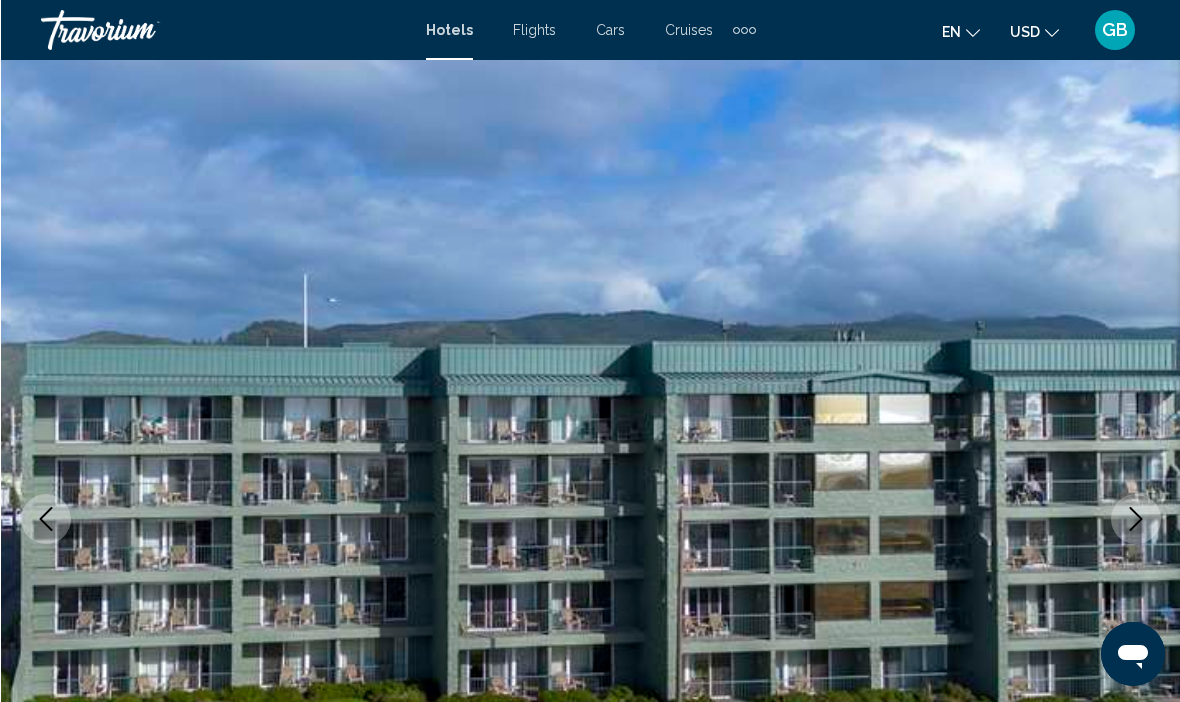 scroll, scrollTop: 0, scrollLeft: 0, axis: both 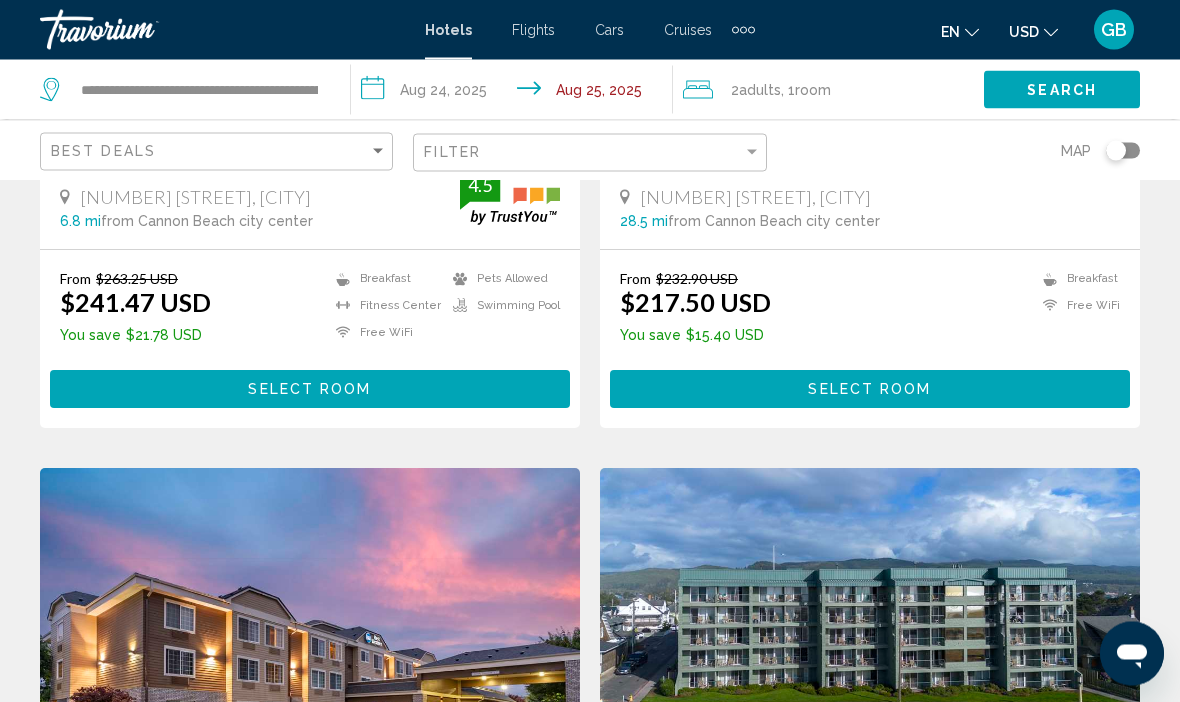 click on "2  Adult Adults , 1  Room rooms" 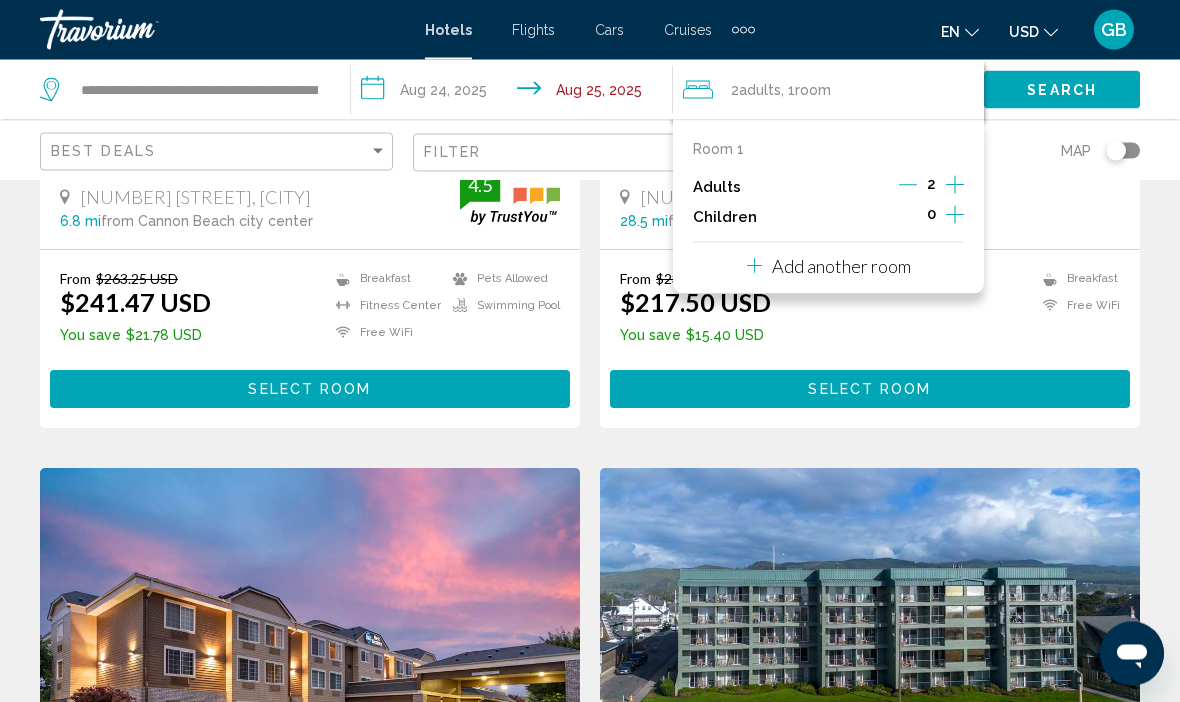 scroll, scrollTop: 496, scrollLeft: 0, axis: vertical 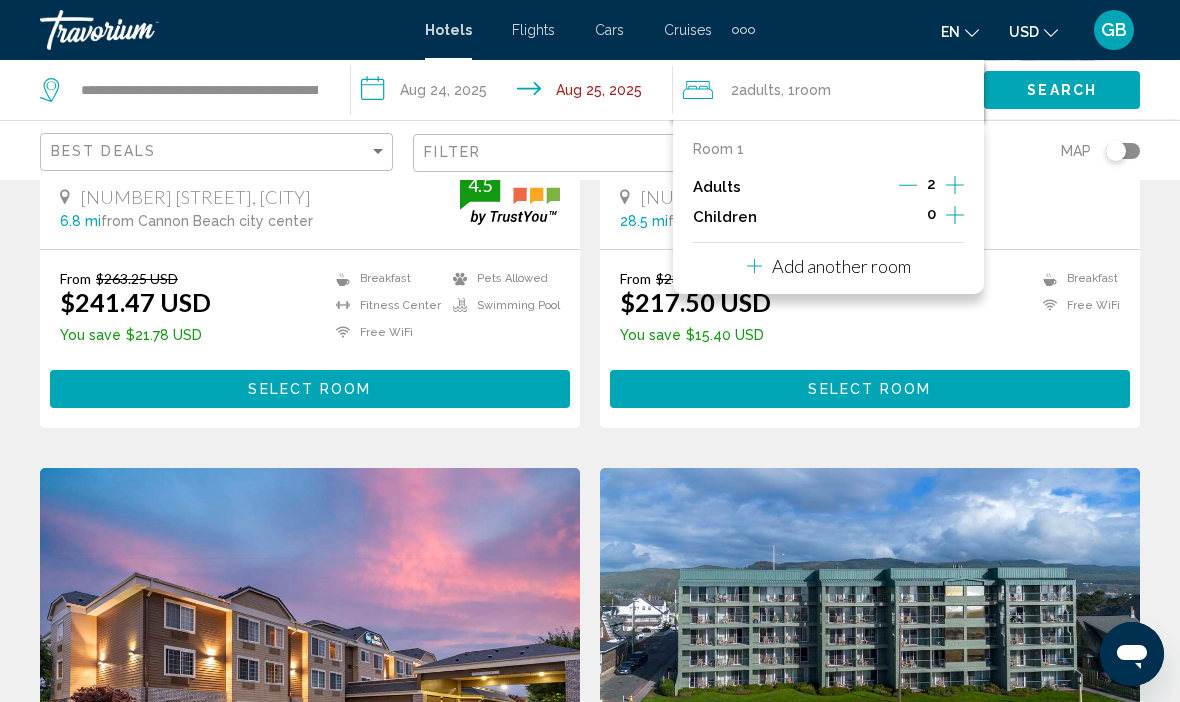 click 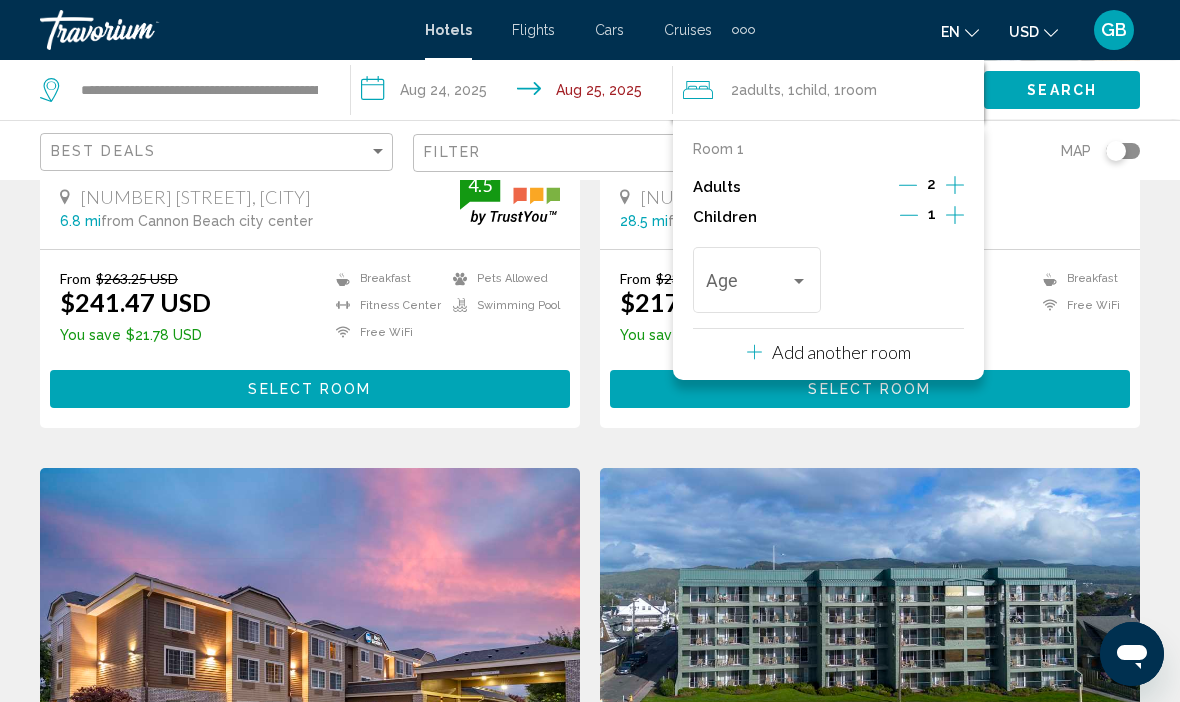 click at bounding box center (955, 217) 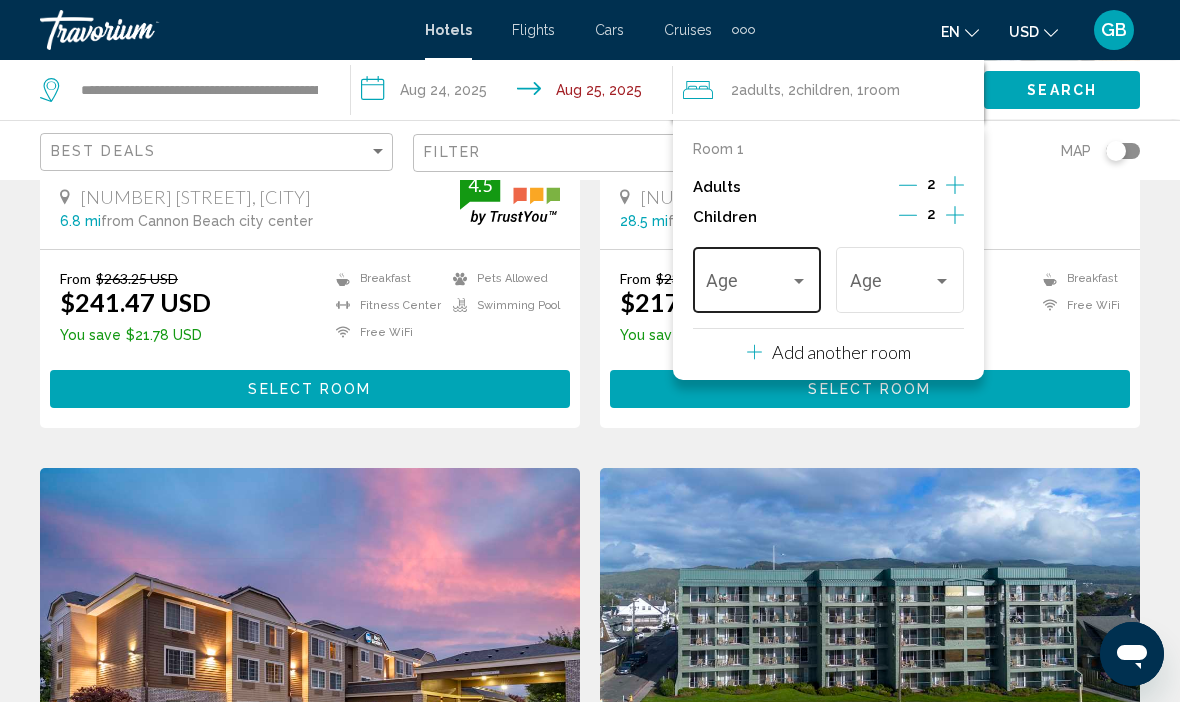 click at bounding box center [799, 281] 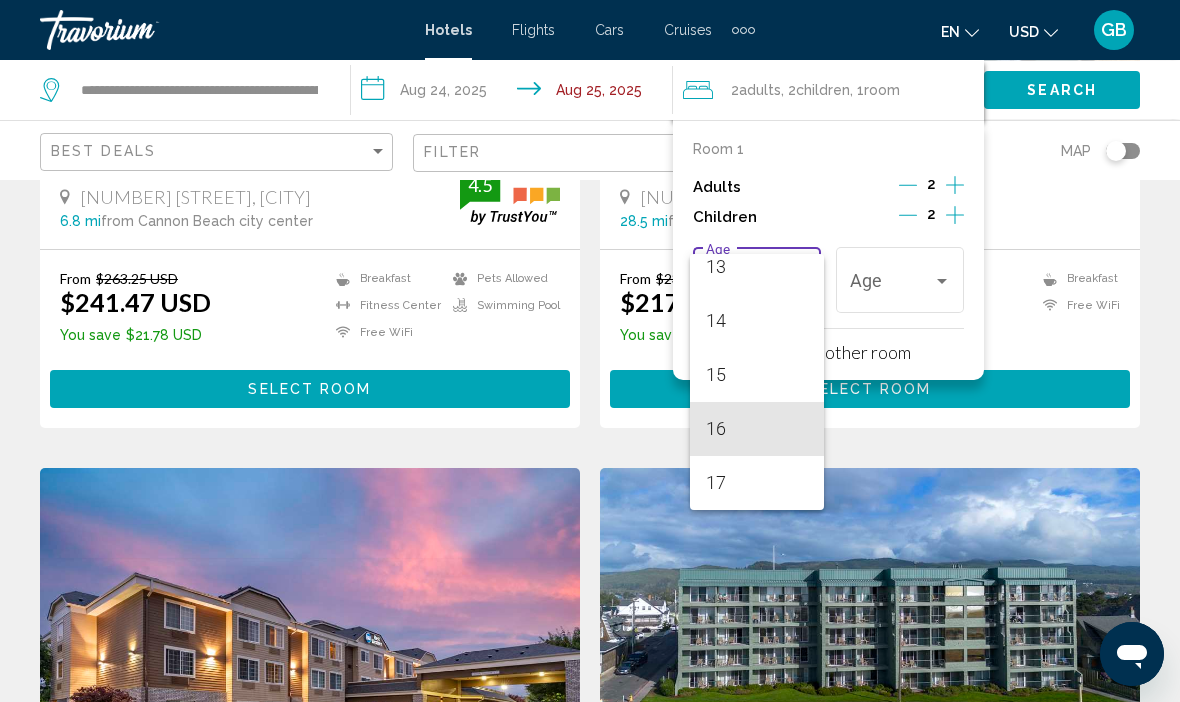 scroll, scrollTop: 714, scrollLeft: 0, axis: vertical 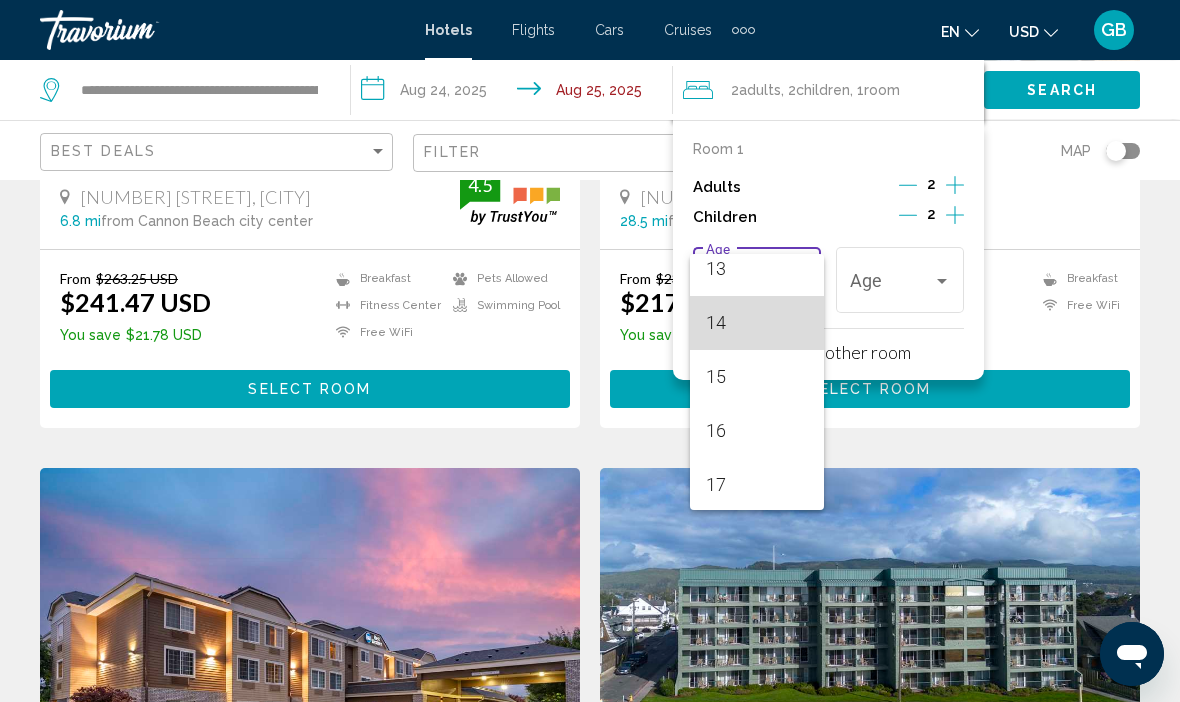 click on "14" at bounding box center (756, 323) 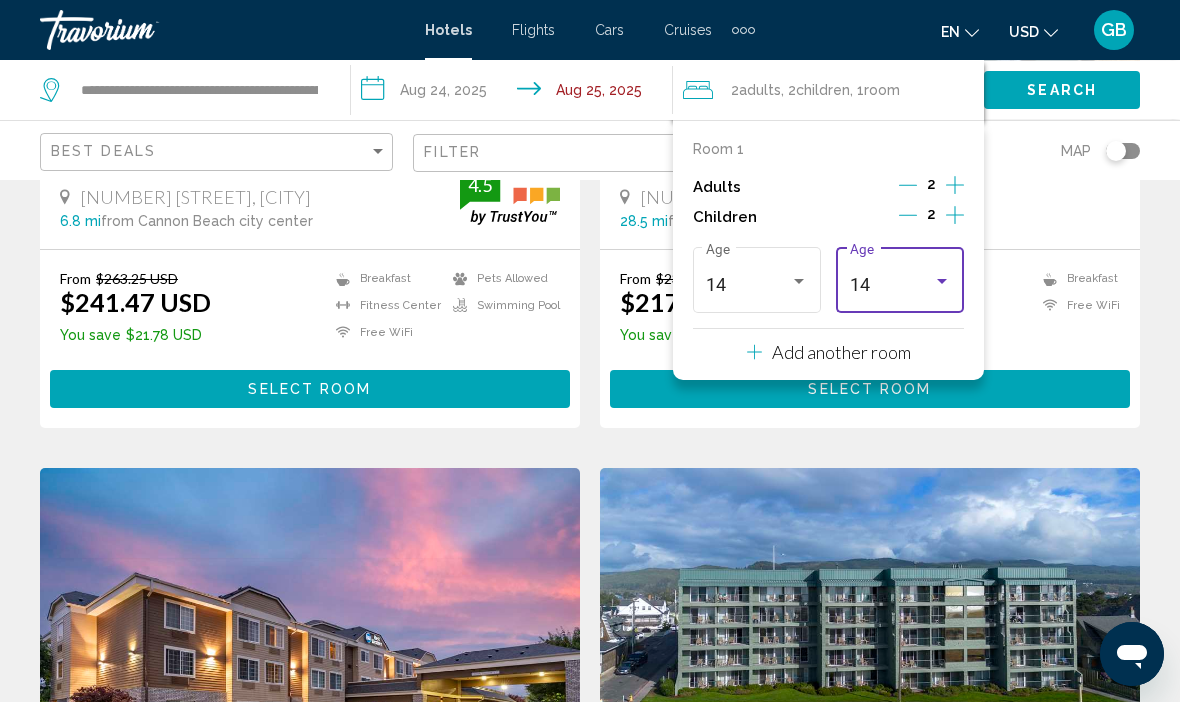 click at bounding box center (942, 281) 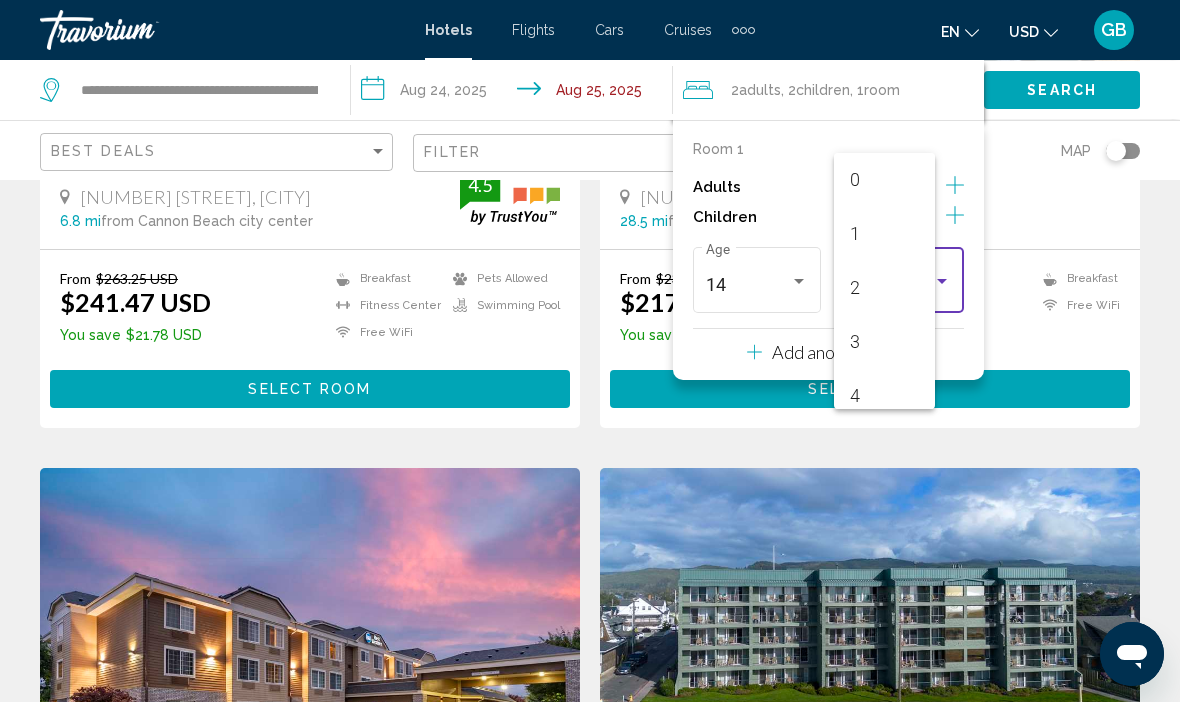 scroll, scrollTop: 655, scrollLeft: 0, axis: vertical 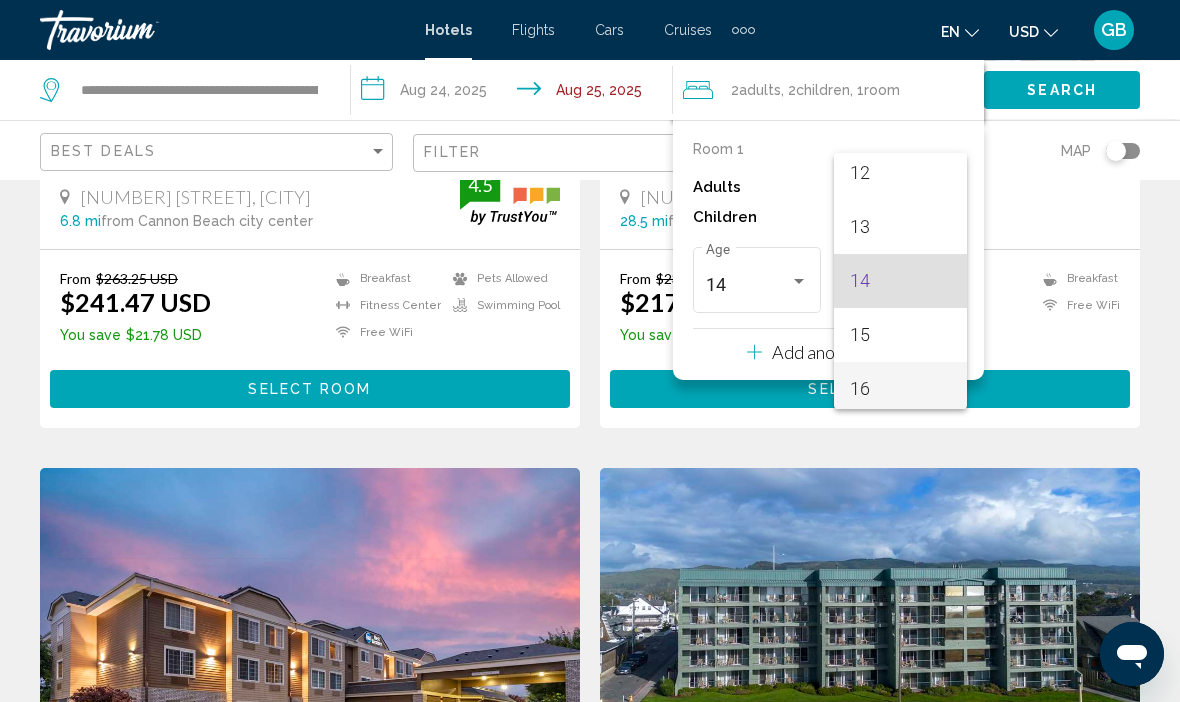click on "16" at bounding box center (900, 389) 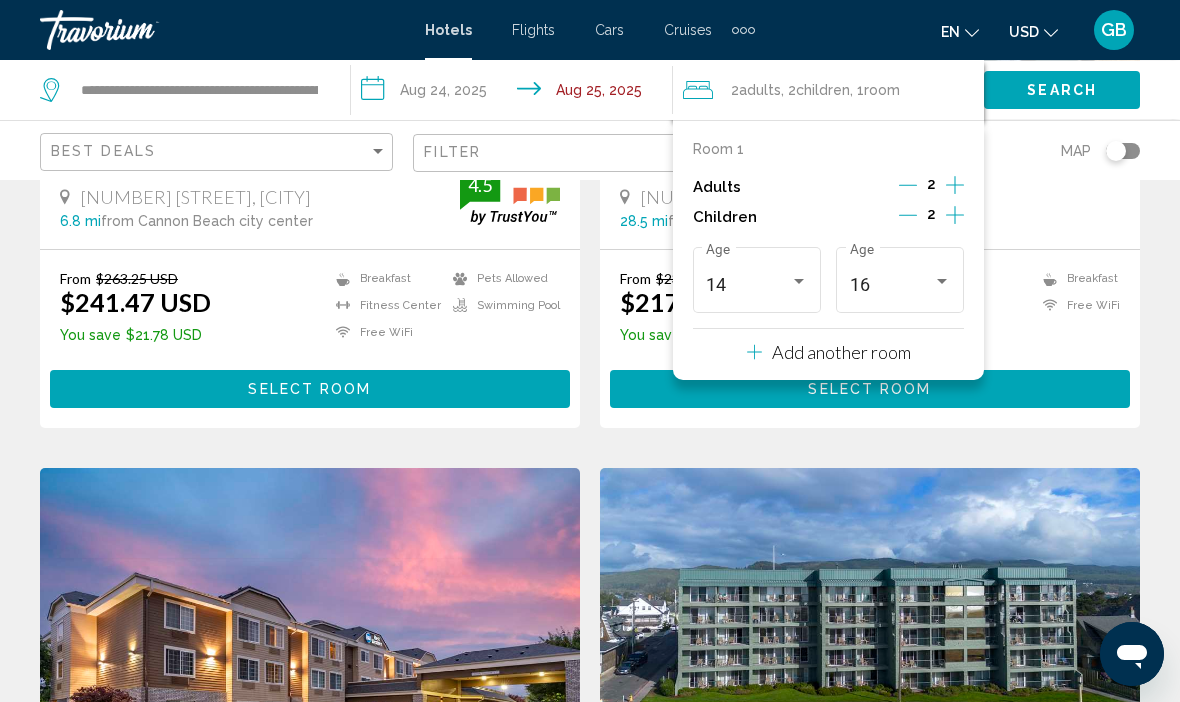 click on "[DISTANCE] mi  from [CITY] city center from hotel" at bounding box center [870, 221] 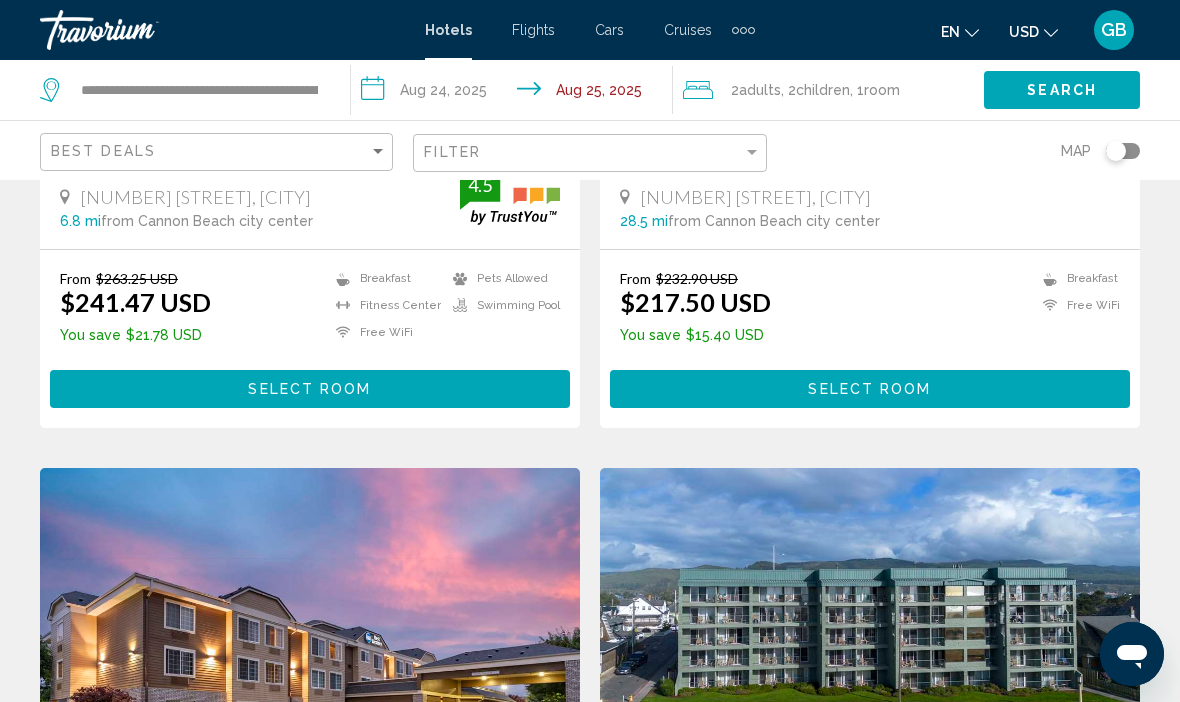 click on "Search" 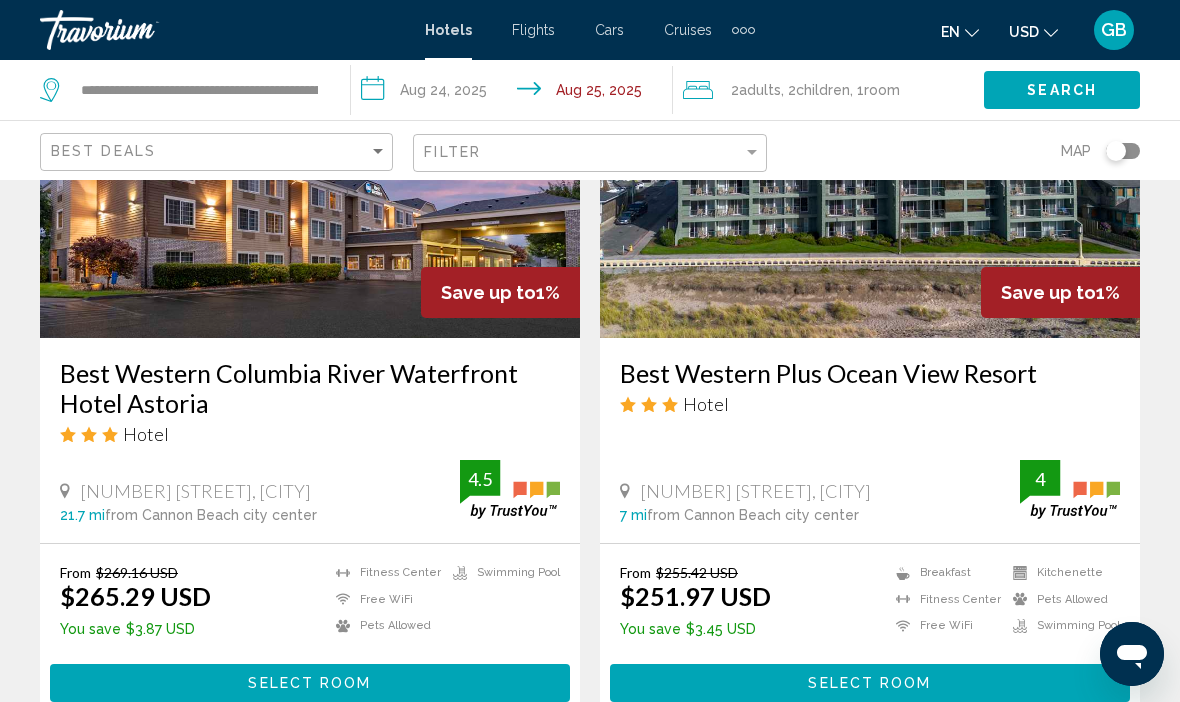 scroll, scrollTop: 973, scrollLeft: 0, axis: vertical 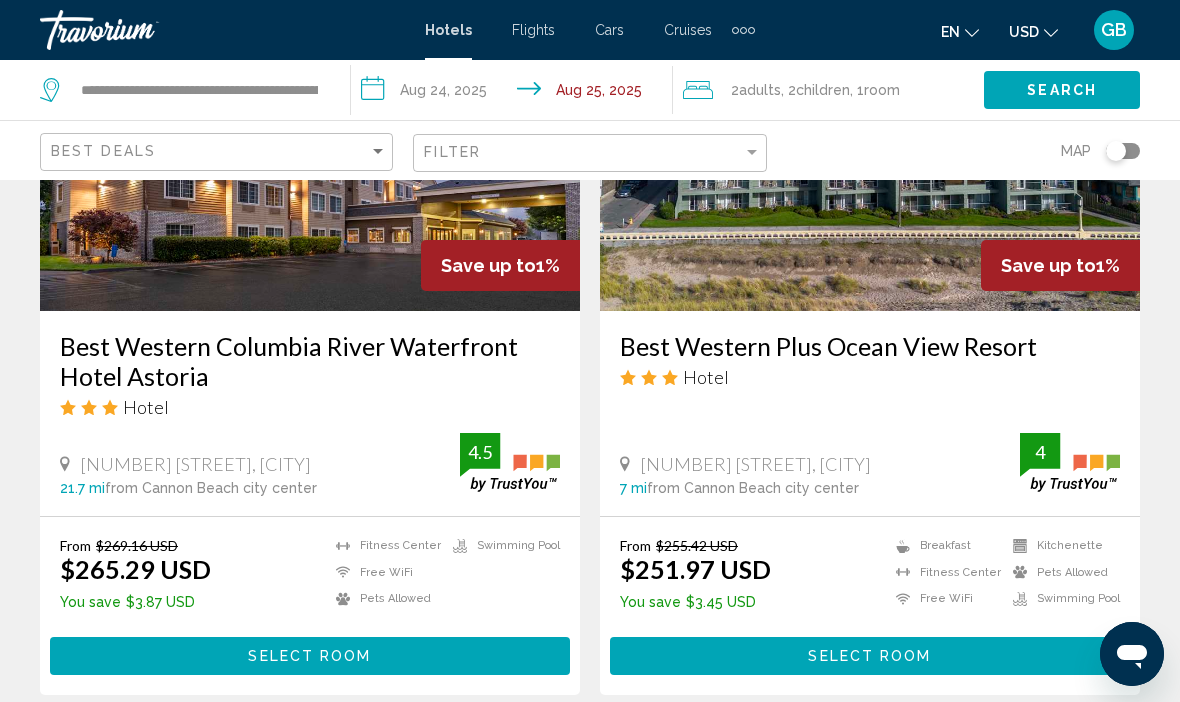 click on "Best Western Plus Ocean View Resort" at bounding box center (870, 346) 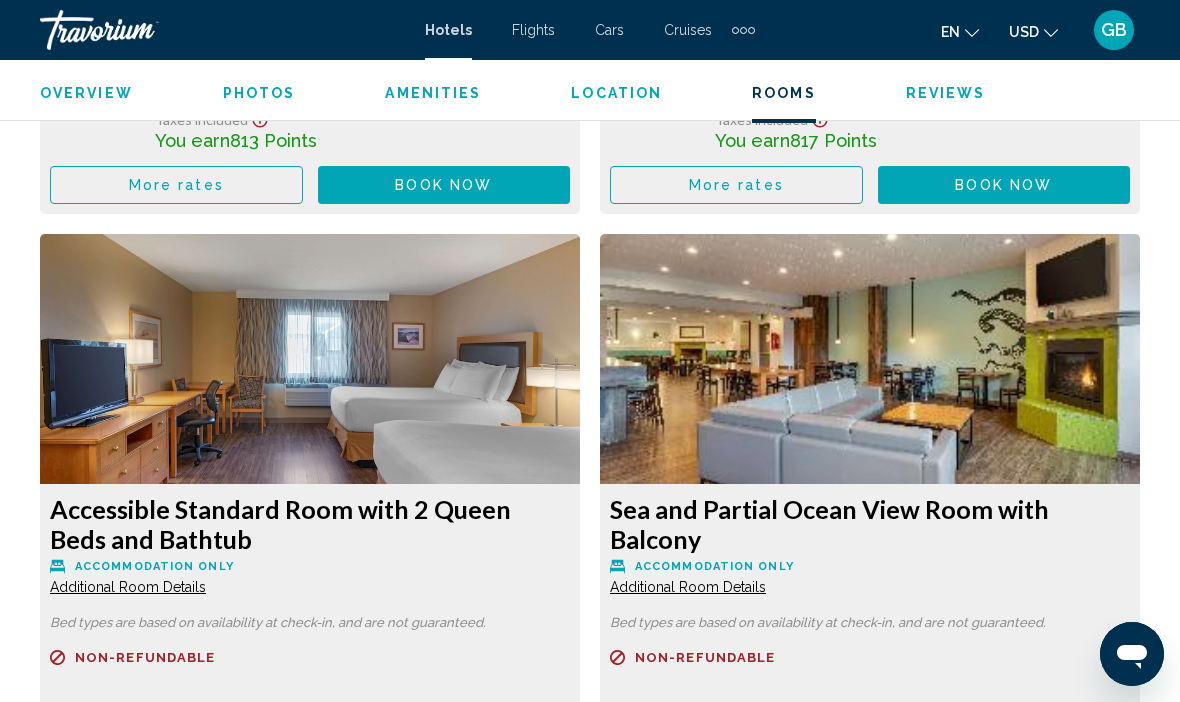 scroll, scrollTop: 6370, scrollLeft: 0, axis: vertical 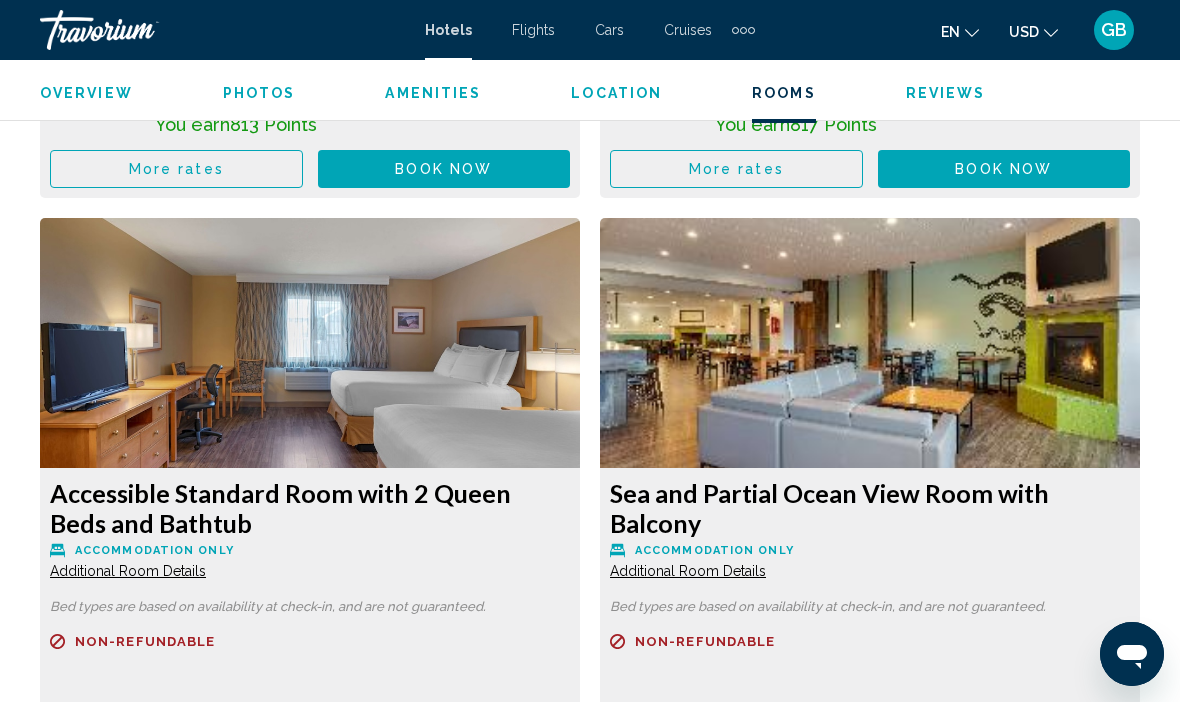 type 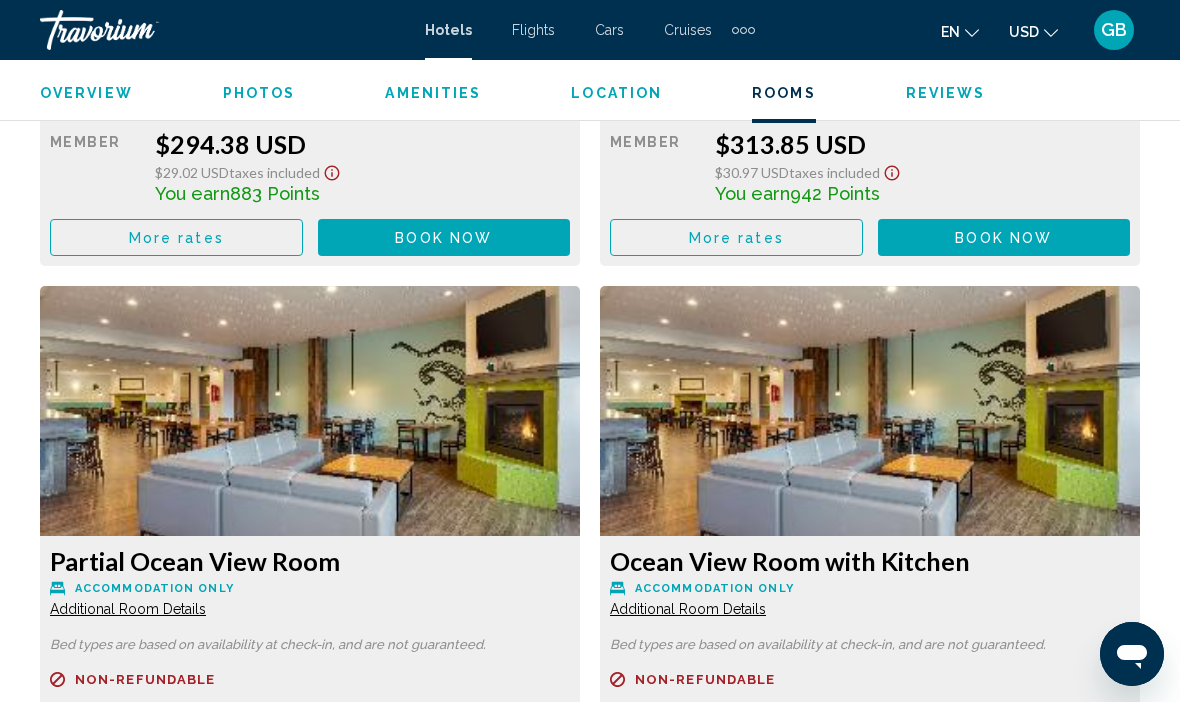 scroll, scrollTop: 8278, scrollLeft: 0, axis: vertical 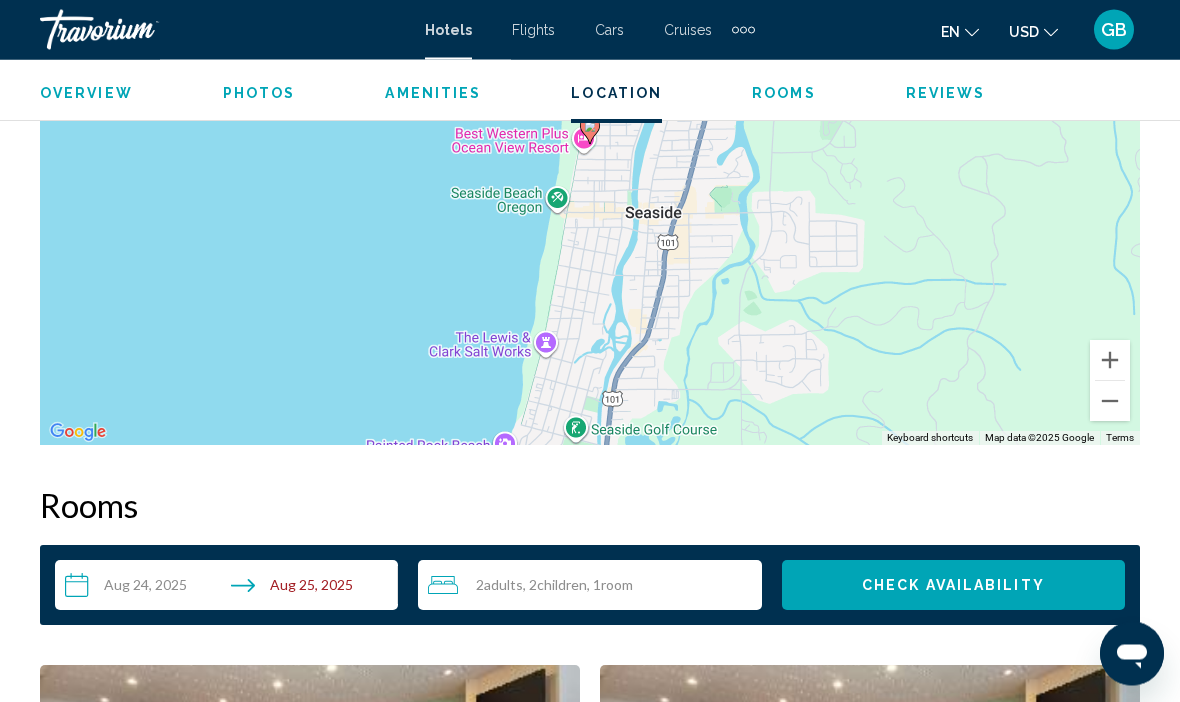 click on "2  Adult Adults , 2  Child Children , 1  Room rooms" at bounding box center (594, 586) 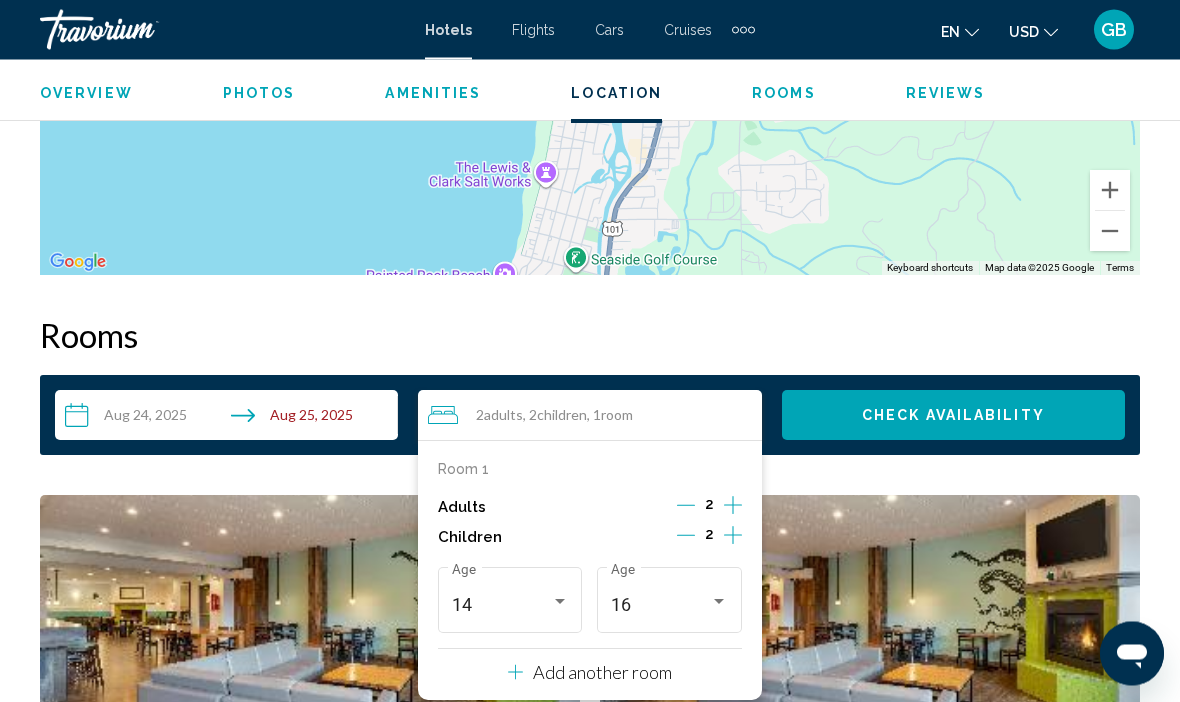 click 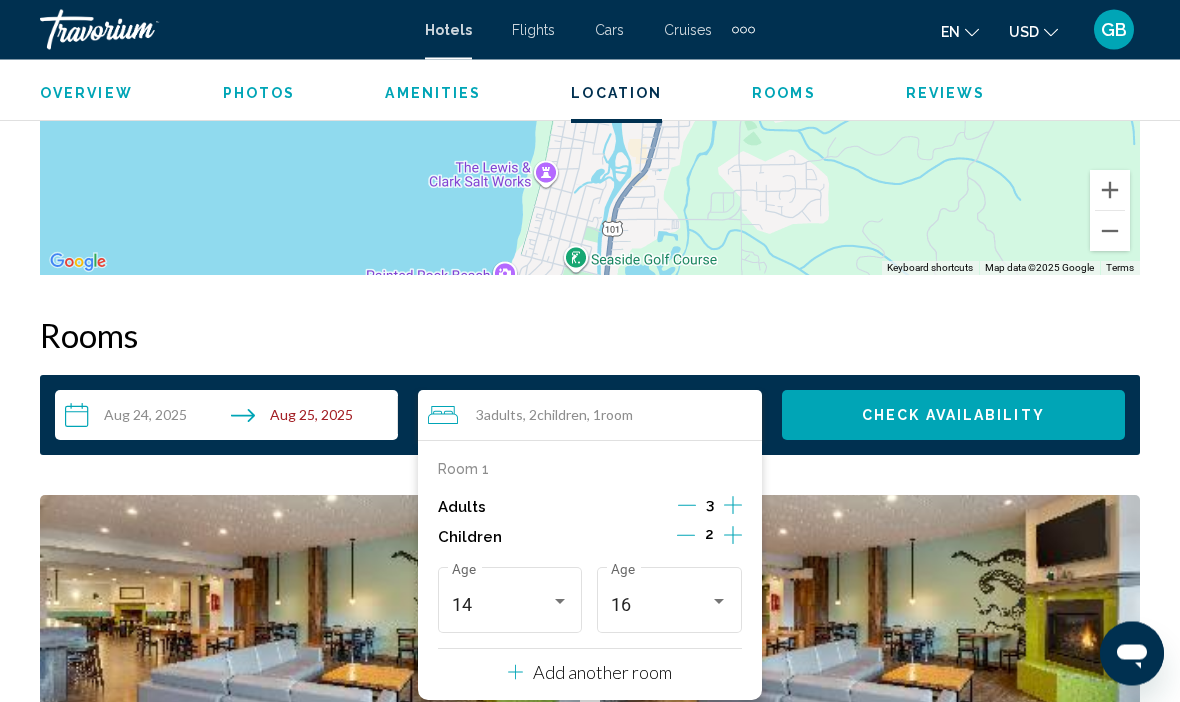 scroll, scrollTop: 2687, scrollLeft: 0, axis: vertical 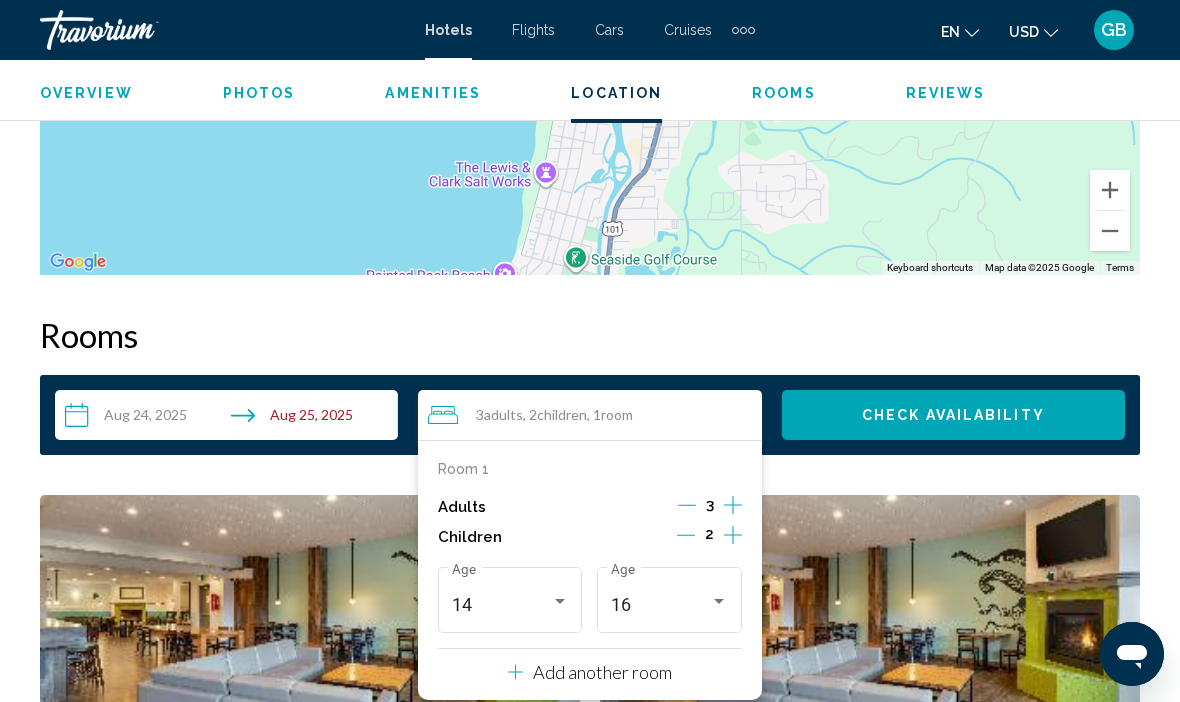 click 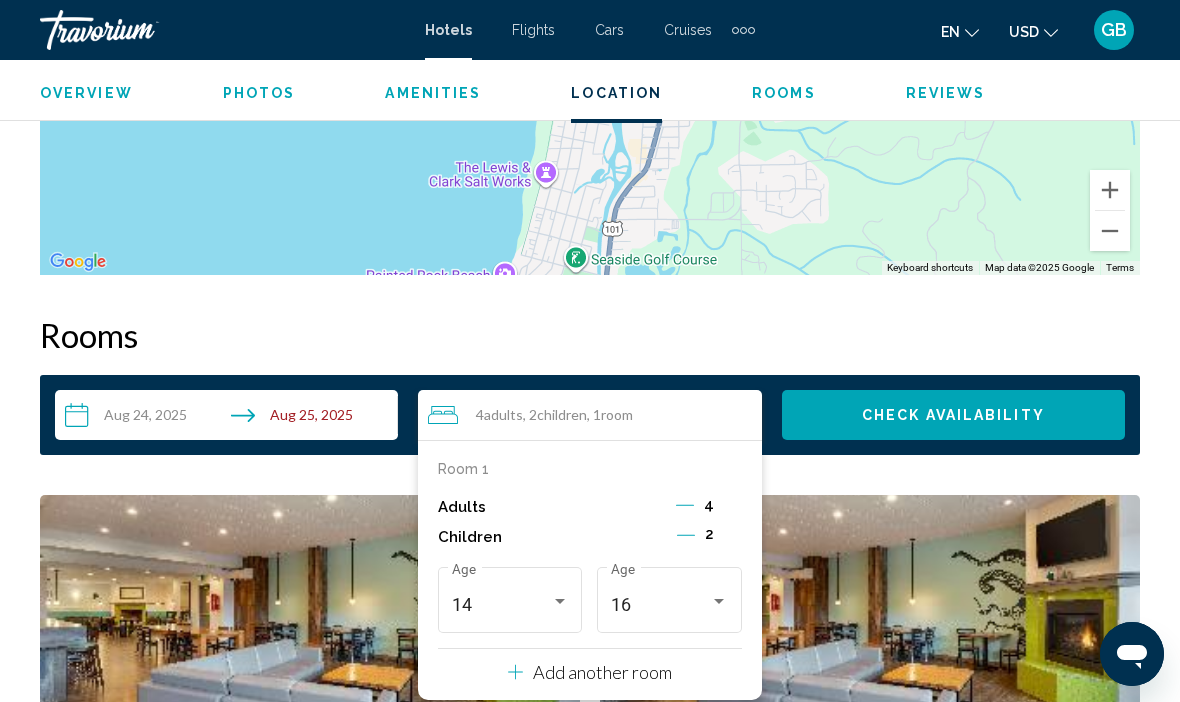 click 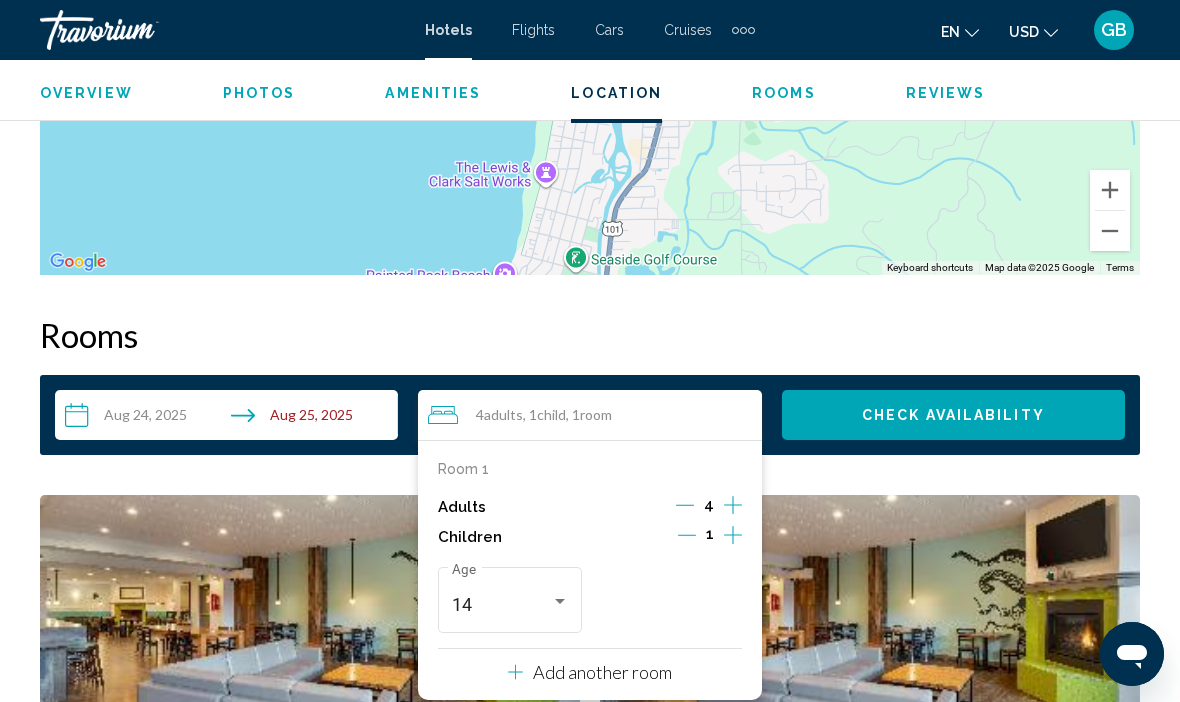 click 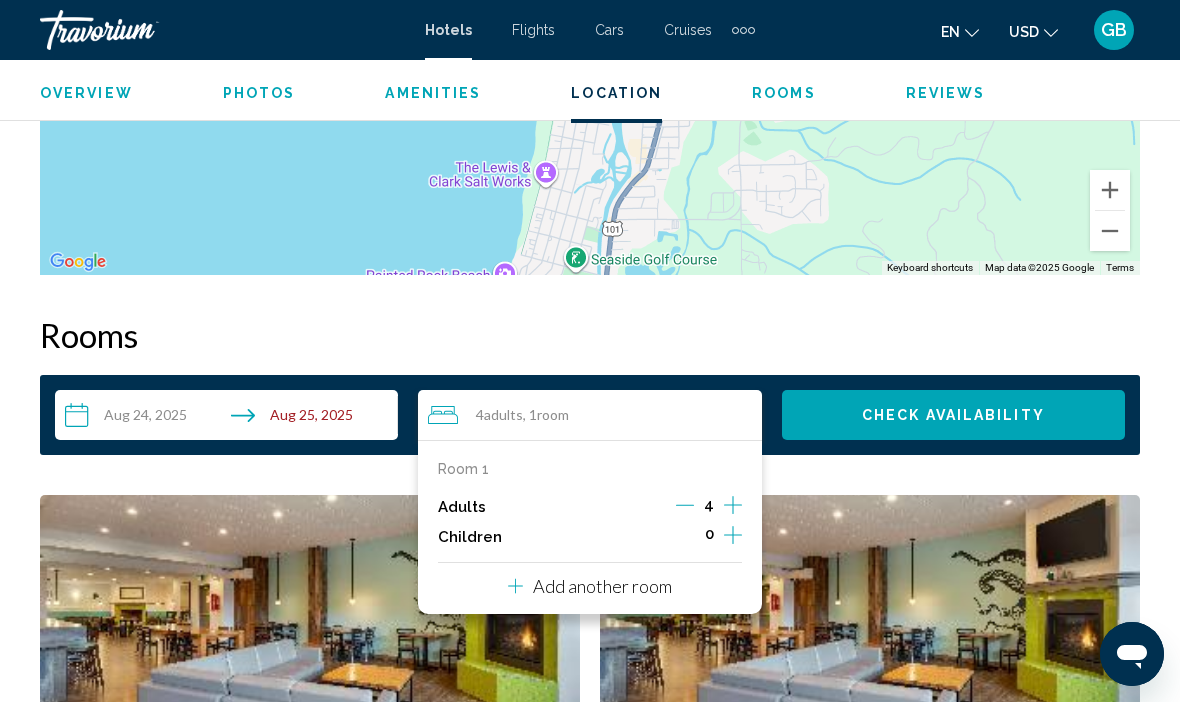 click on "Check Availability" at bounding box center (953, 416) 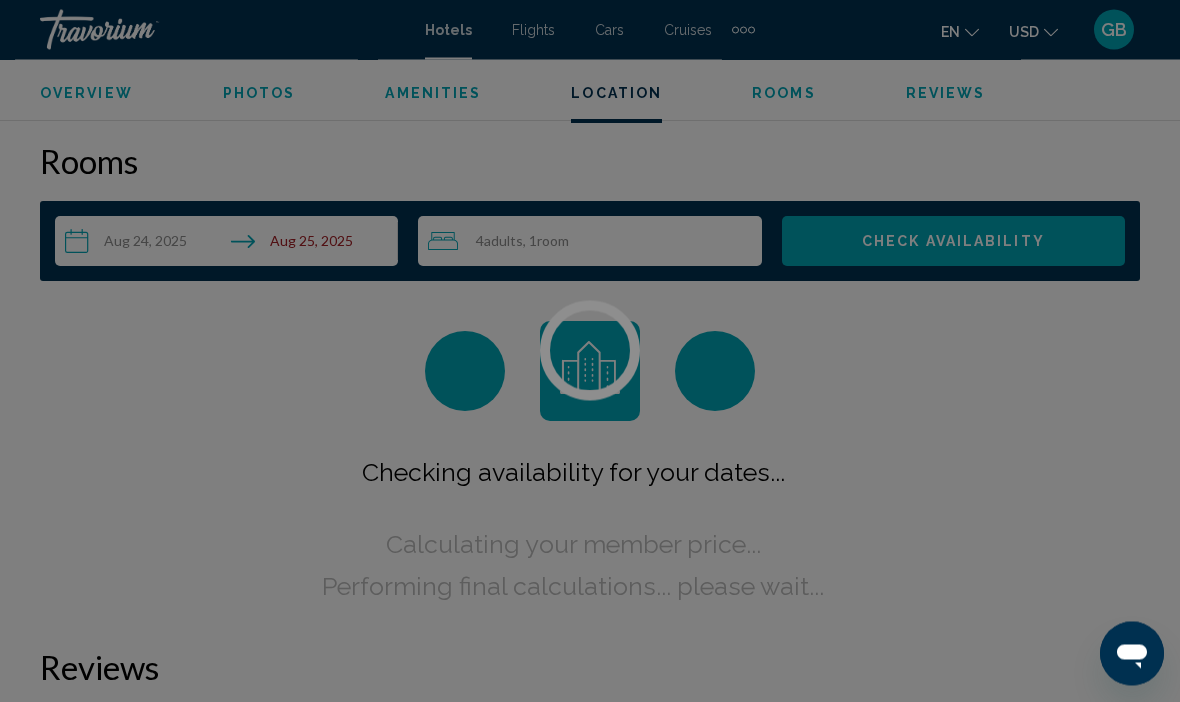 scroll, scrollTop: 2882, scrollLeft: 0, axis: vertical 